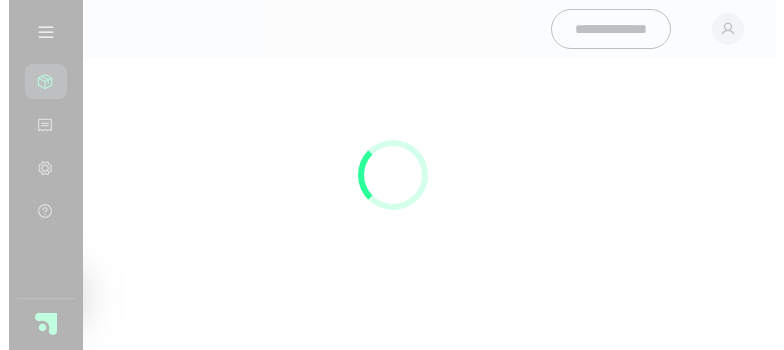 scroll, scrollTop: 0, scrollLeft: 0, axis: both 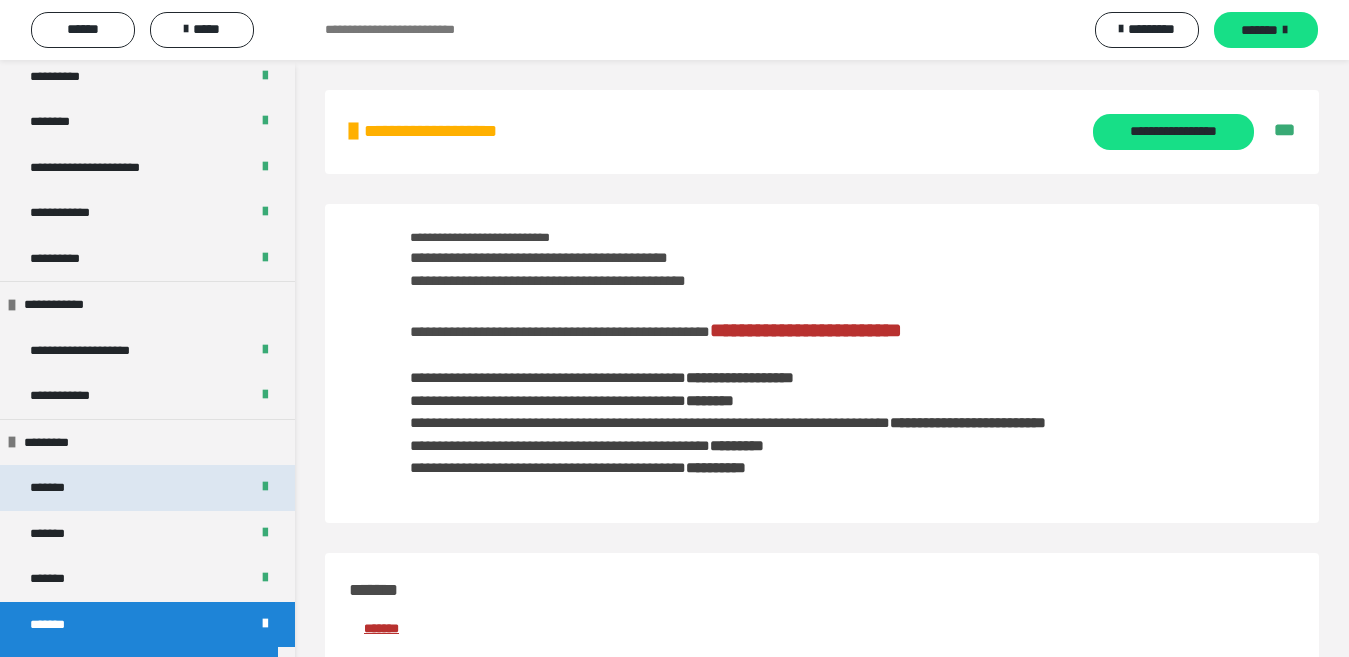 click on "*******" at bounding box center (57, 488) 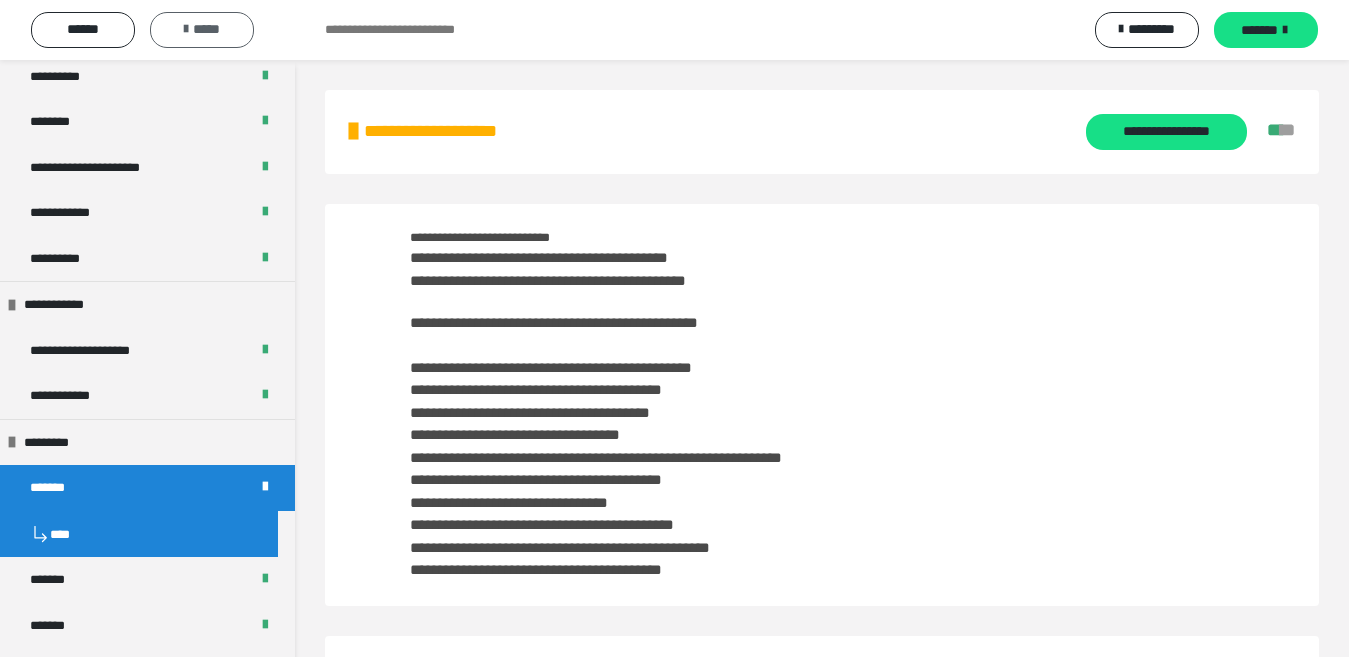 click on "*****" at bounding box center (202, 30) 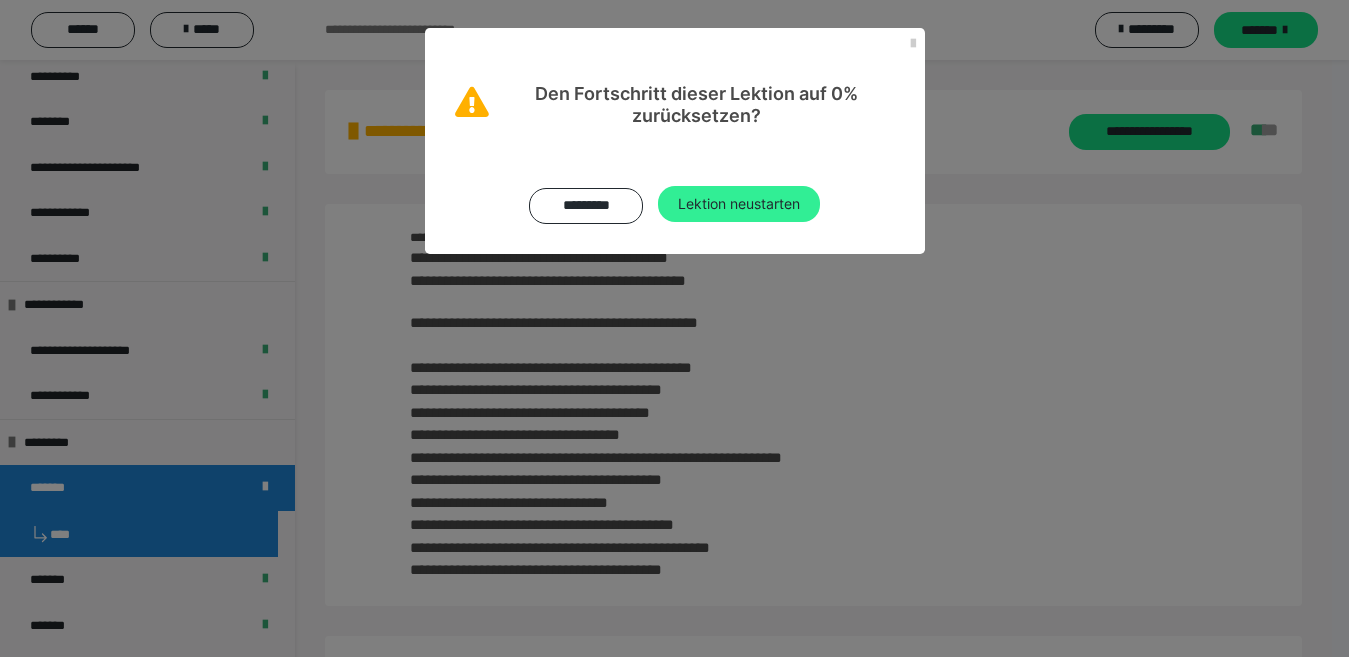 click on "Lektion neustarten" at bounding box center (739, 204) 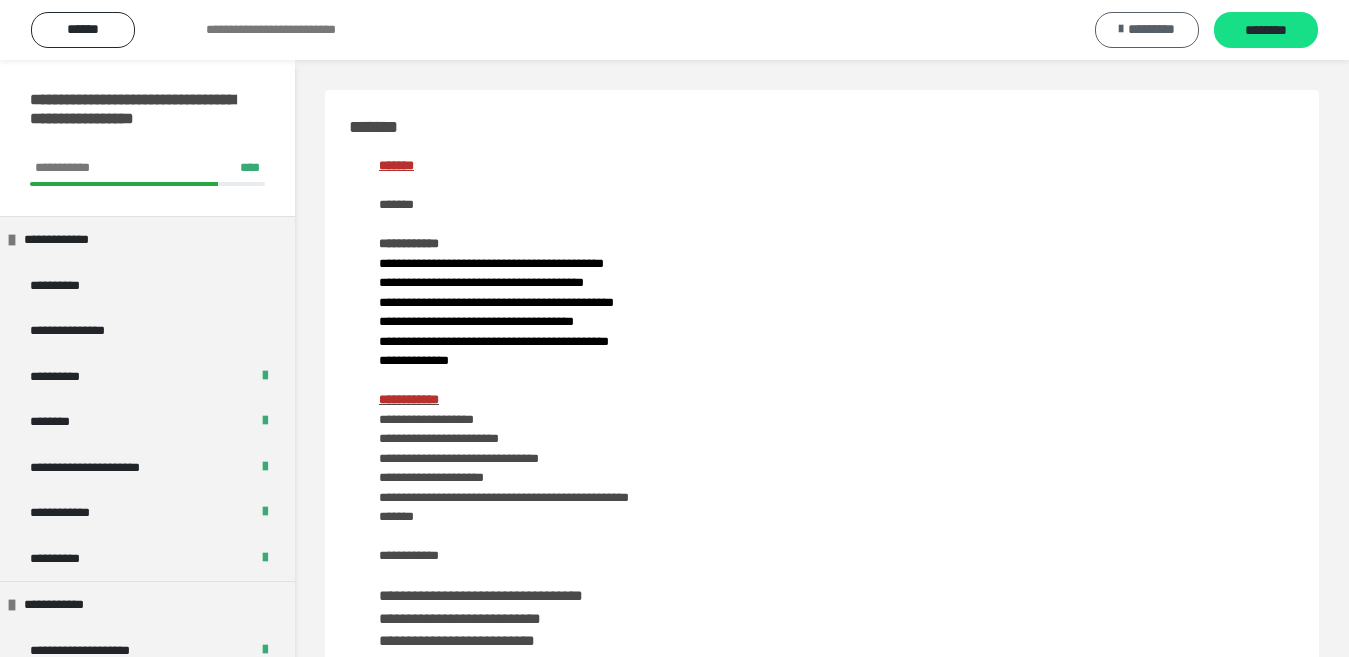 scroll, scrollTop: 300, scrollLeft: 0, axis: vertical 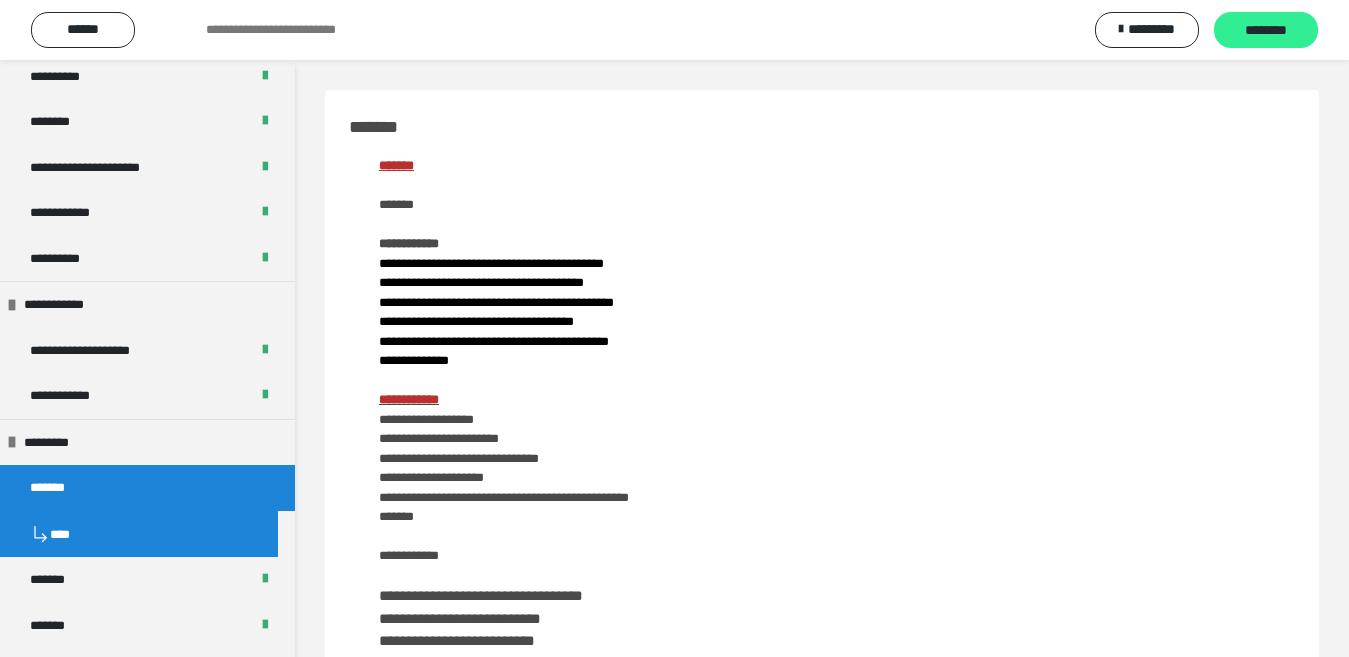 click on "********" at bounding box center [1266, 31] 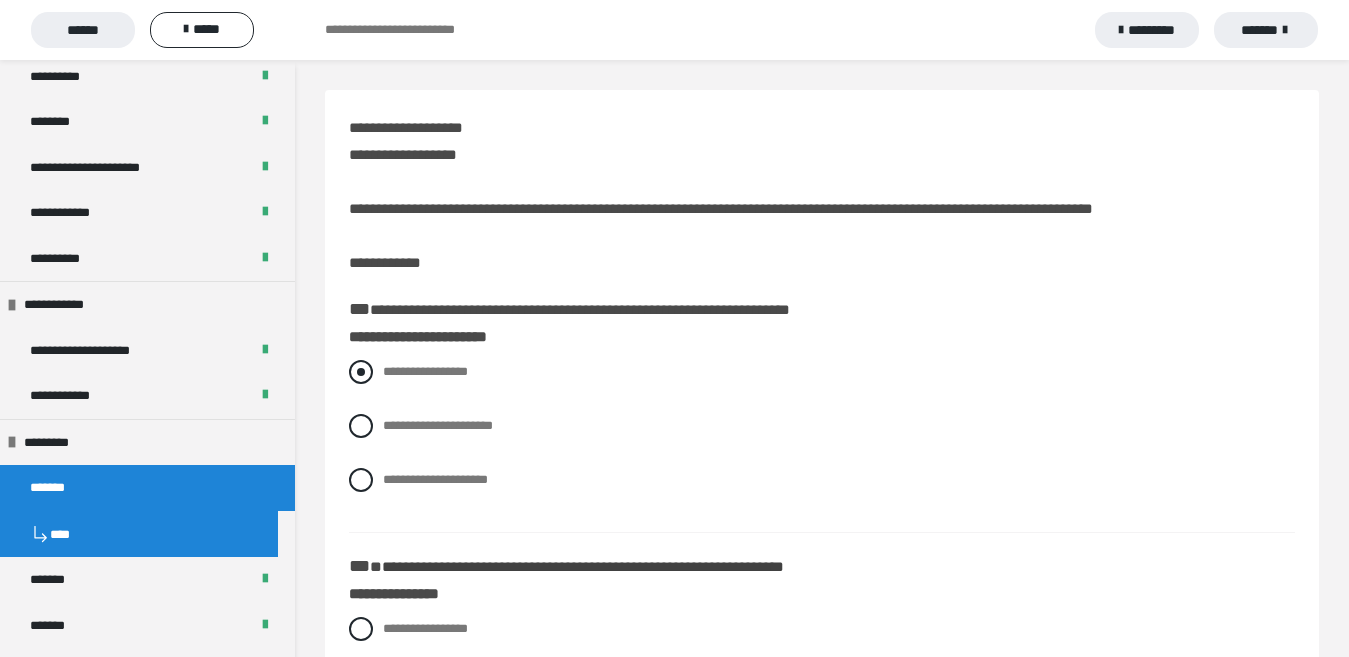 click at bounding box center (361, 372) 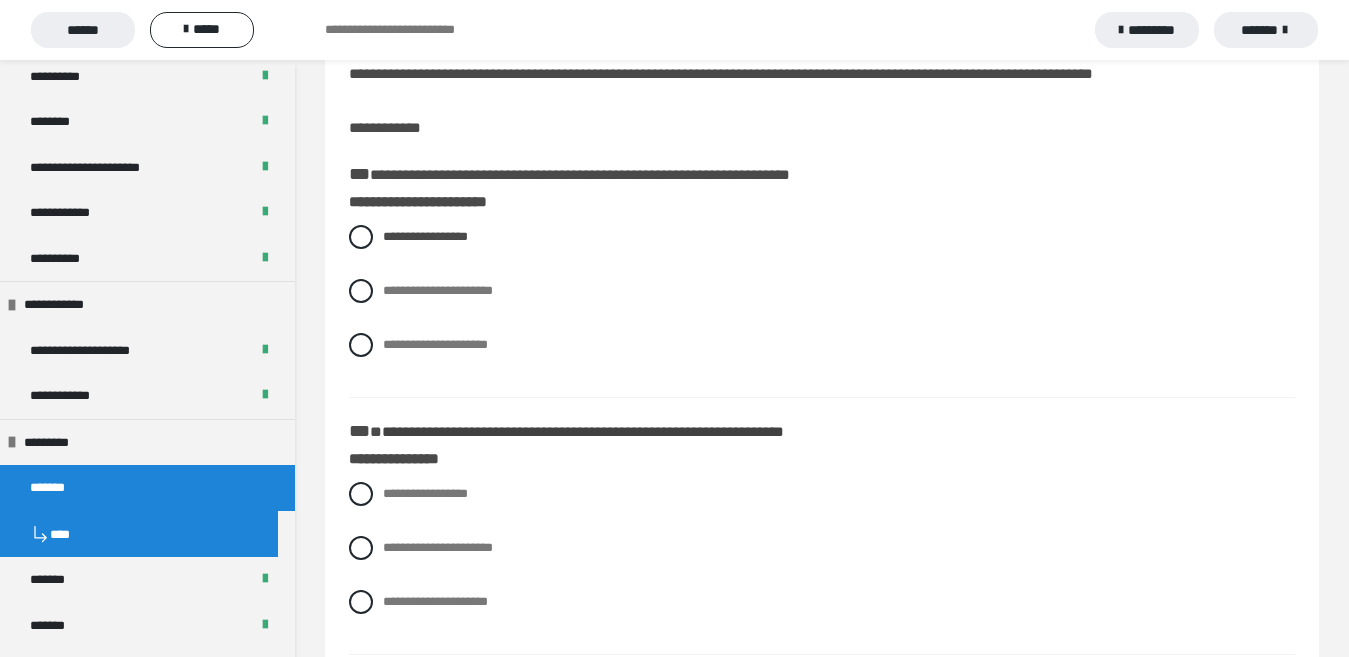 scroll, scrollTop: 200, scrollLeft: 0, axis: vertical 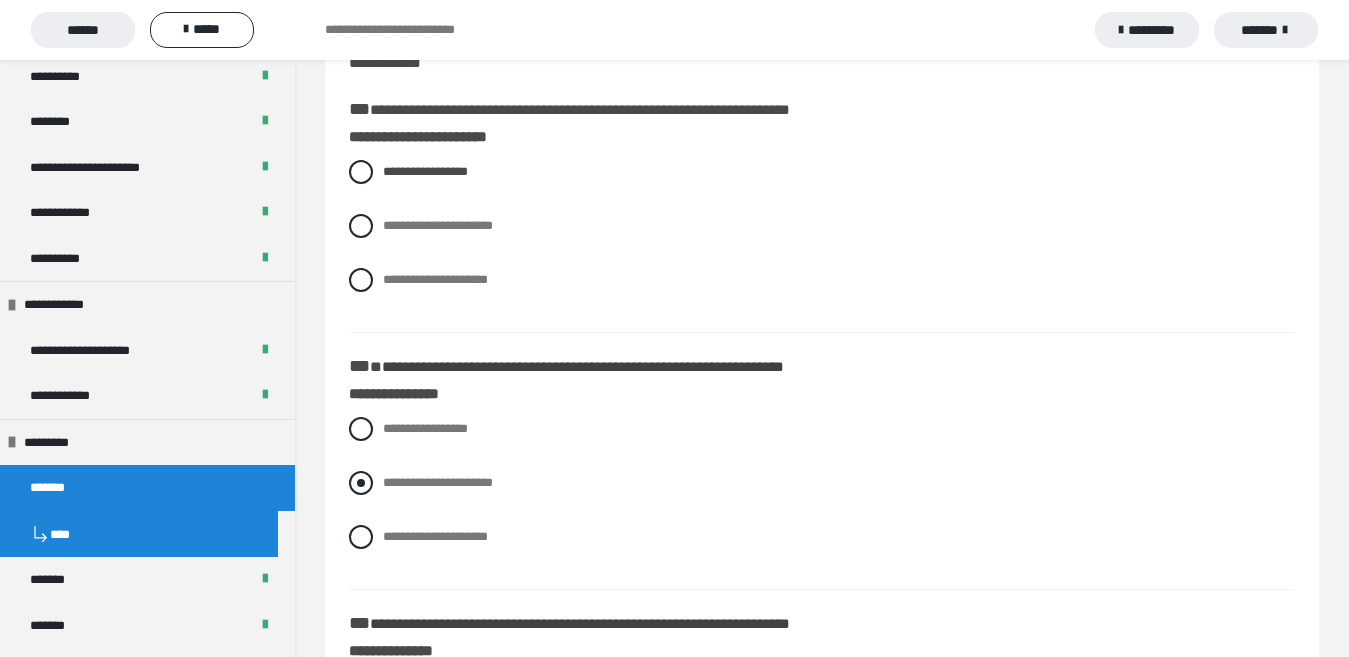 click at bounding box center [361, 483] 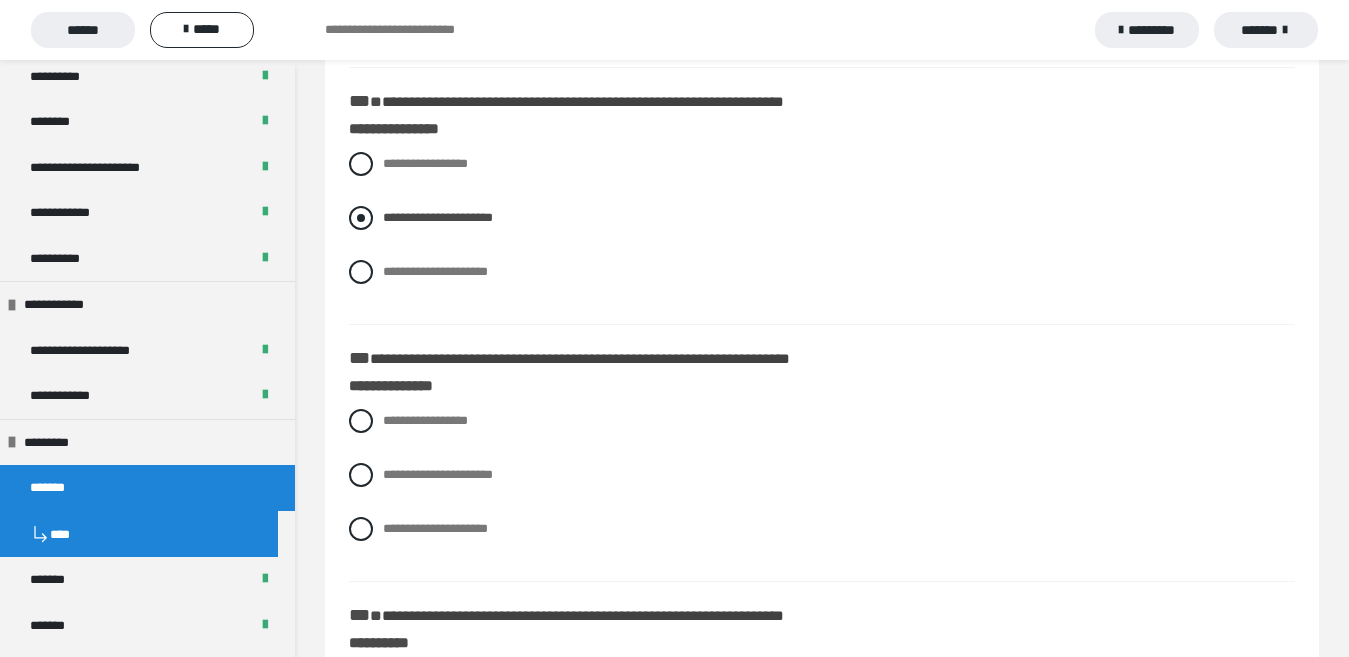 scroll, scrollTop: 500, scrollLeft: 0, axis: vertical 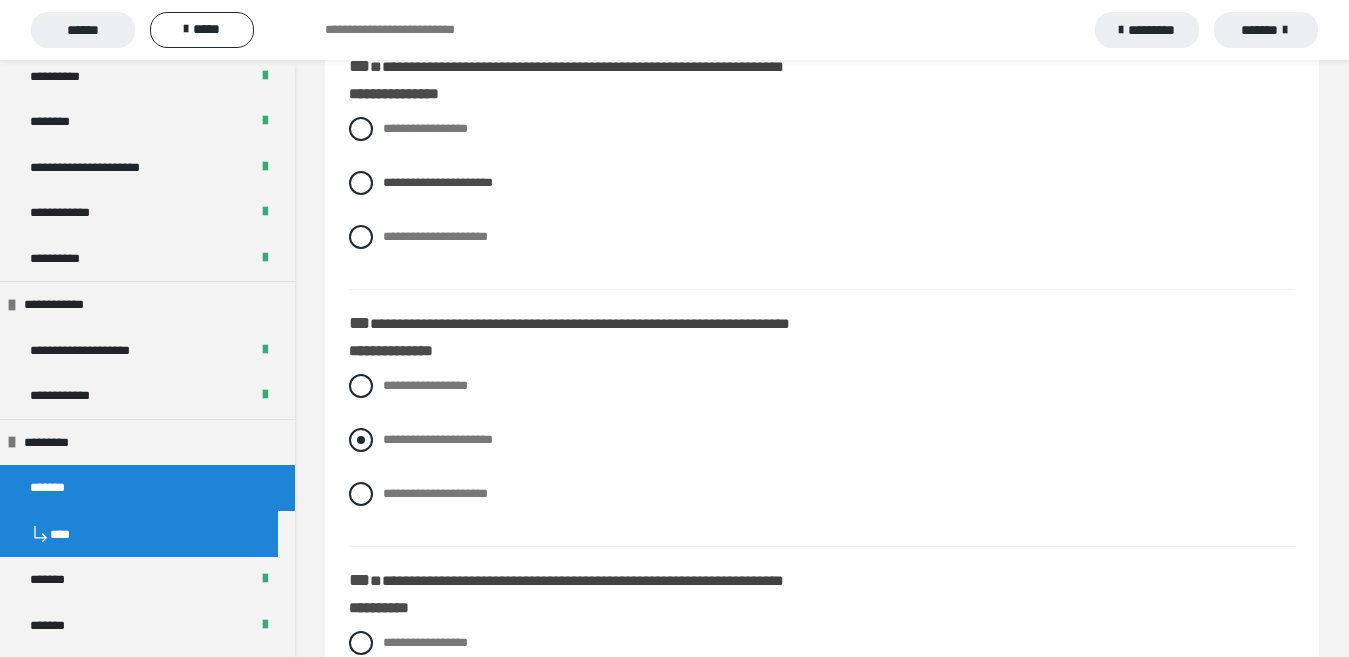 click at bounding box center (361, 440) 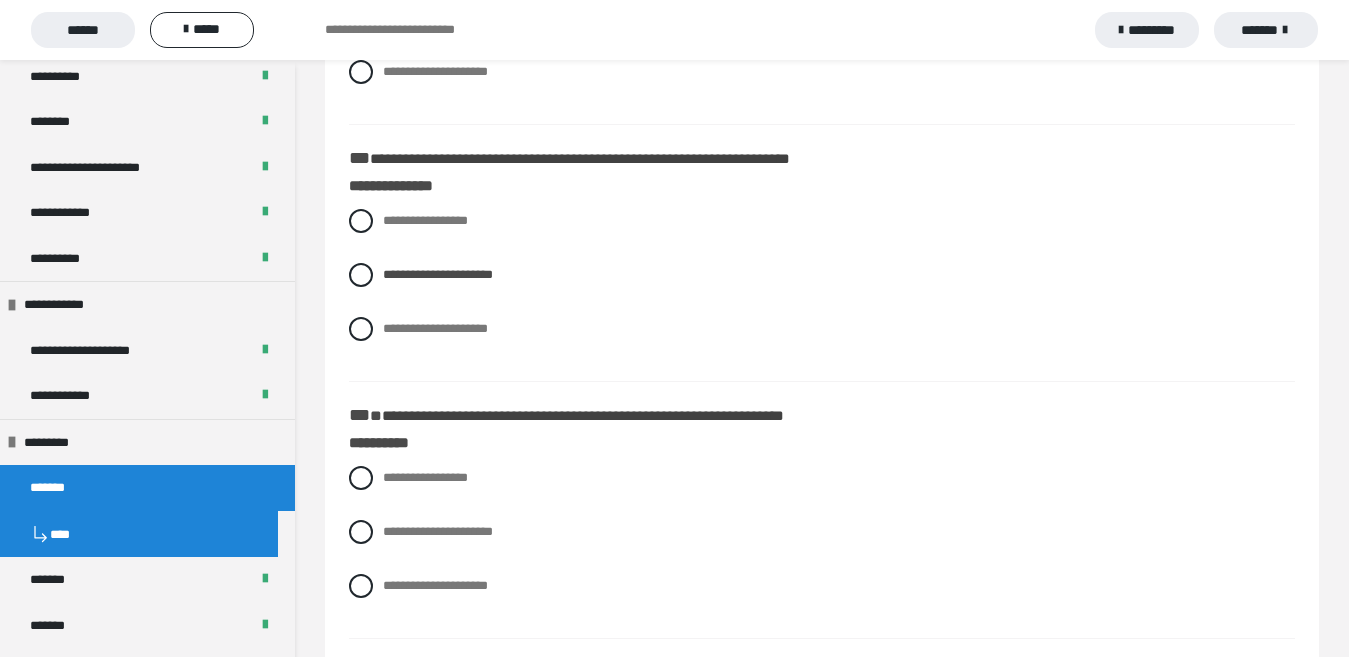 scroll, scrollTop: 700, scrollLeft: 0, axis: vertical 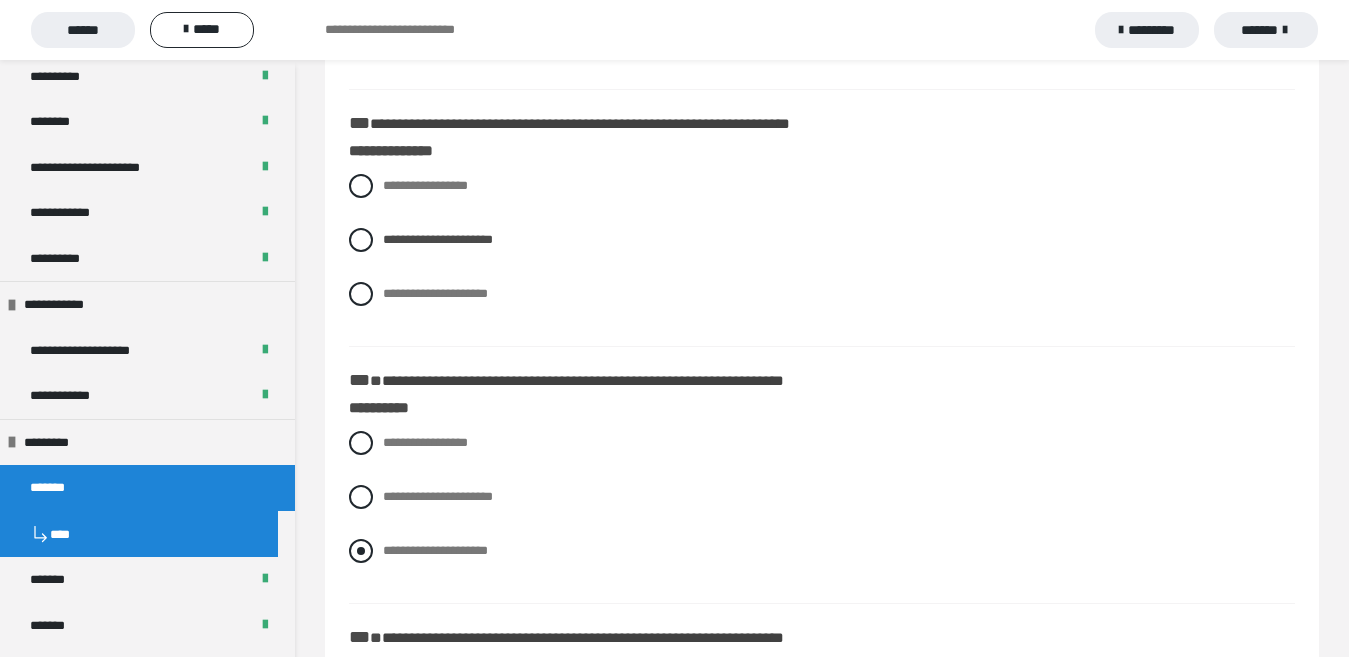 click at bounding box center (361, 551) 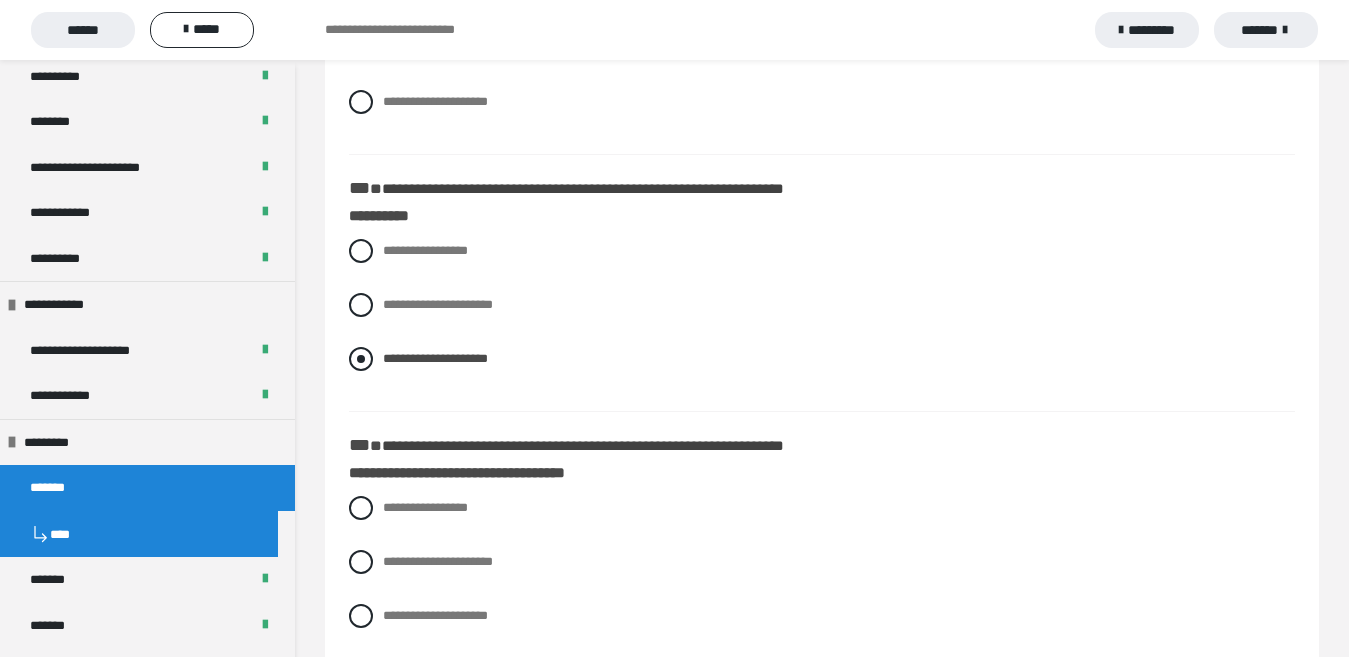 scroll, scrollTop: 1000, scrollLeft: 0, axis: vertical 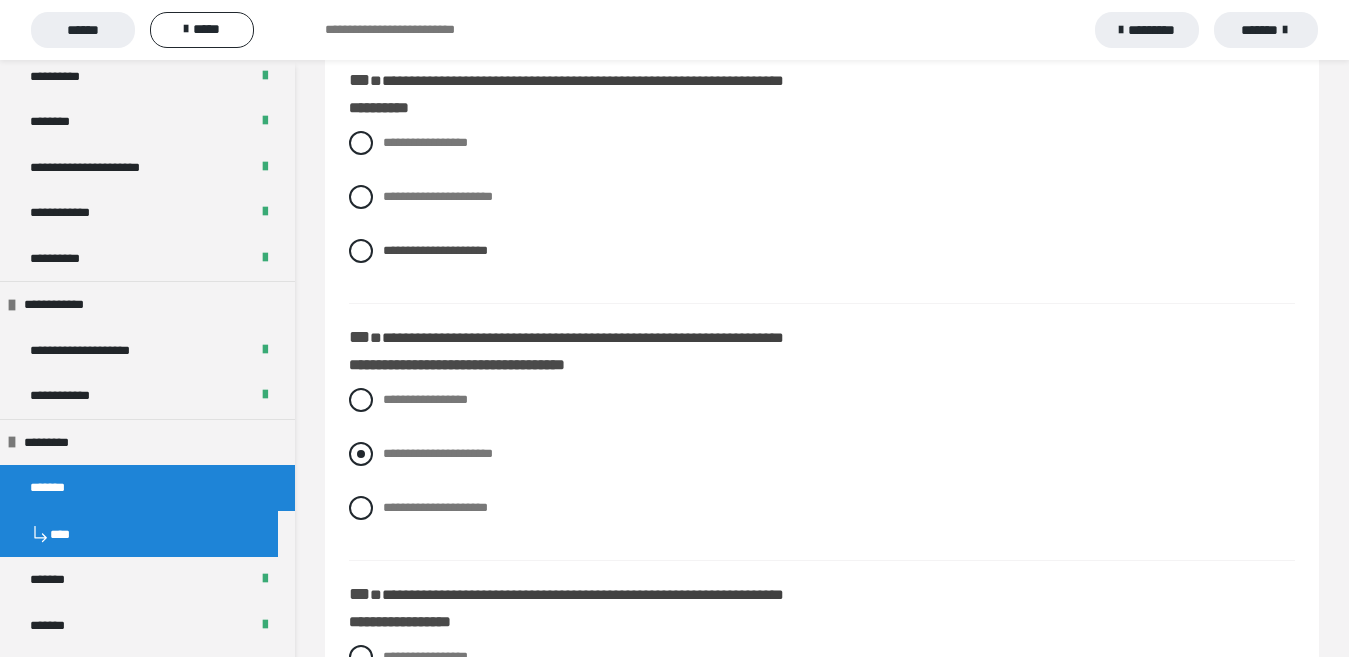 click at bounding box center [361, 454] 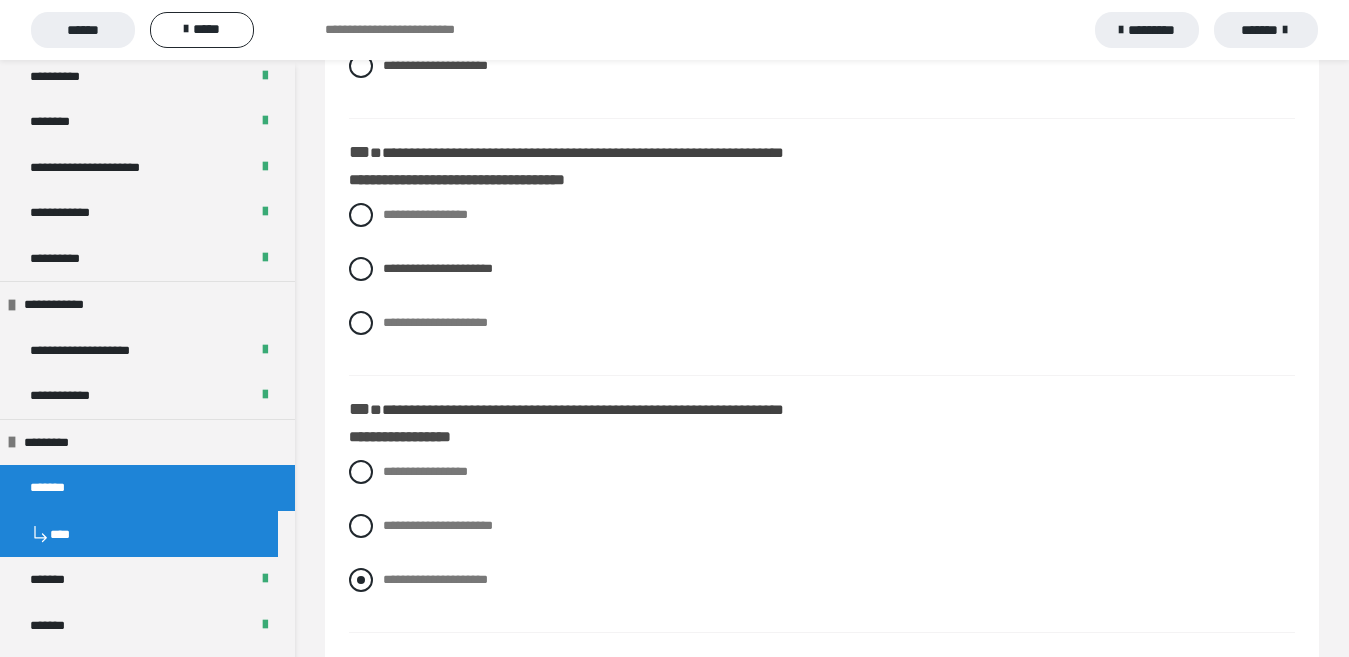 scroll, scrollTop: 1200, scrollLeft: 0, axis: vertical 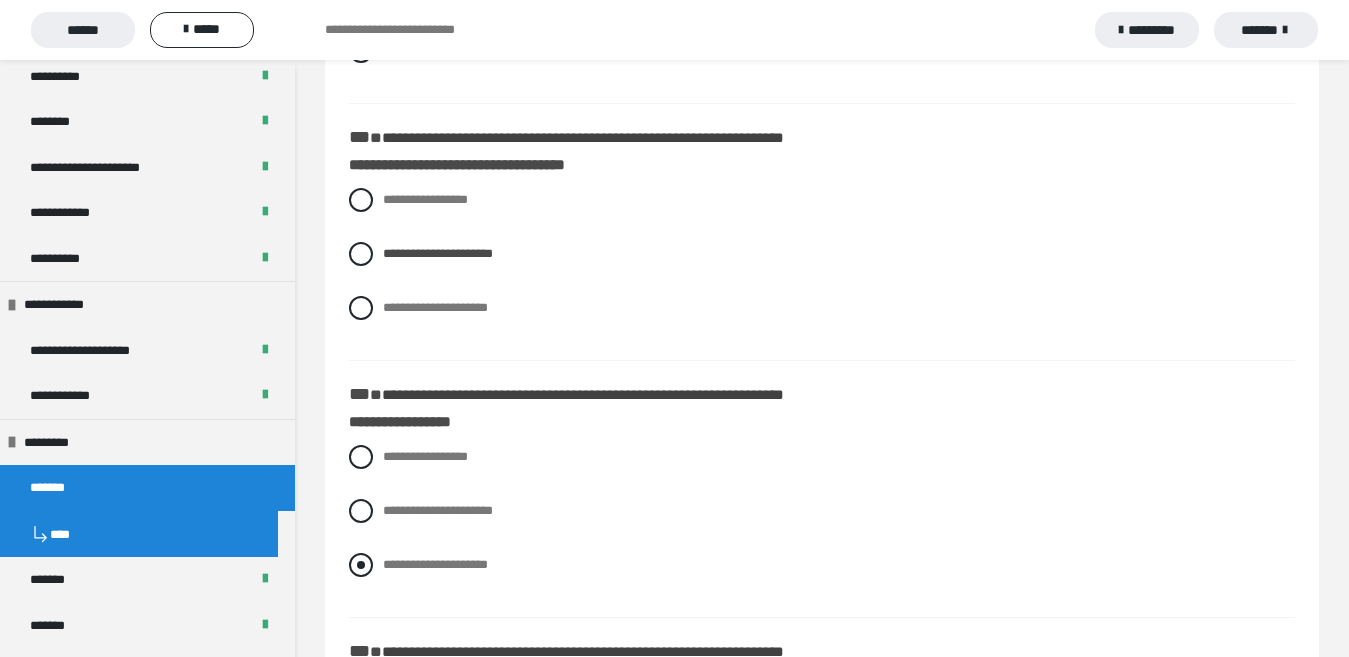 click at bounding box center (361, 565) 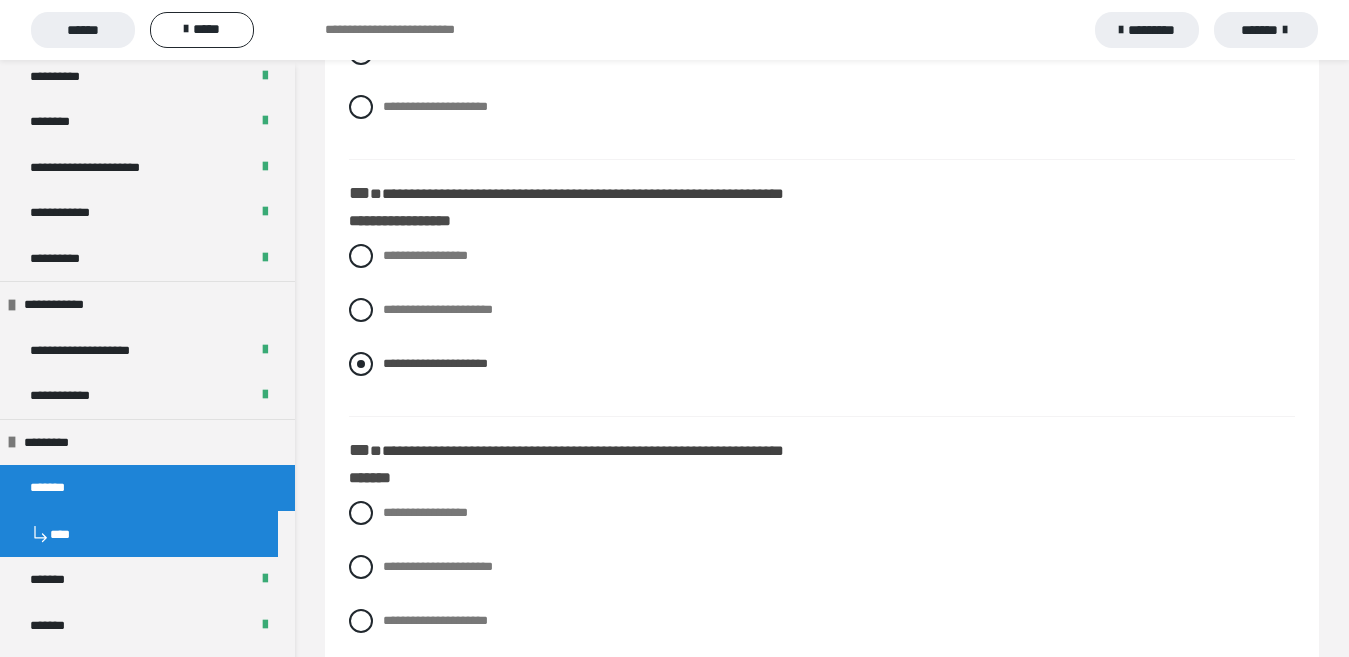 scroll, scrollTop: 1500, scrollLeft: 0, axis: vertical 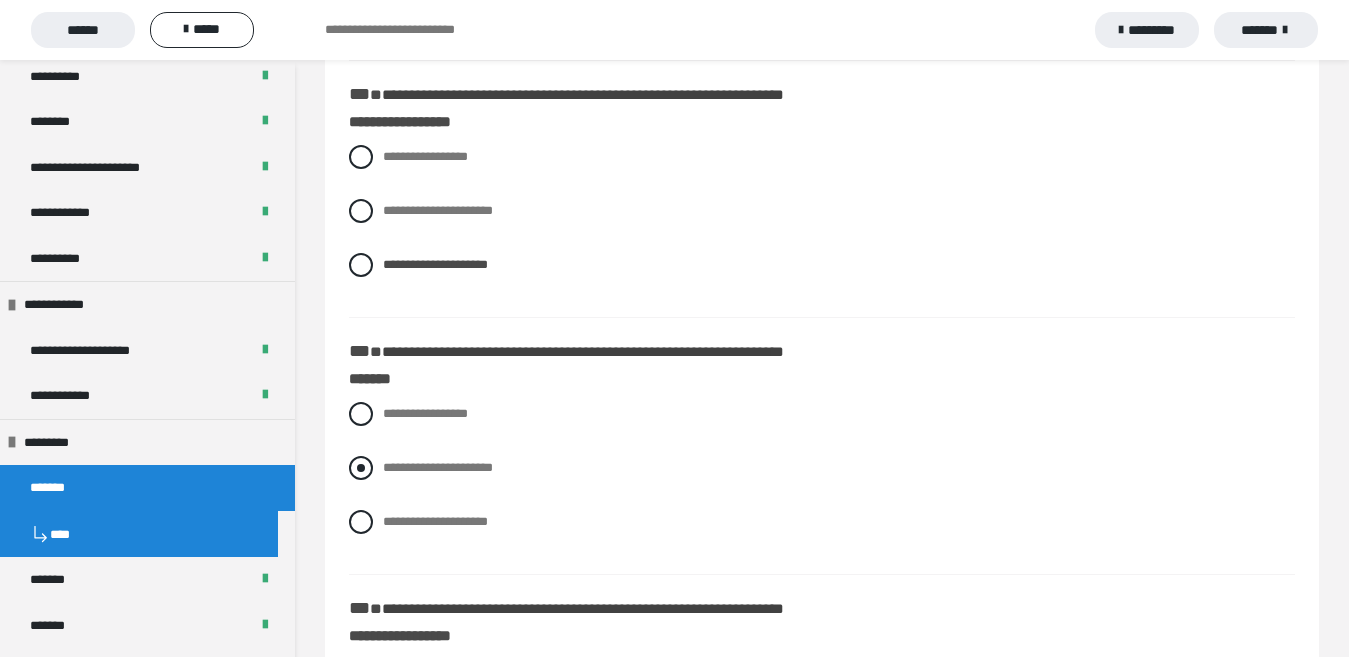 click at bounding box center (361, 468) 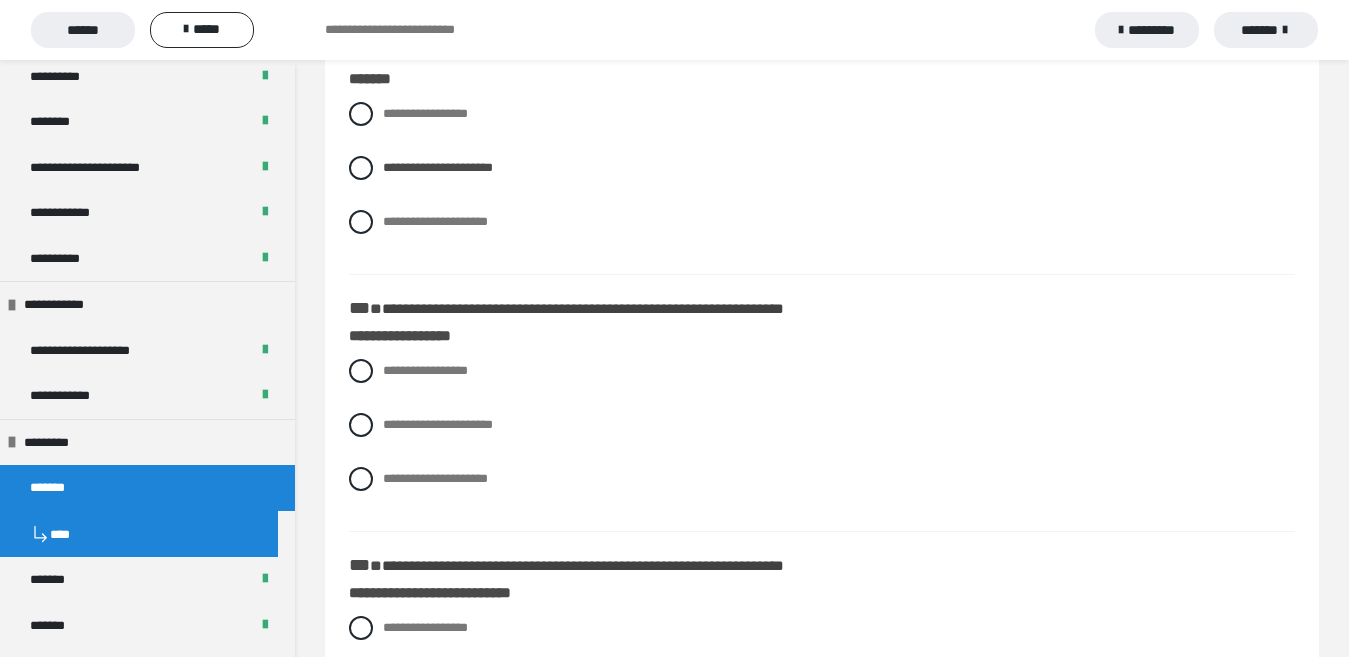 scroll, scrollTop: 1700, scrollLeft: 0, axis: vertical 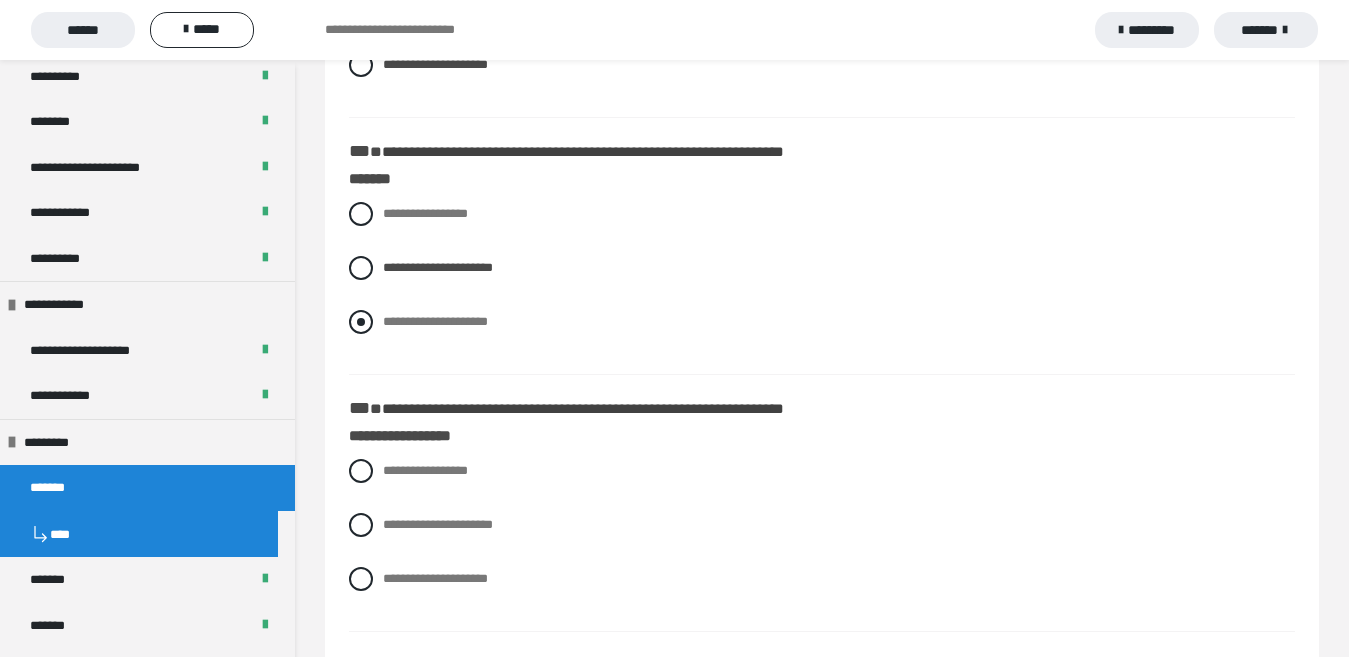 click at bounding box center [361, 322] 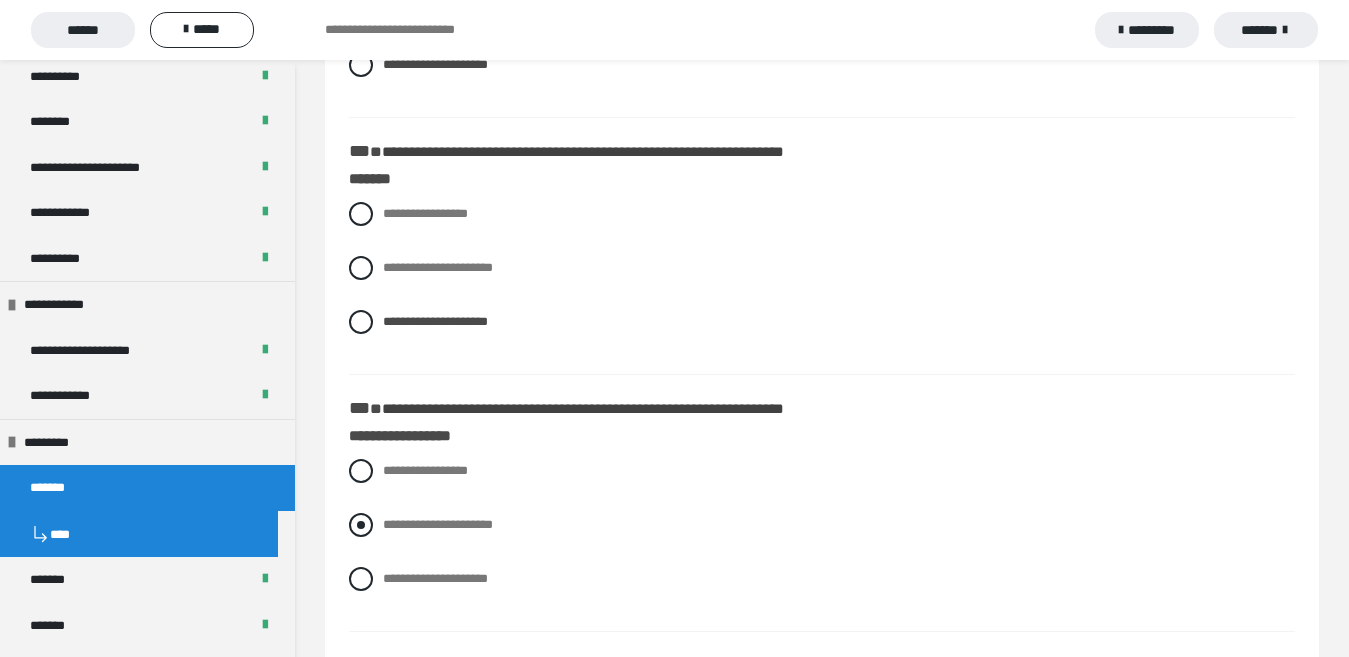 click at bounding box center (361, 525) 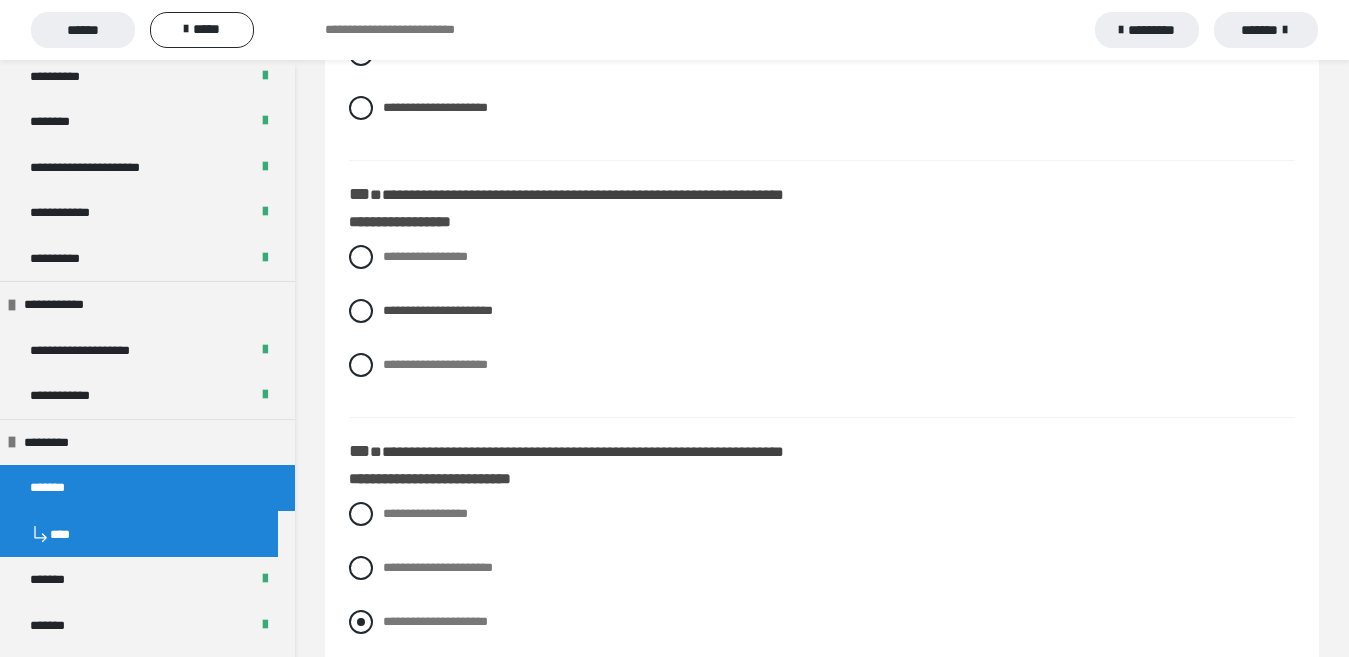 scroll, scrollTop: 2000, scrollLeft: 0, axis: vertical 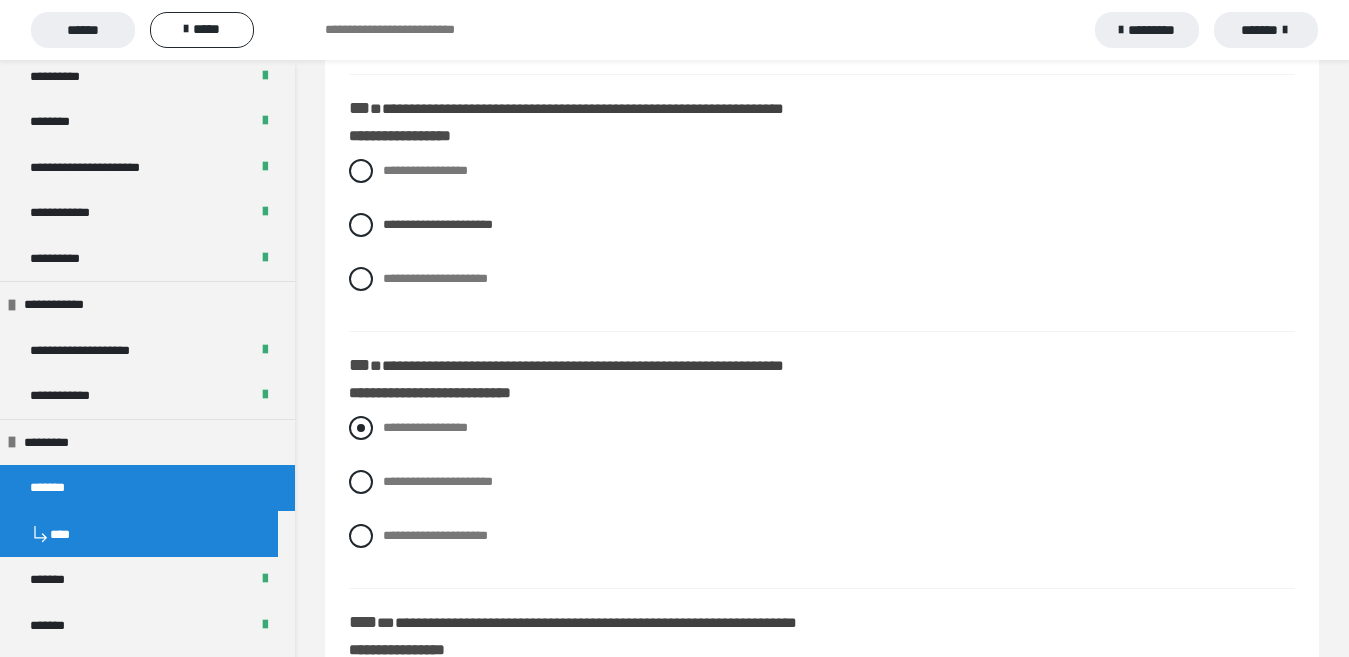 click at bounding box center [361, 428] 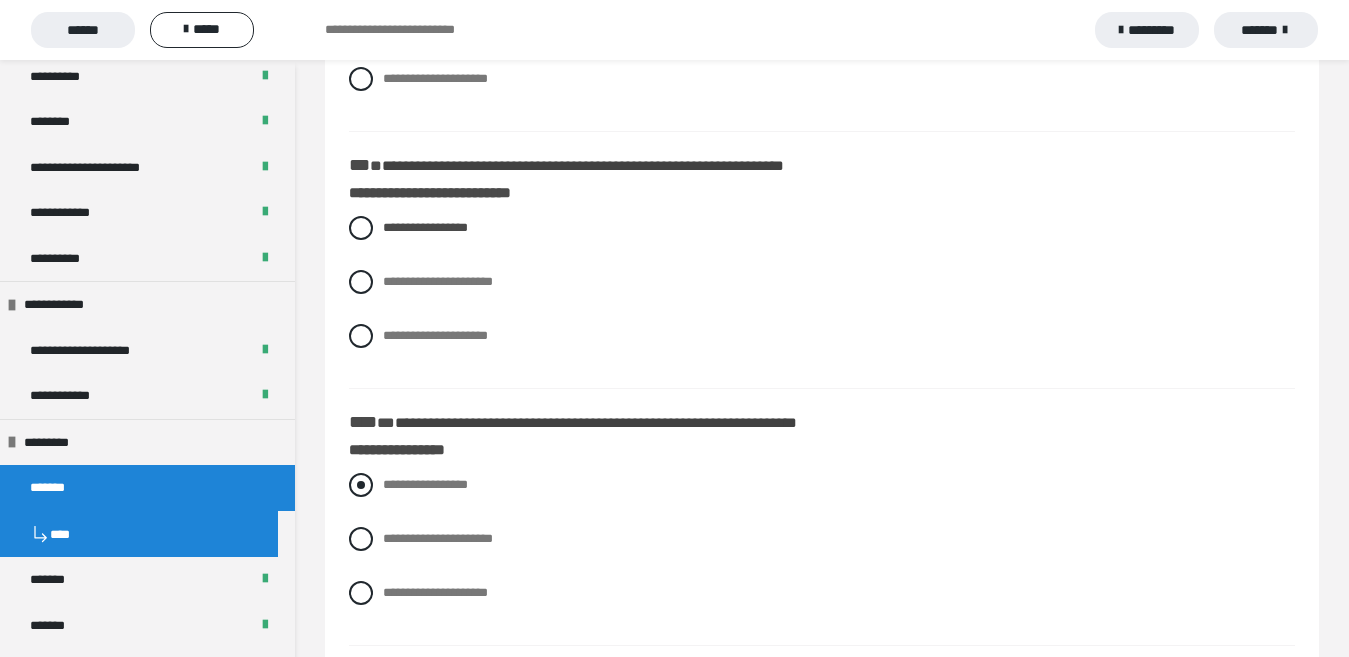 scroll, scrollTop: 2306, scrollLeft: 0, axis: vertical 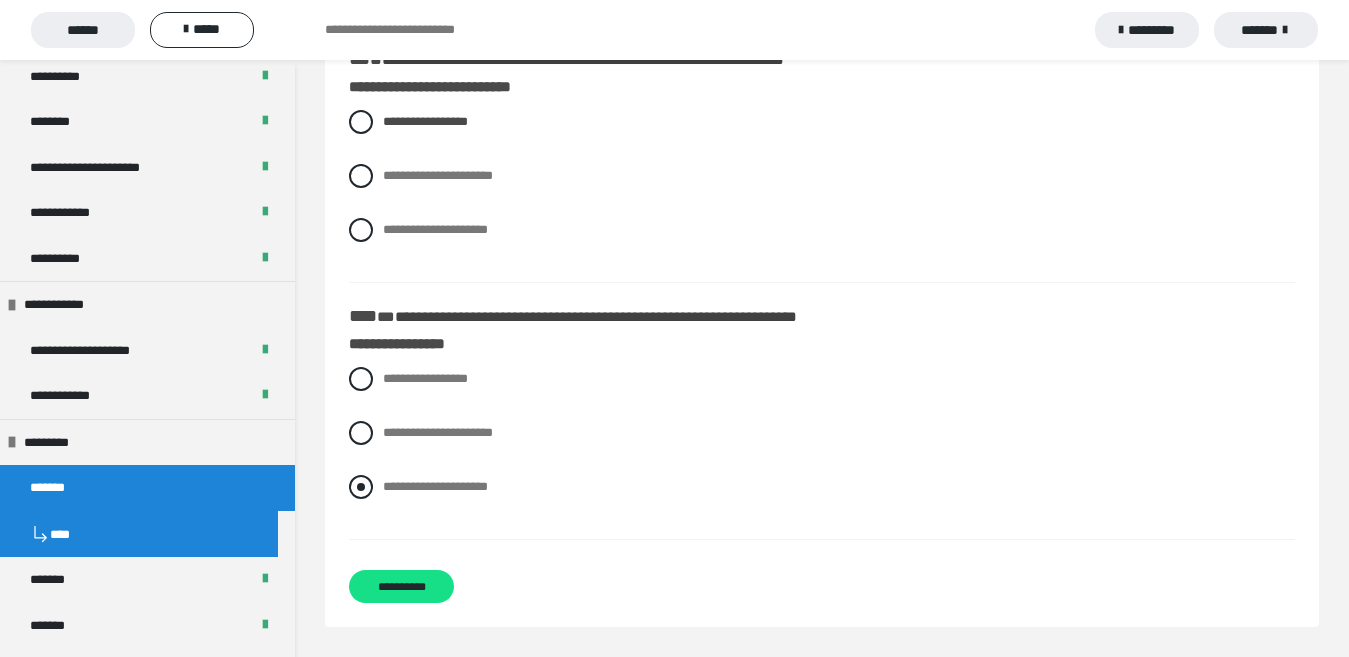 click at bounding box center [361, 487] 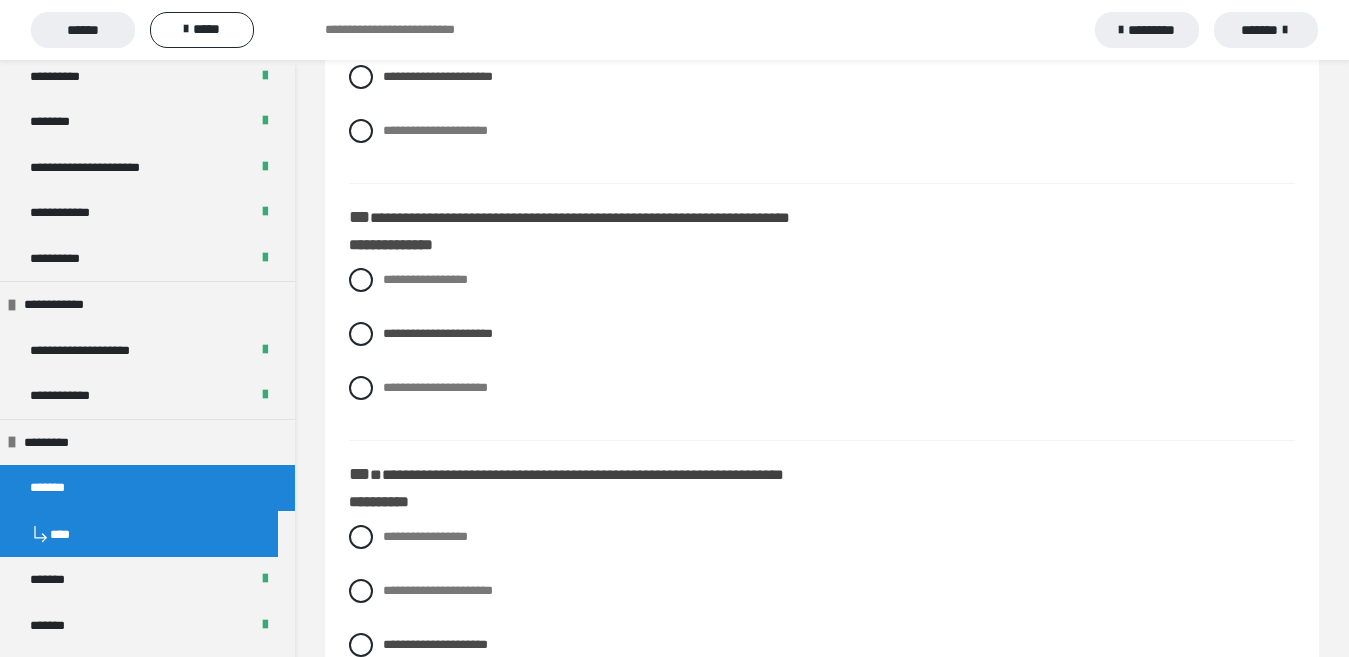 scroll, scrollTop: 906, scrollLeft: 0, axis: vertical 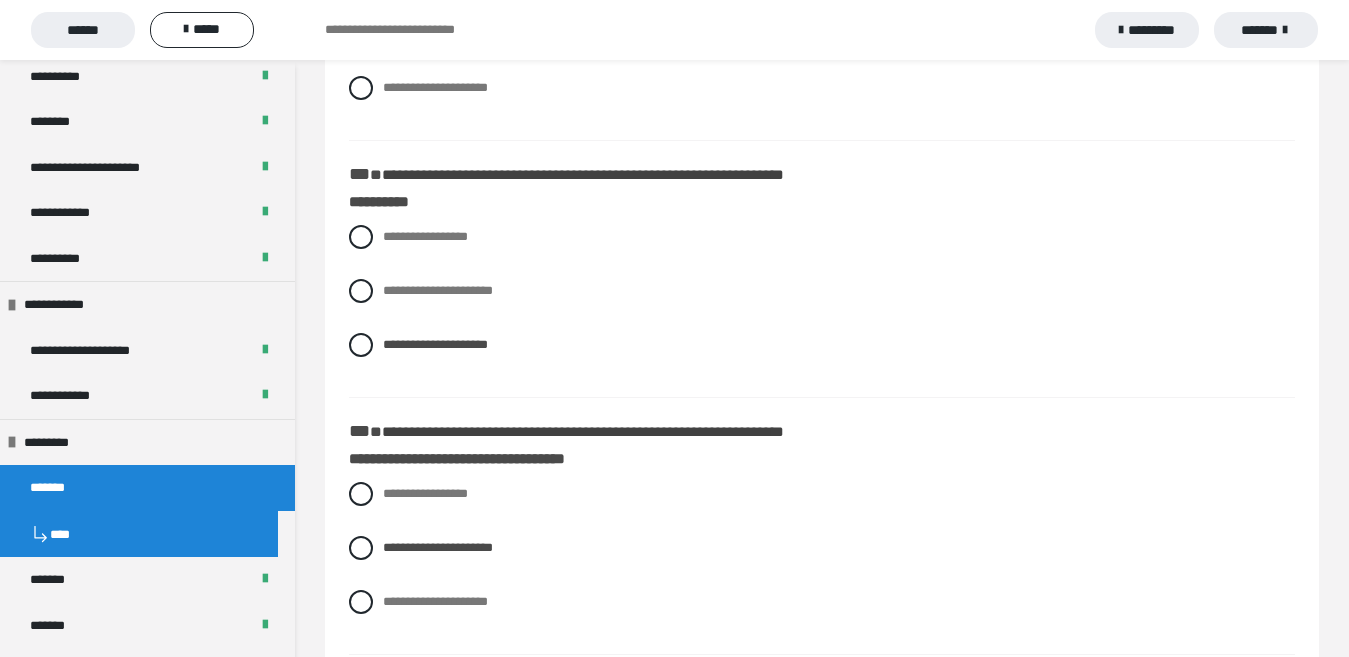 click on "*******" at bounding box center (1266, 30) 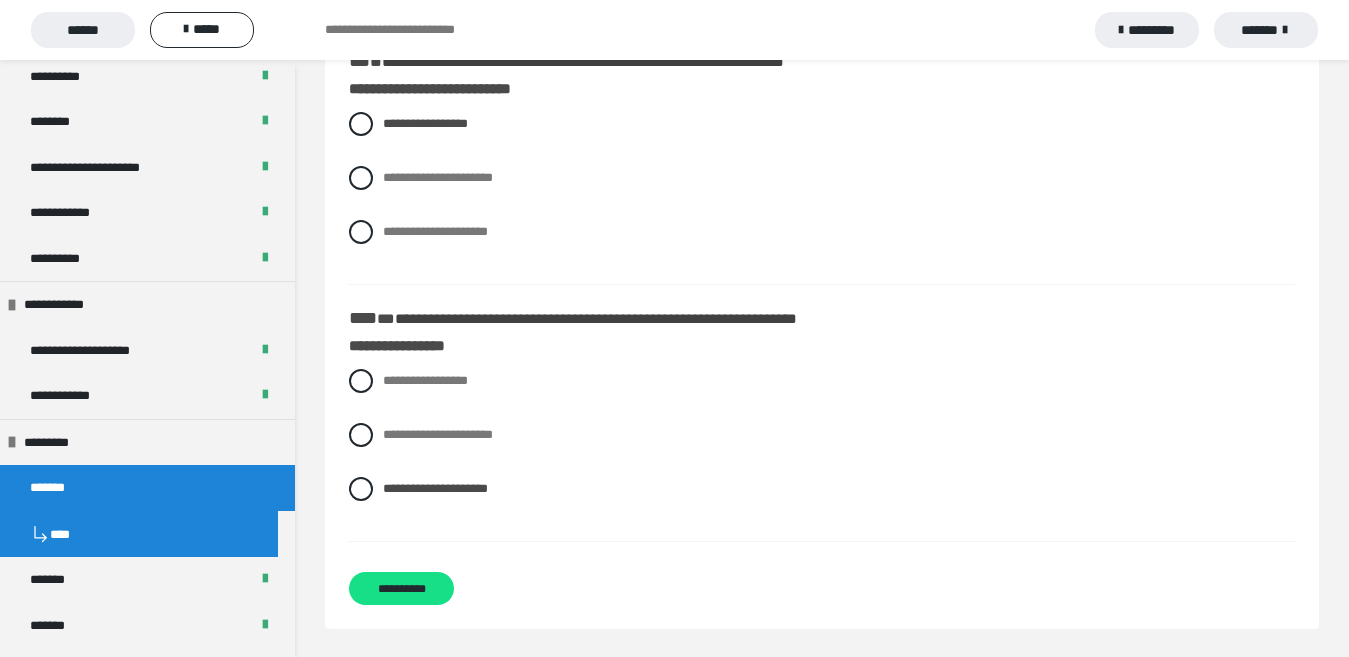 scroll, scrollTop: 2306, scrollLeft: 0, axis: vertical 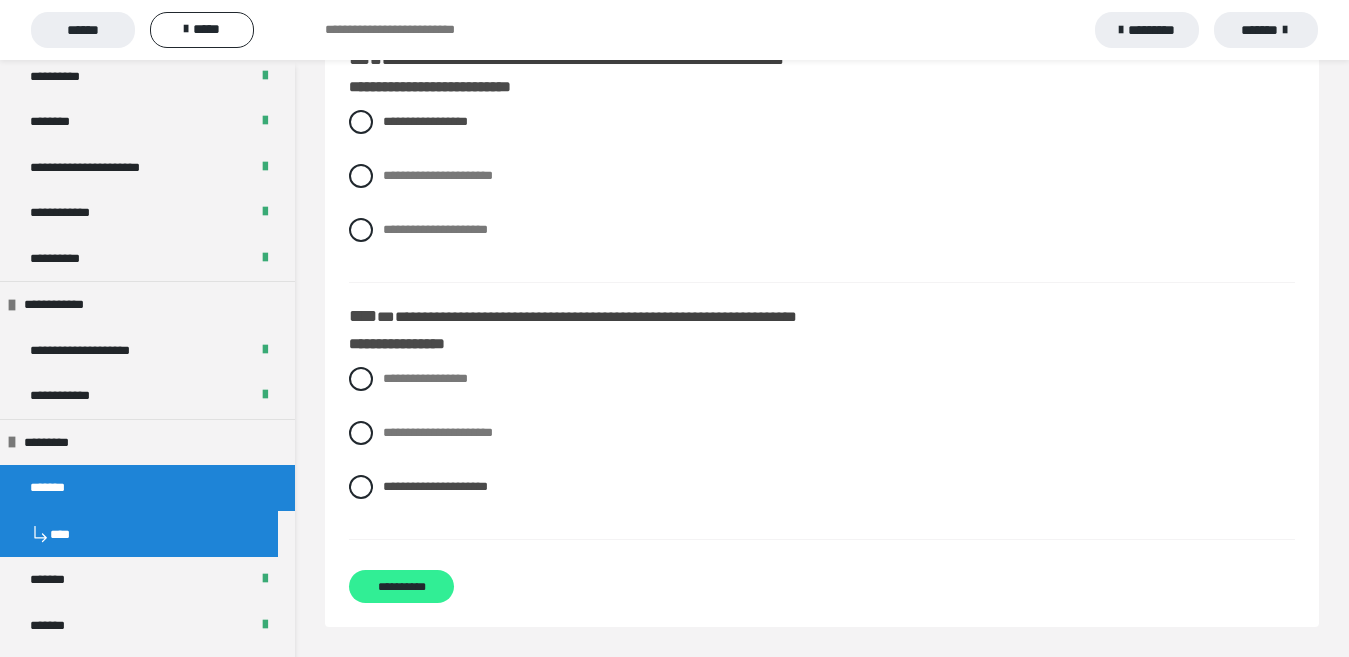 click on "**********" at bounding box center (401, 586) 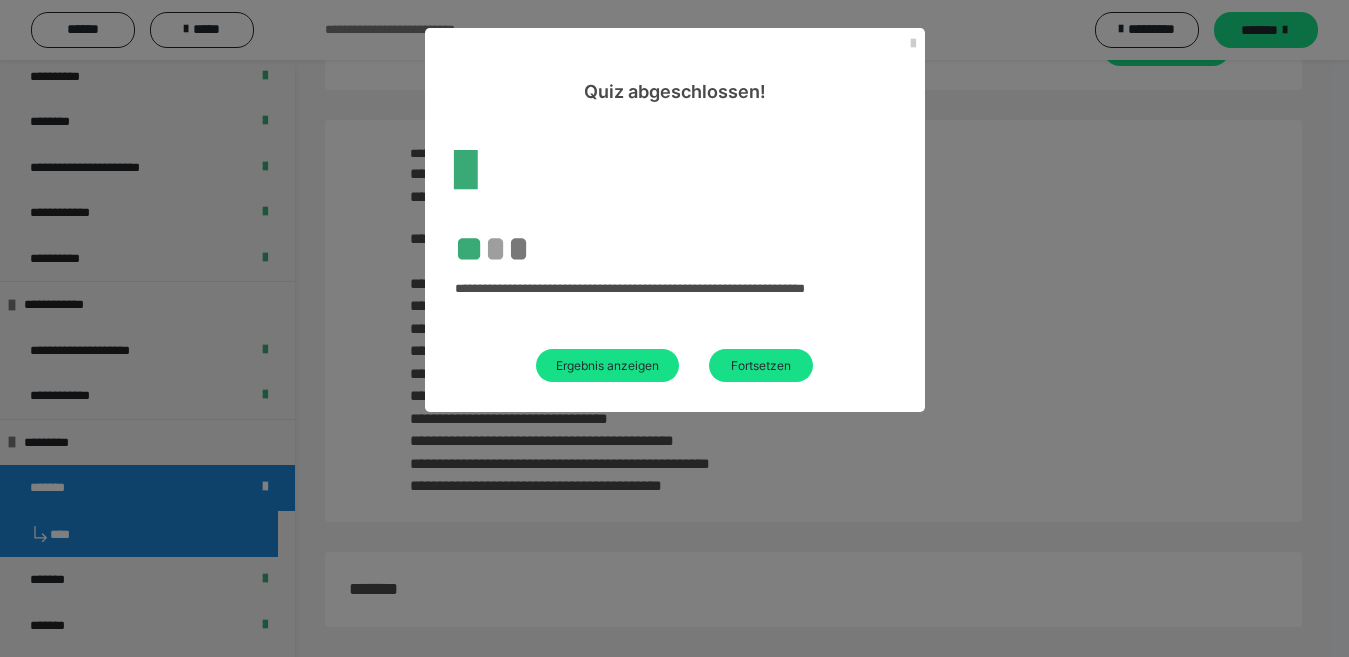 scroll, scrollTop: 84, scrollLeft: 0, axis: vertical 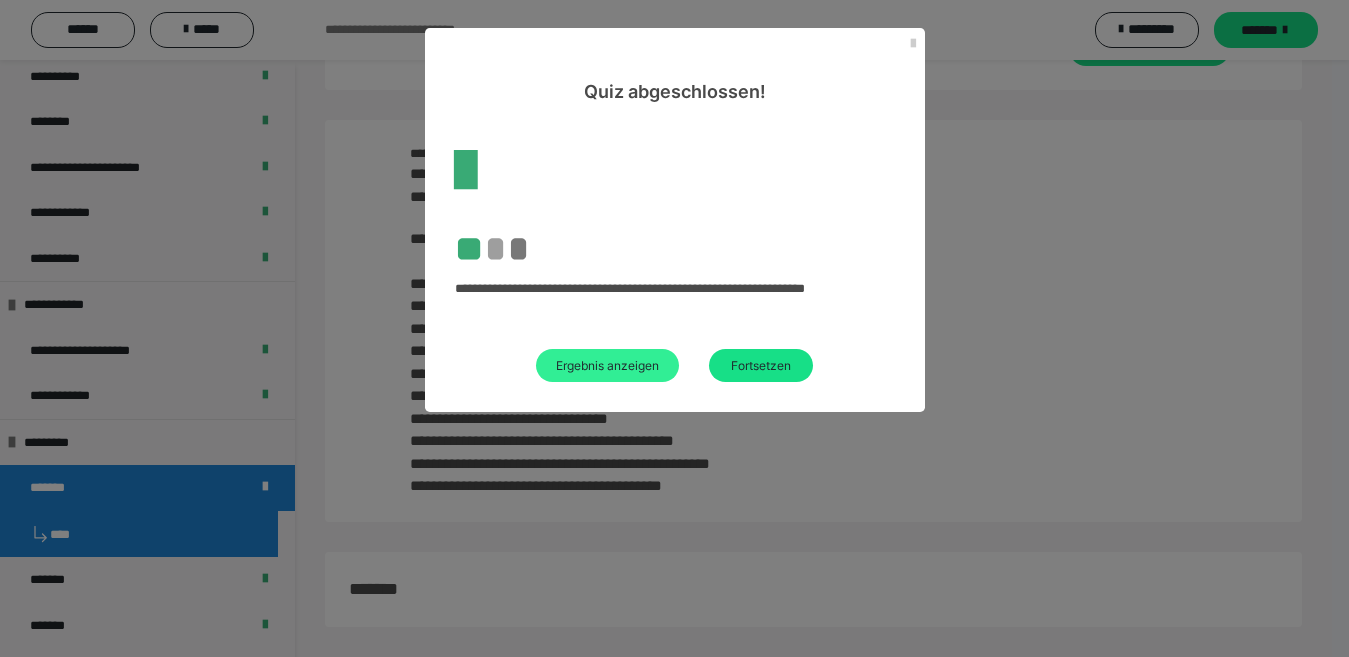 click on "Ergebnis anzeigen" at bounding box center [607, 365] 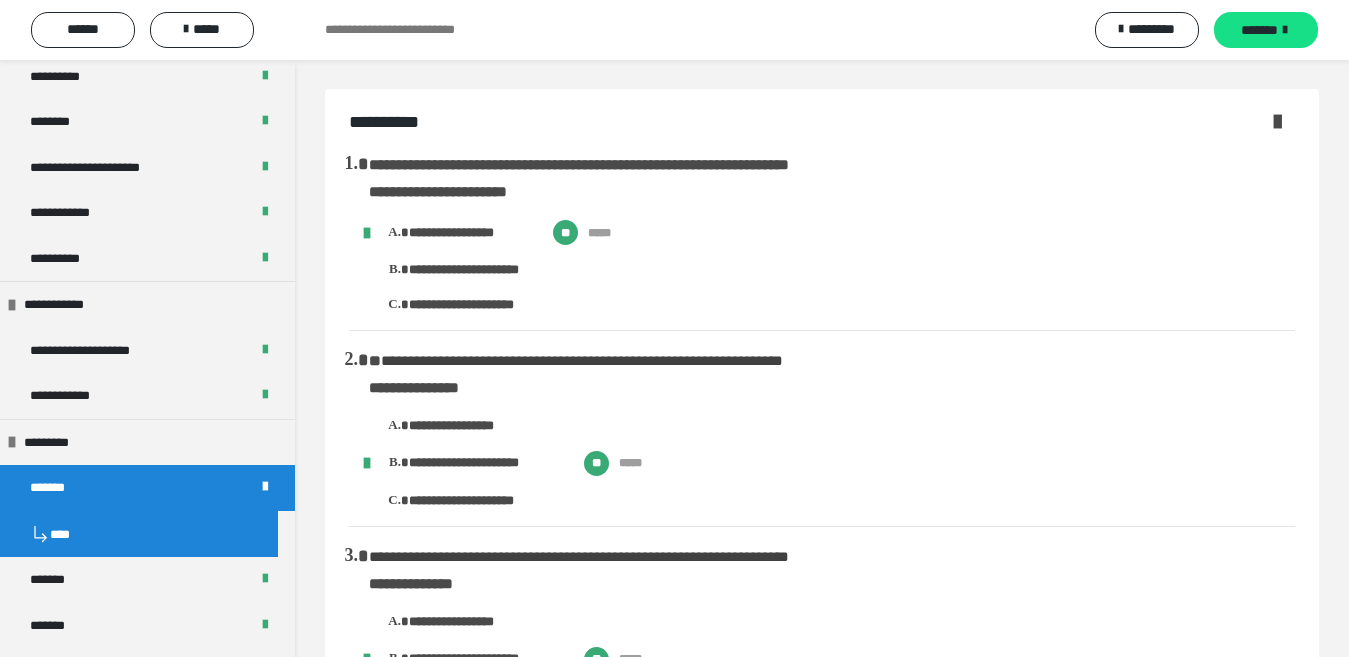 scroll, scrollTop: 0, scrollLeft: 0, axis: both 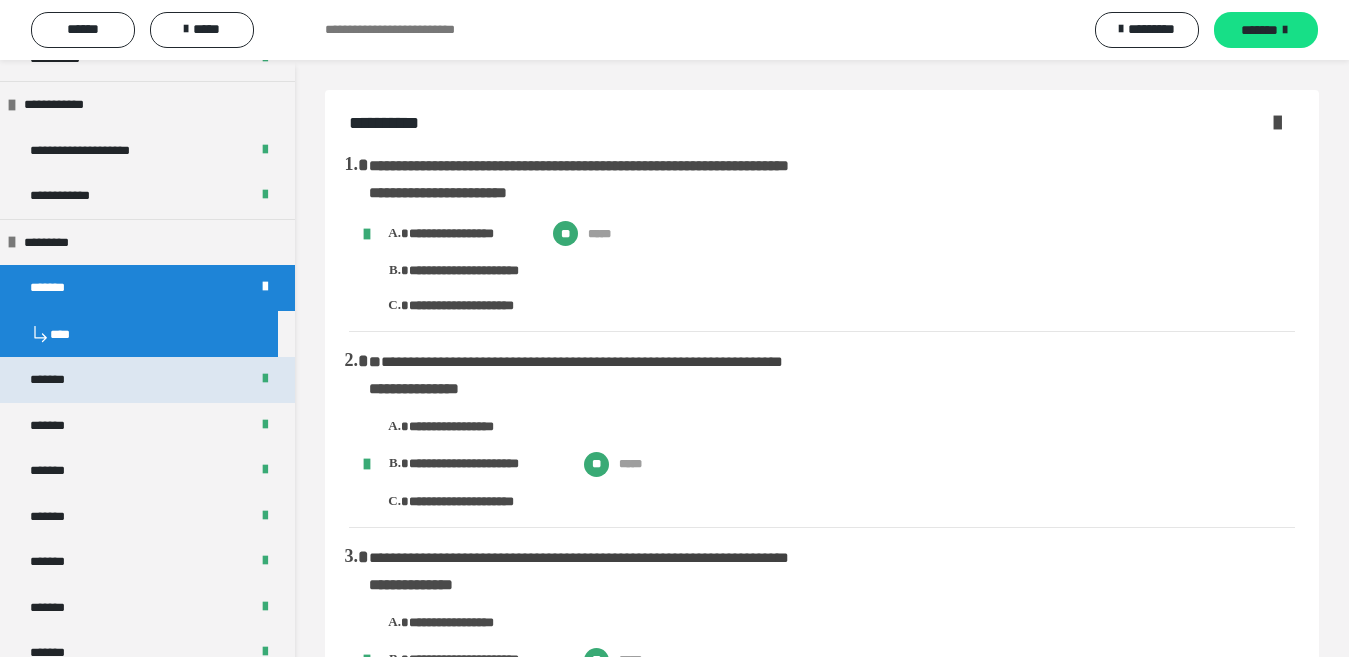 click on "*******" at bounding box center [58, 380] 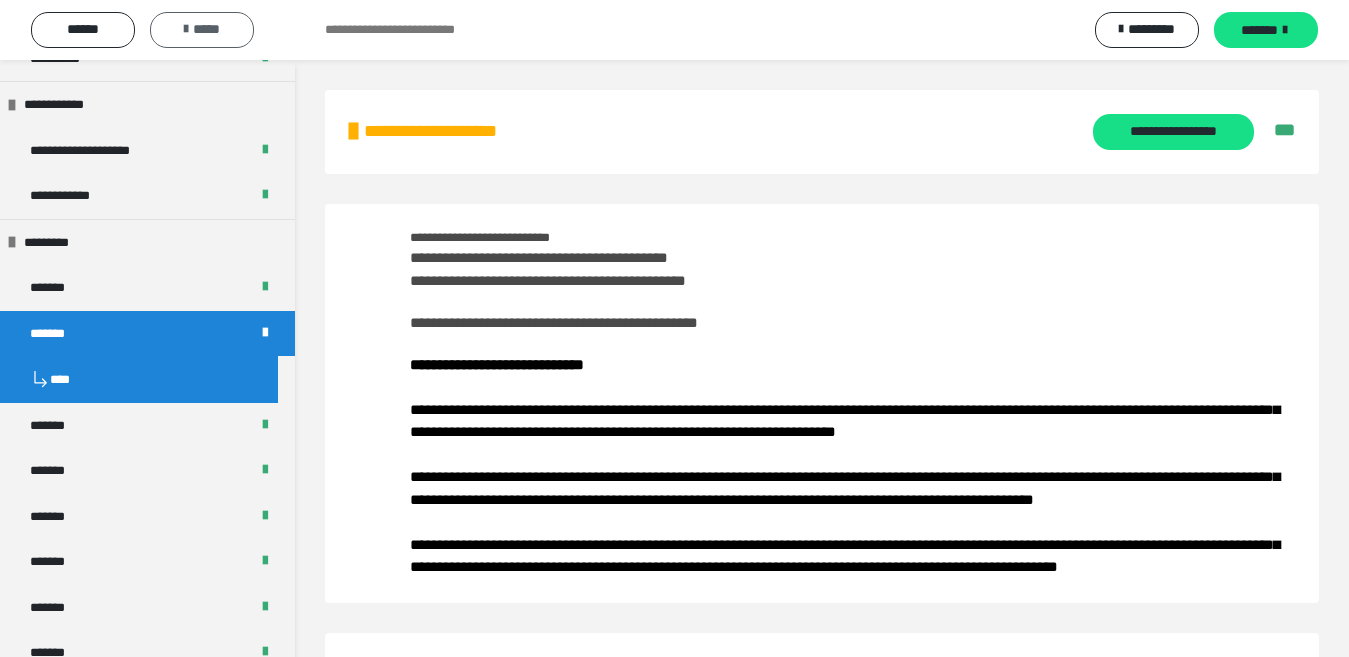 click on "*****" at bounding box center (202, 30) 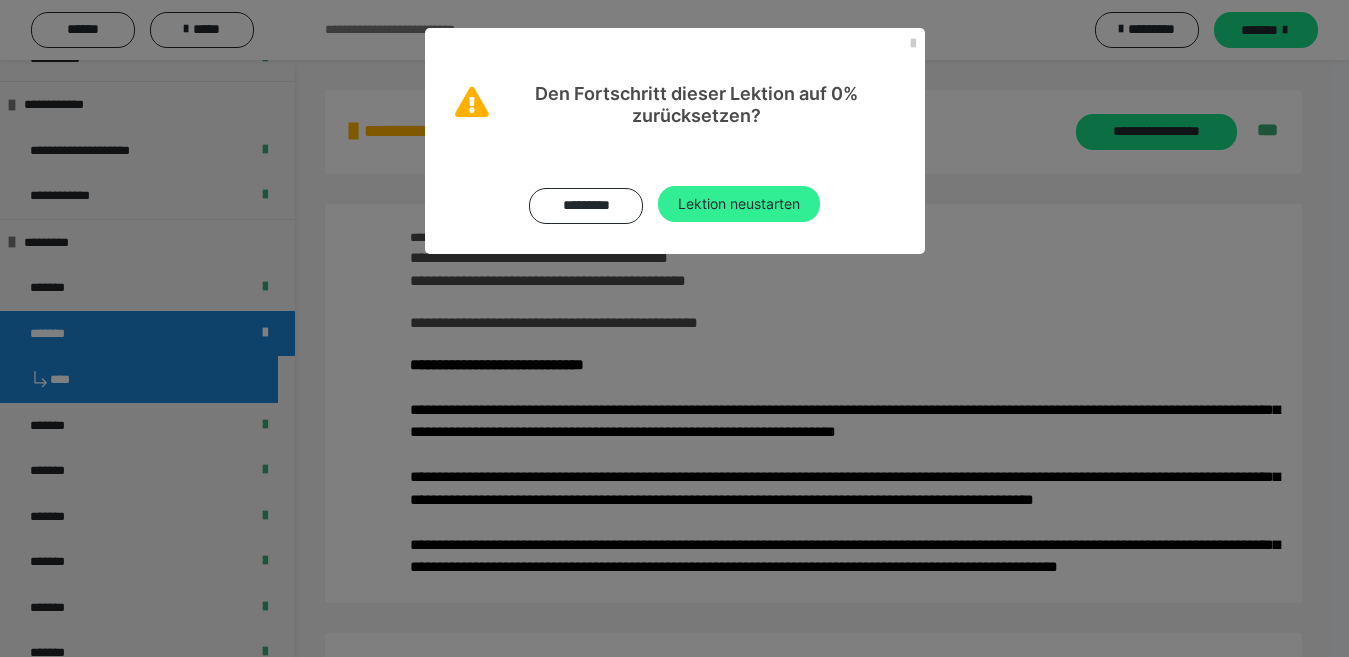 click on "Lektion neustarten" at bounding box center (739, 204) 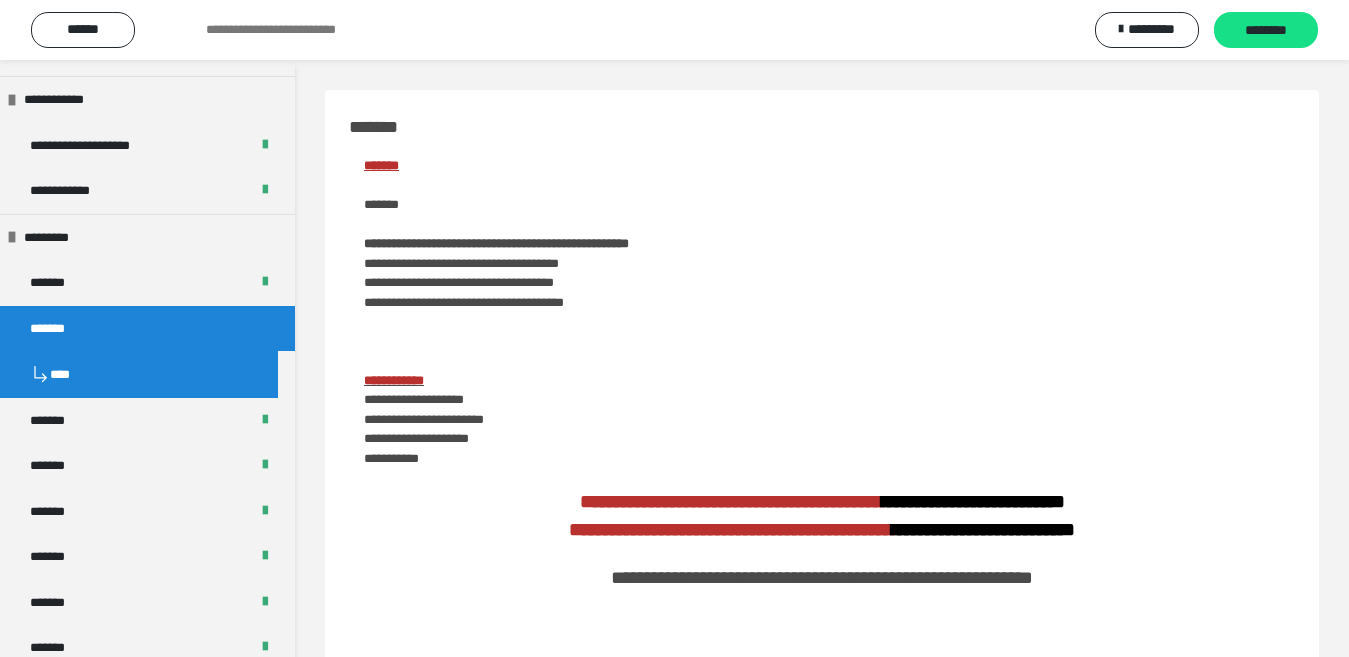 scroll, scrollTop: 600, scrollLeft: 0, axis: vertical 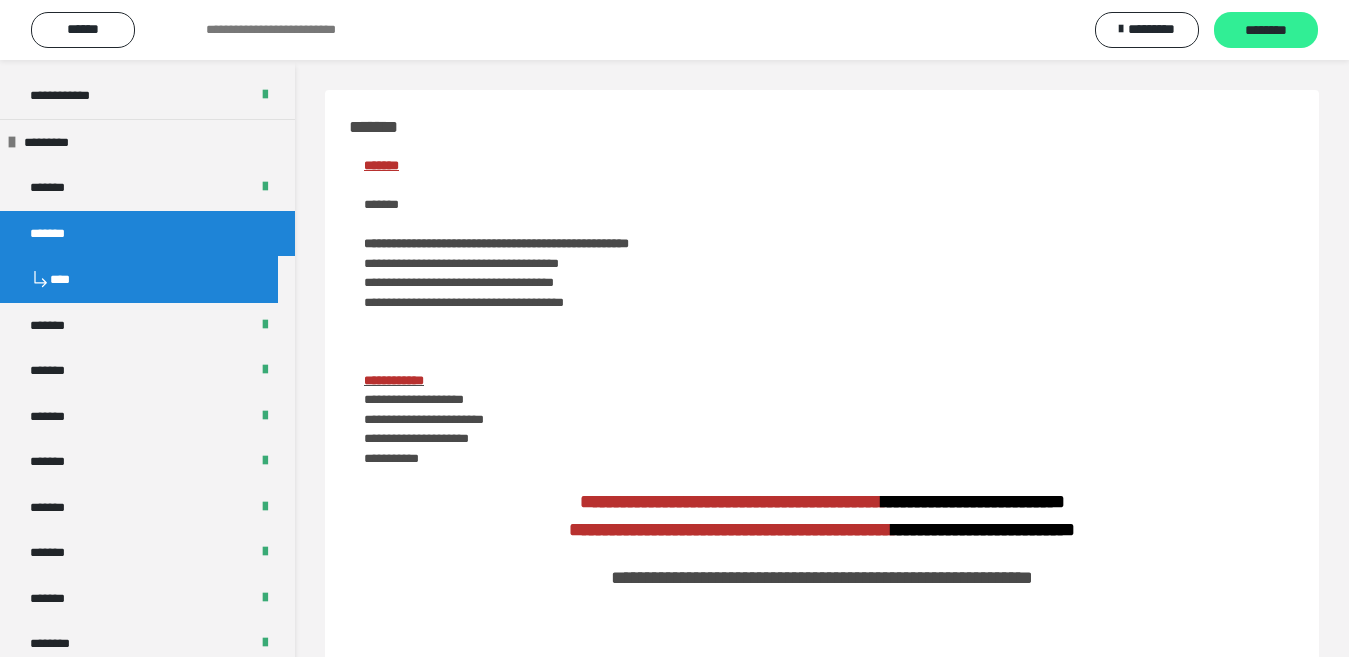 click on "********" at bounding box center (1266, 31) 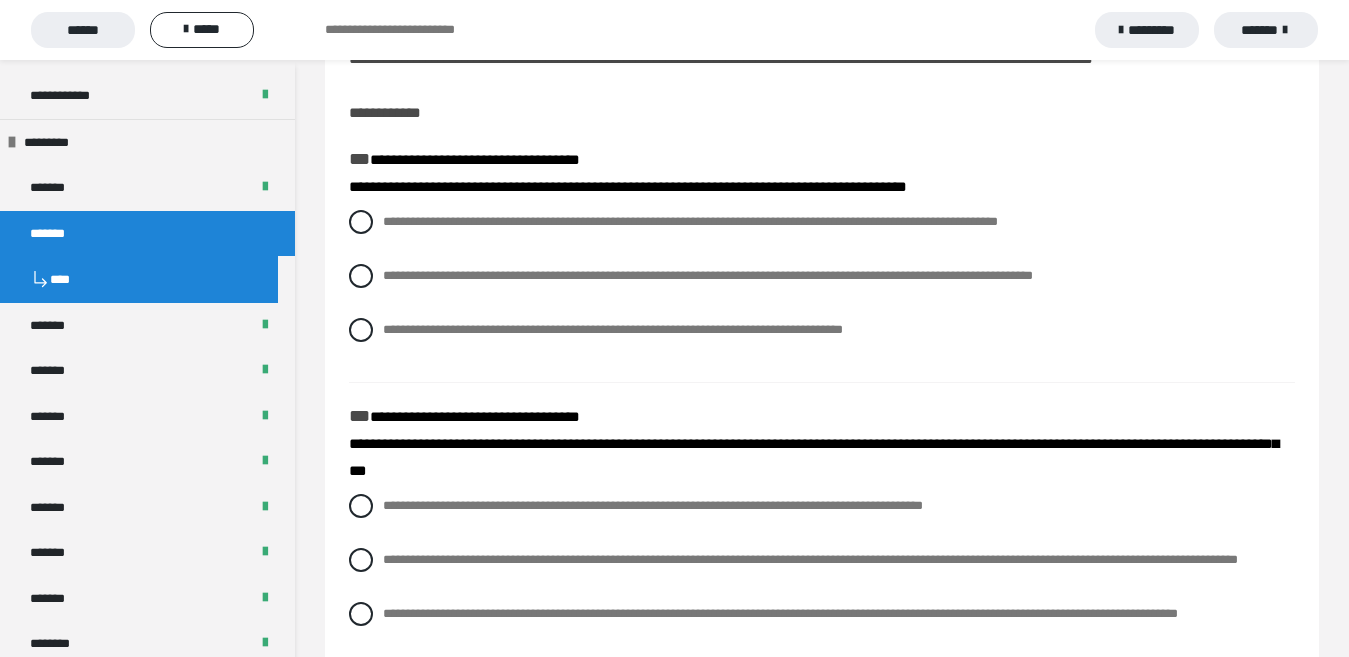 scroll, scrollTop: 33, scrollLeft: 0, axis: vertical 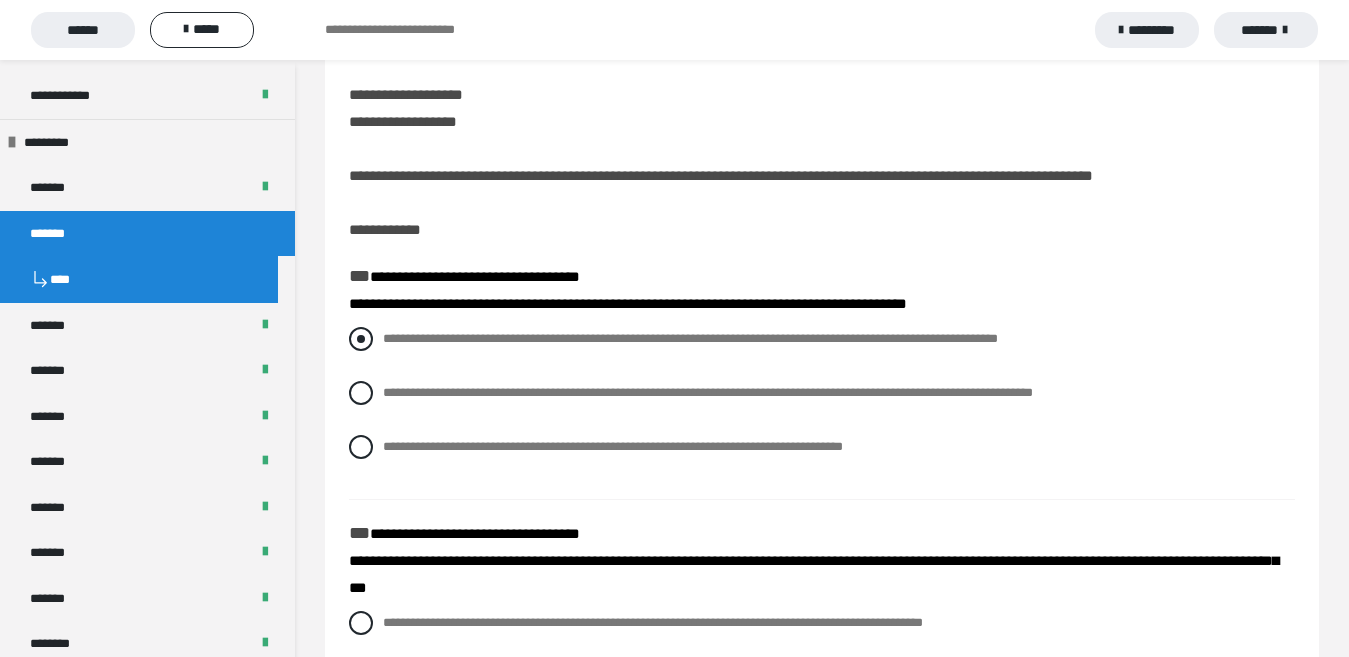 click at bounding box center [361, 339] 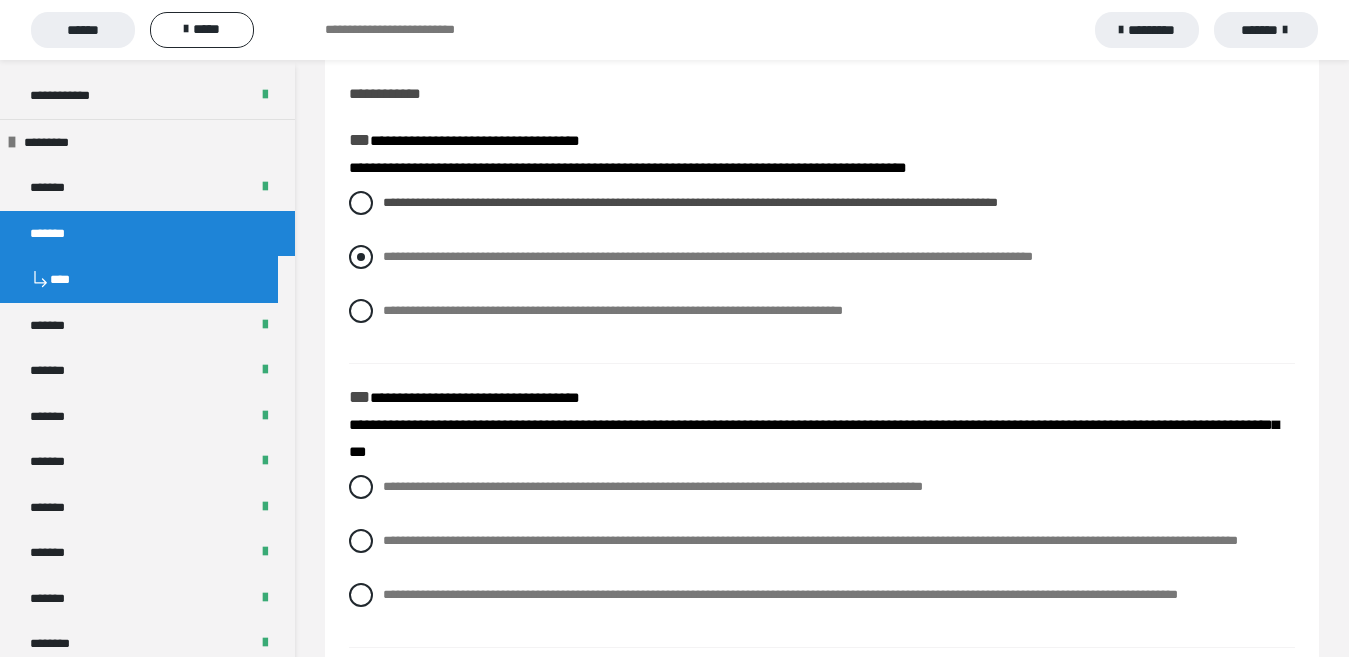 scroll, scrollTop: 233, scrollLeft: 0, axis: vertical 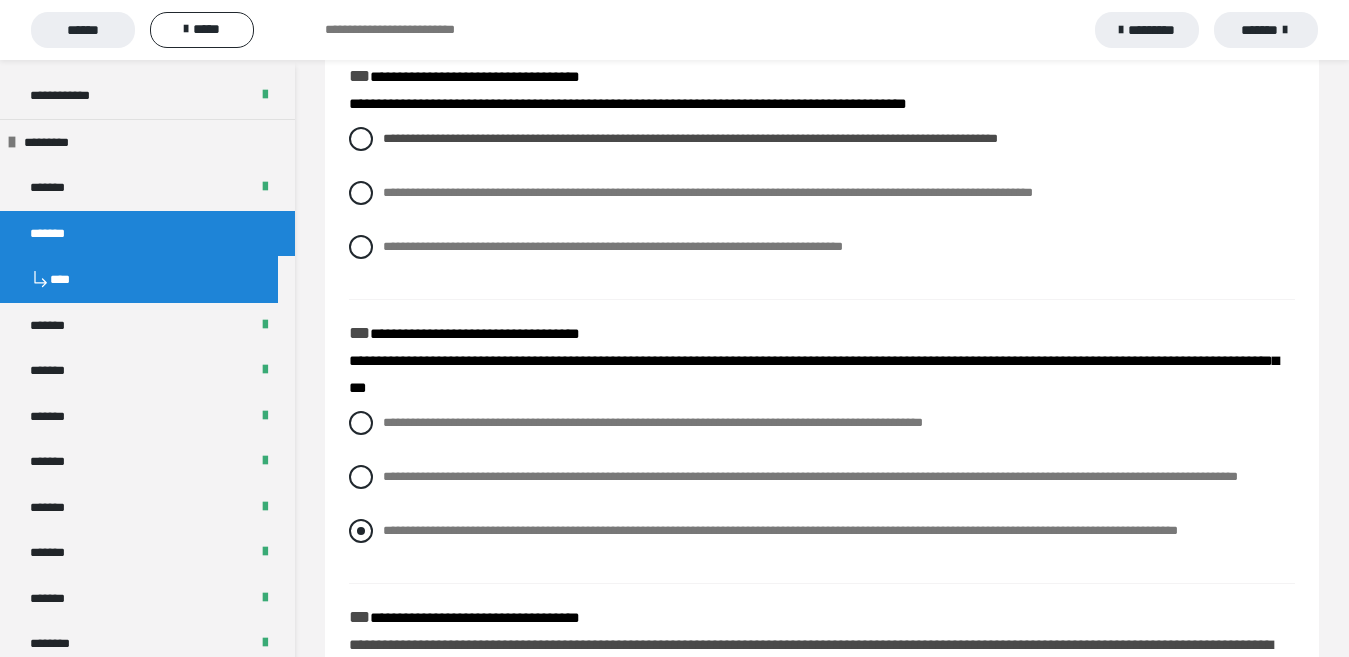 click at bounding box center [361, 531] 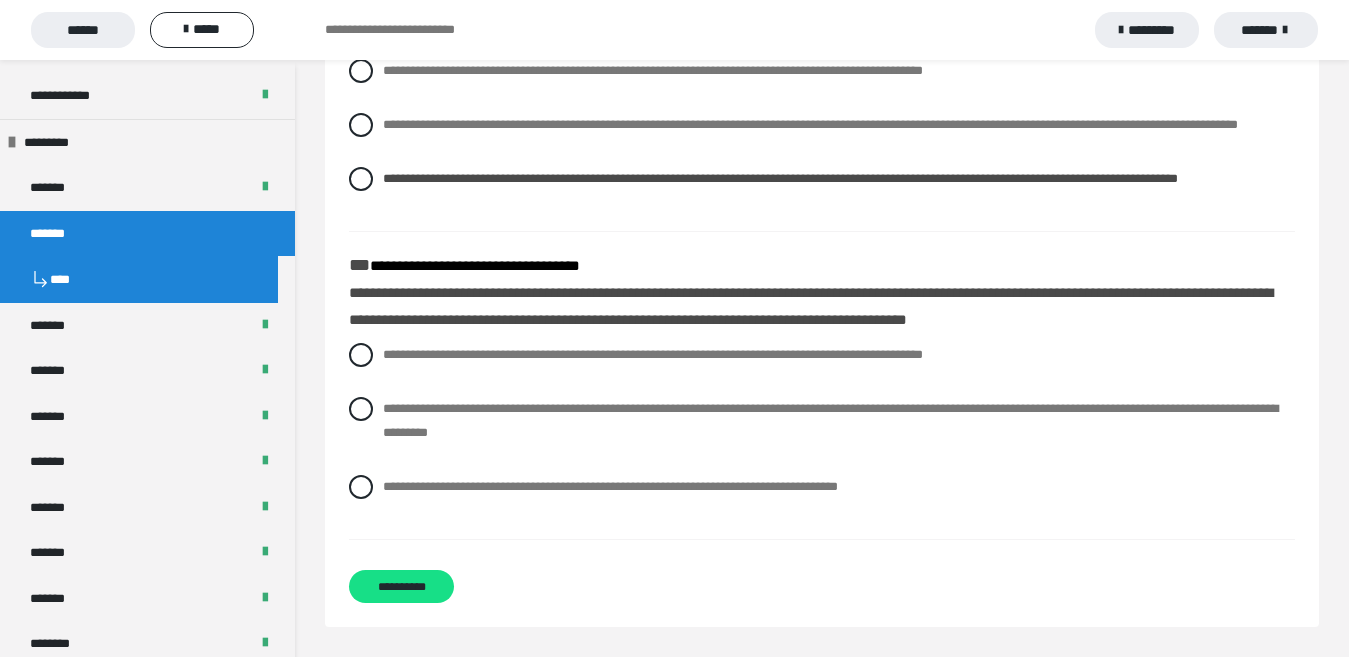 scroll, scrollTop: 633, scrollLeft: 0, axis: vertical 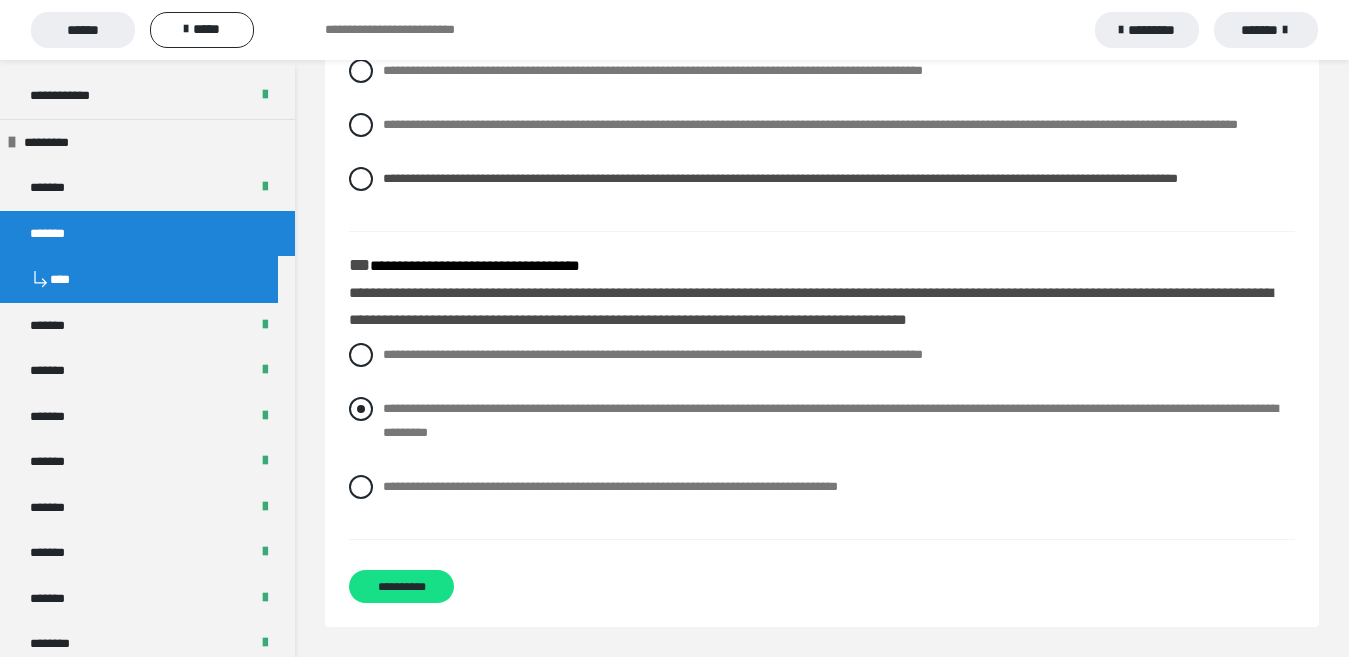 click at bounding box center [361, 409] 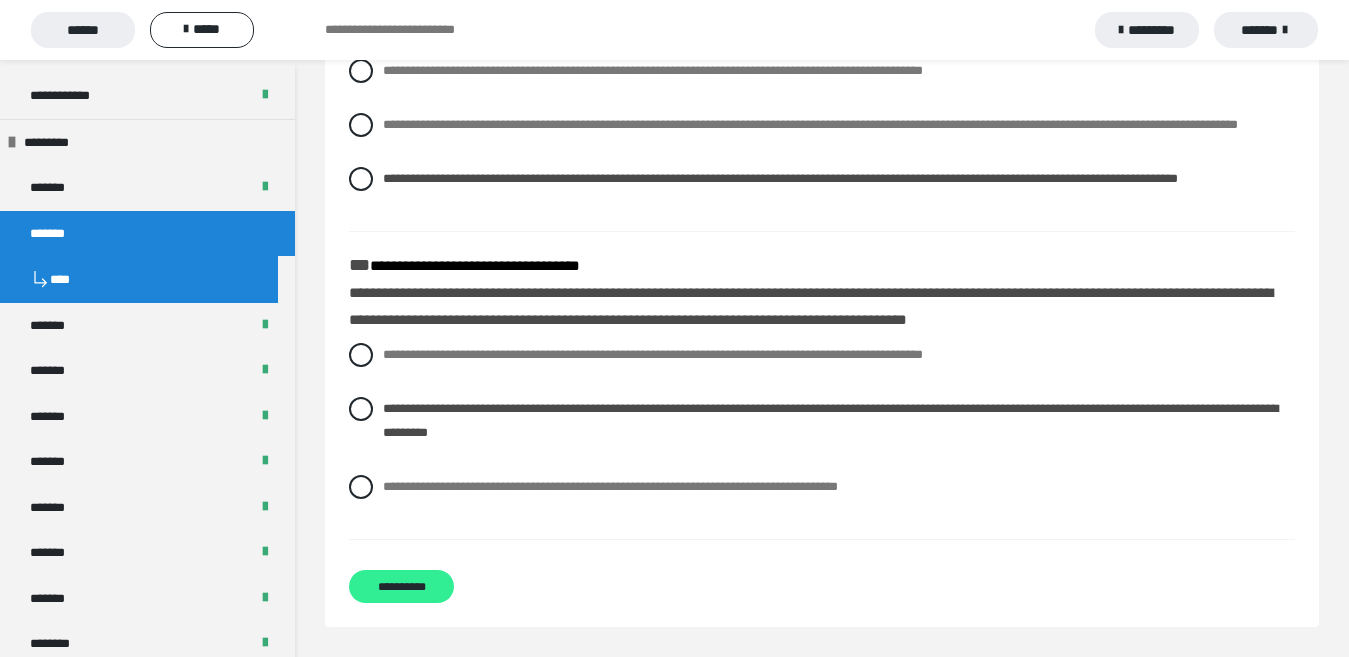 click on "**********" at bounding box center (401, 586) 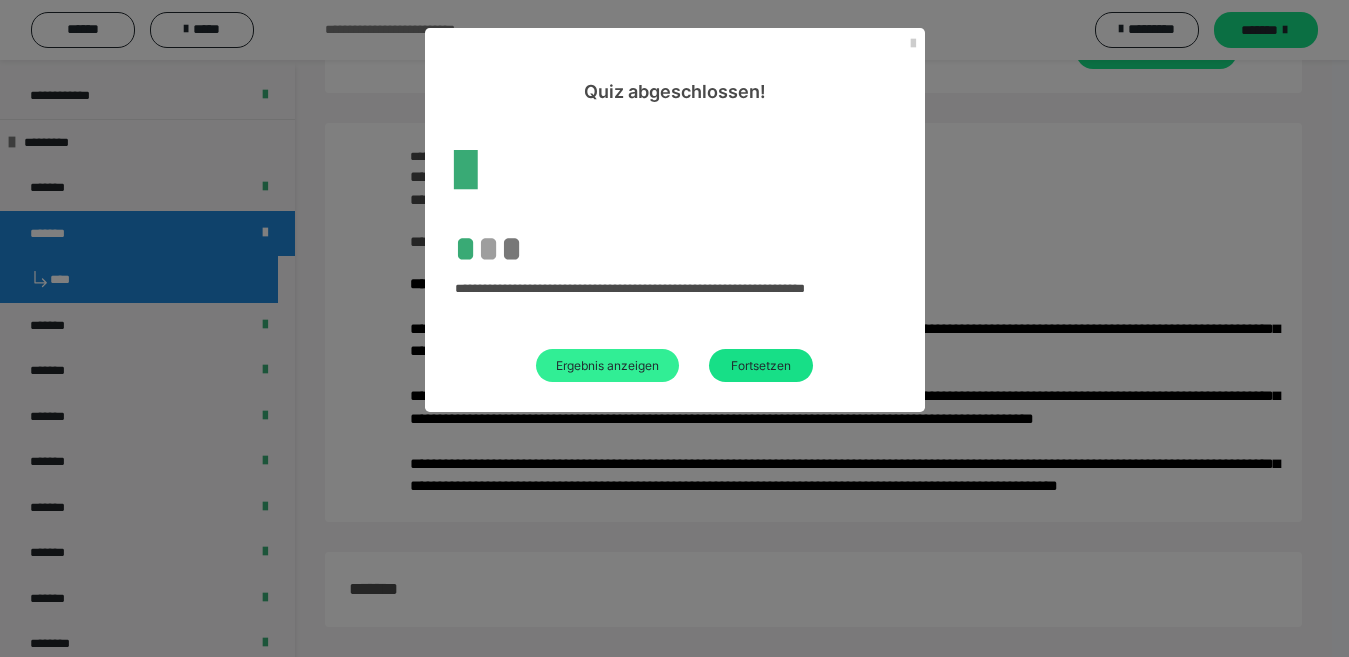scroll, scrollTop: 633, scrollLeft: 0, axis: vertical 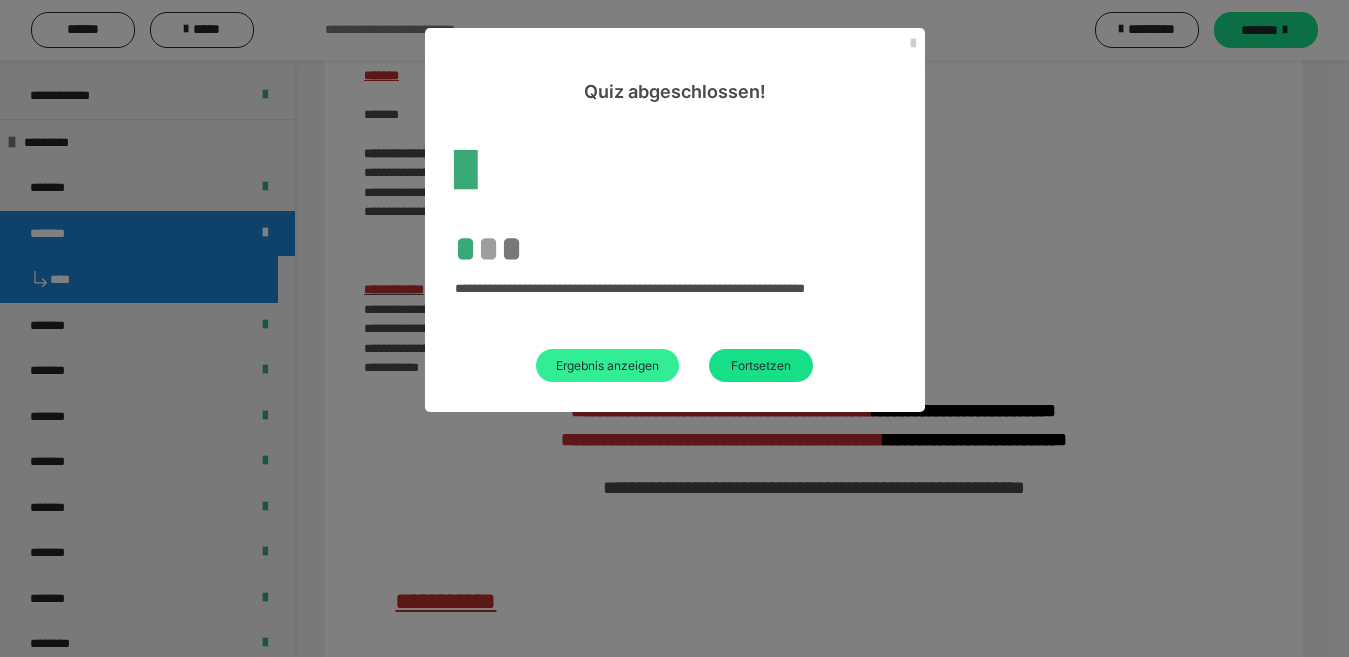 click on "Ergebnis anzeigen" at bounding box center [607, 365] 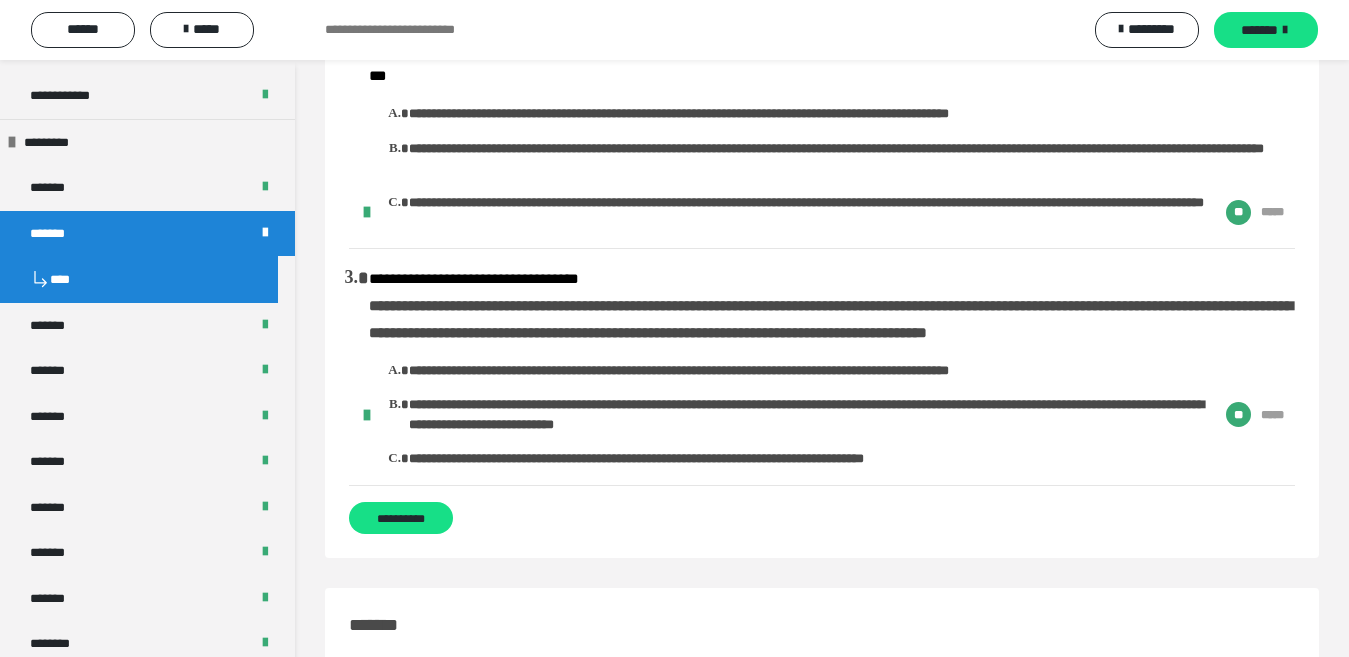 scroll, scrollTop: 33, scrollLeft: 0, axis: vertical 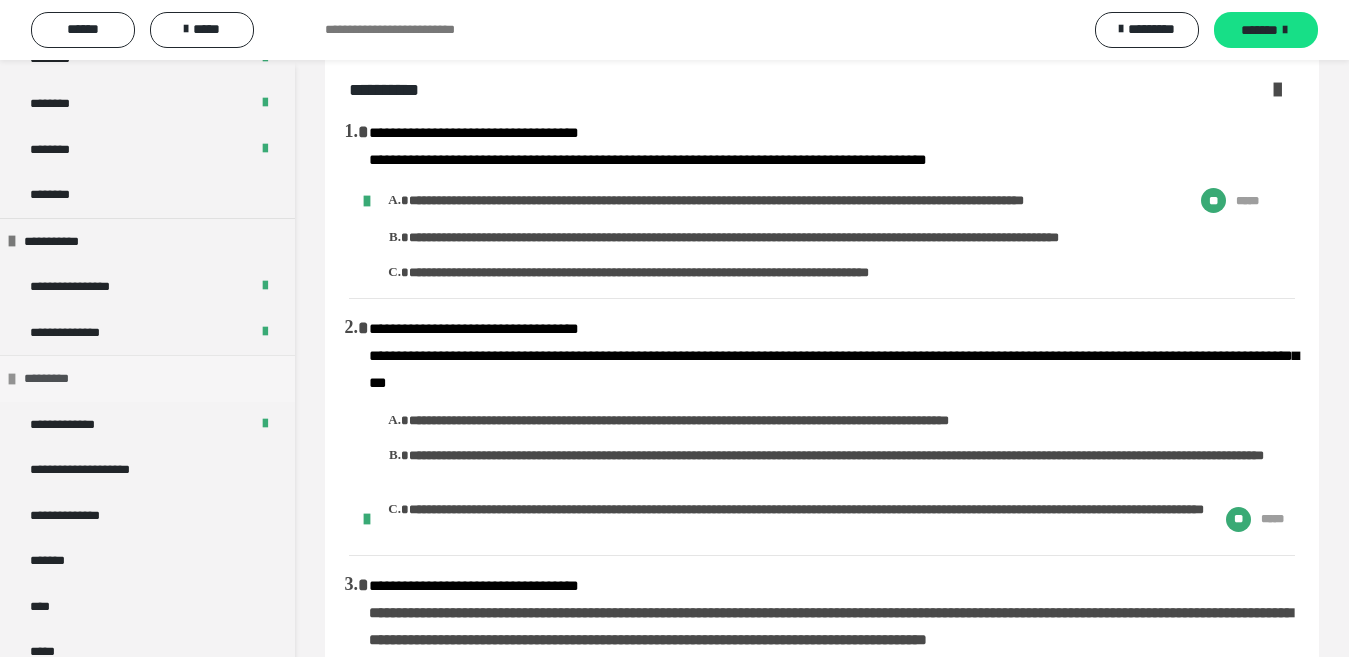 click at bounding box center [12, 379] 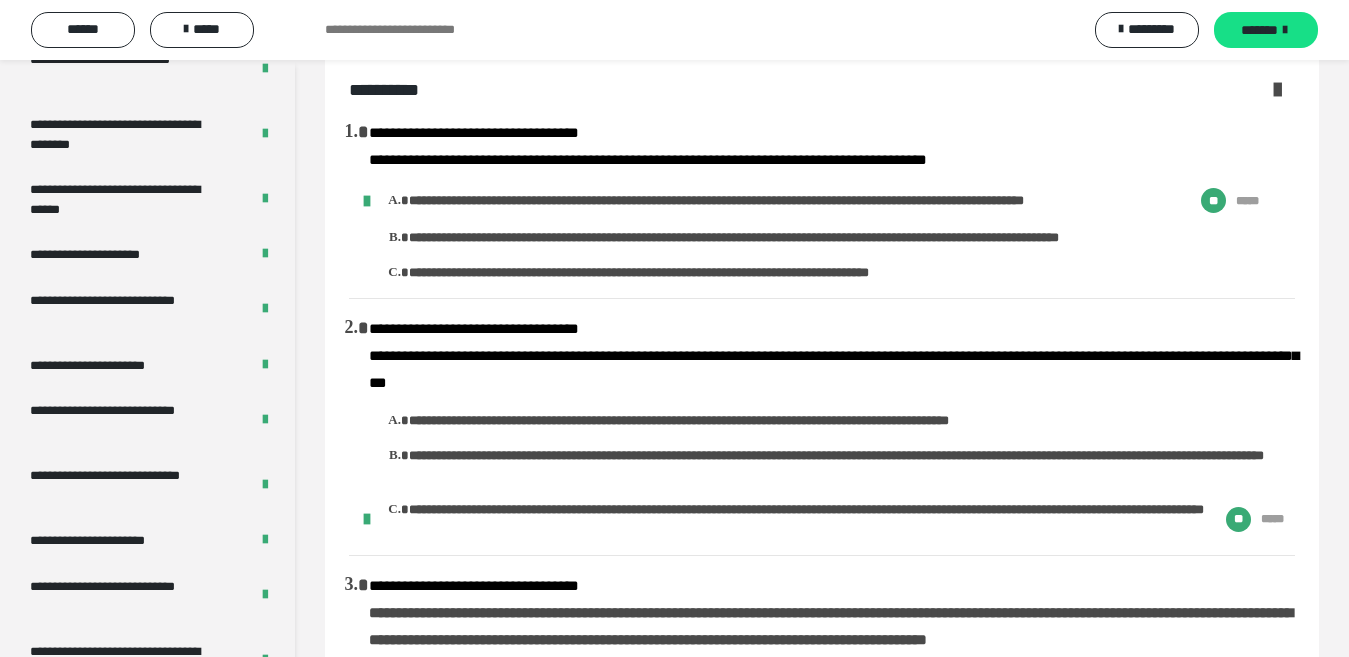scroll, scrollTop: 3806, scrollLeft: 0, axis: vertical 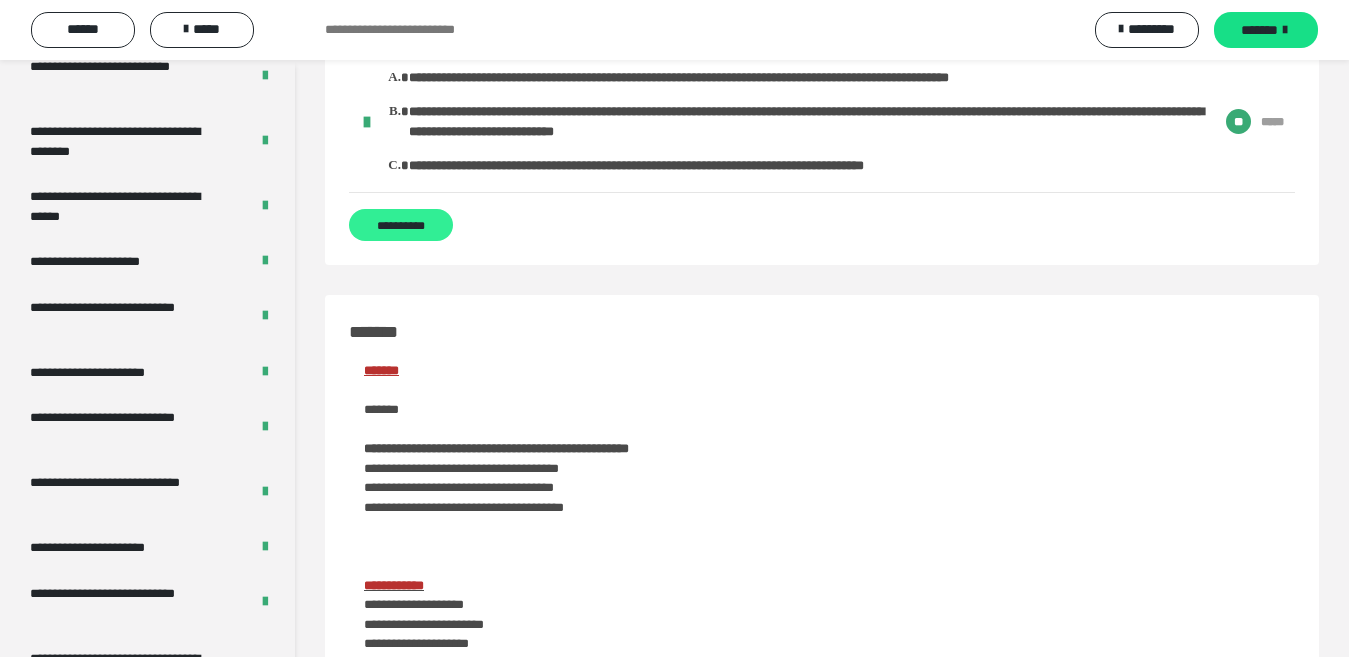 click on "**********" at bounding box center (401, 225) 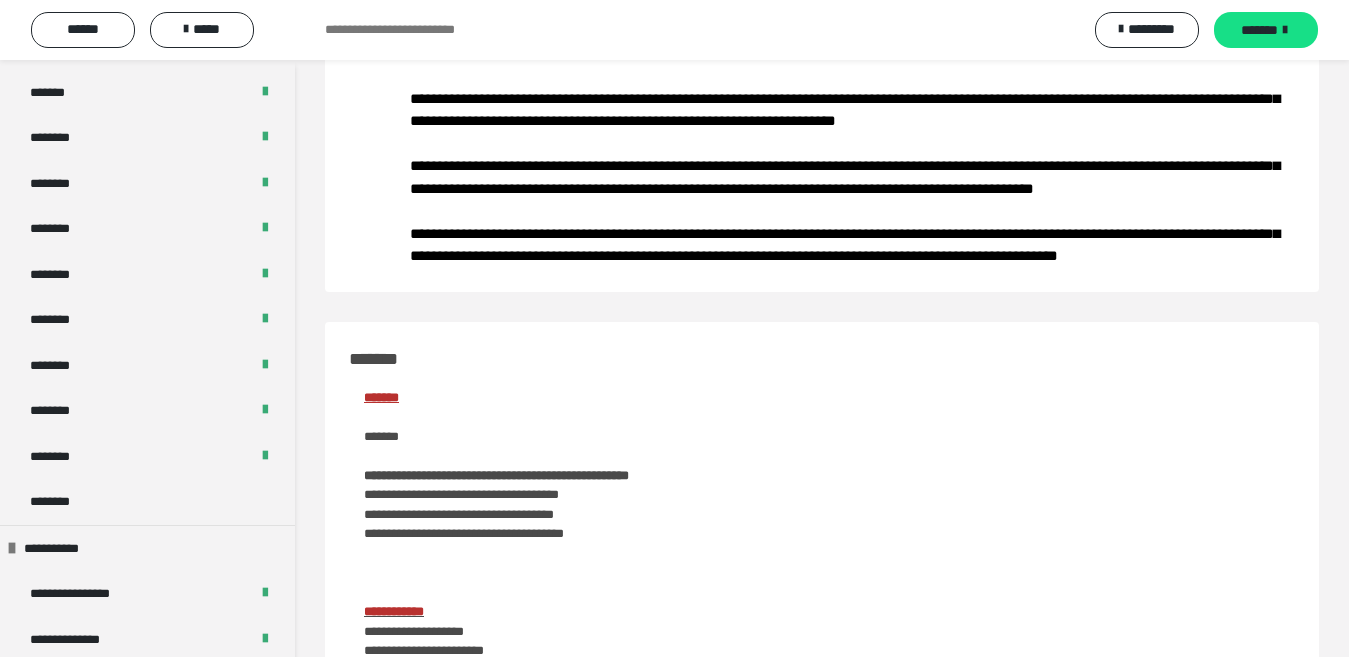 scroll, scrollTop: 706, scrollLeft: 0, axis: vertical 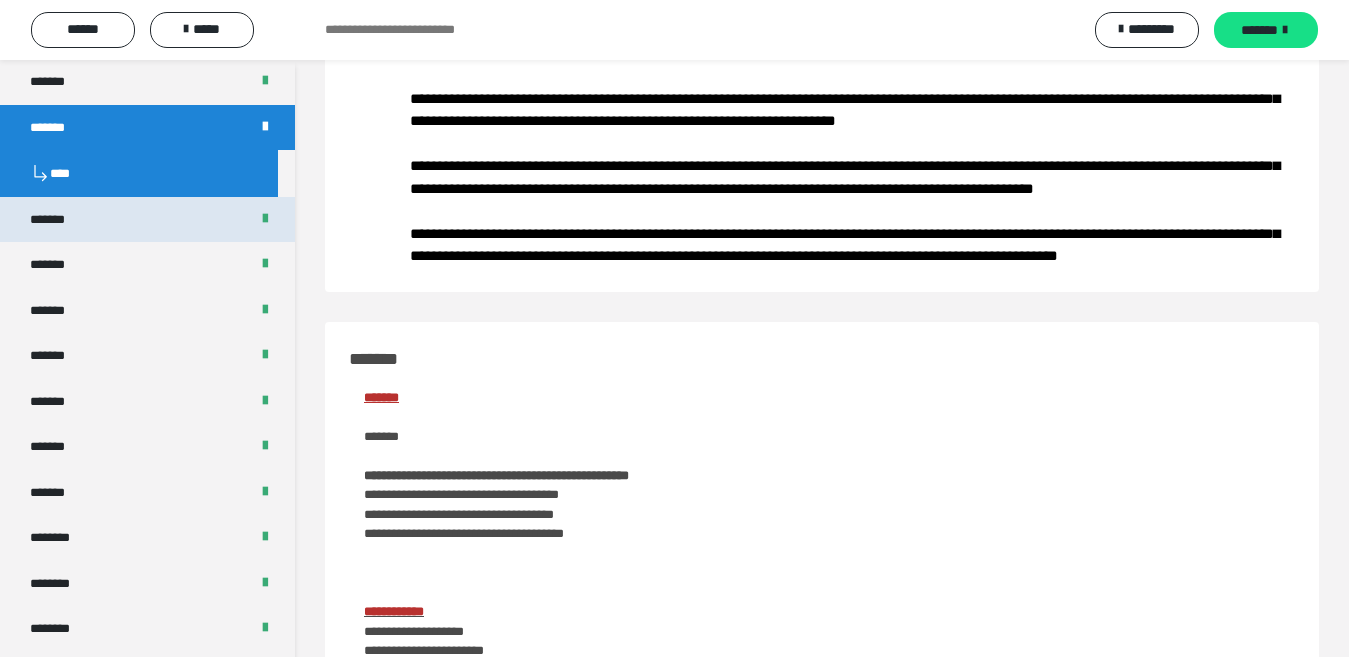click on "*******" at bounding box center [58, 220] 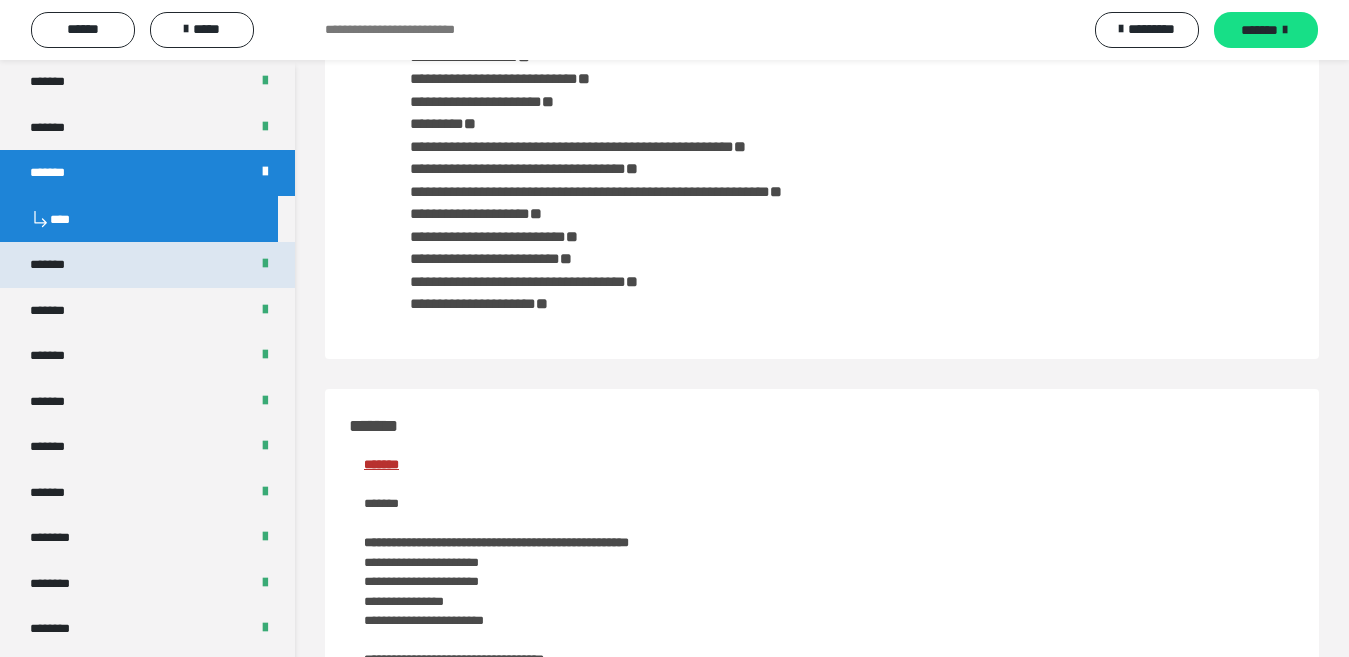 scroll, scrollTop: 0, scrollLeft: 0, axis: both 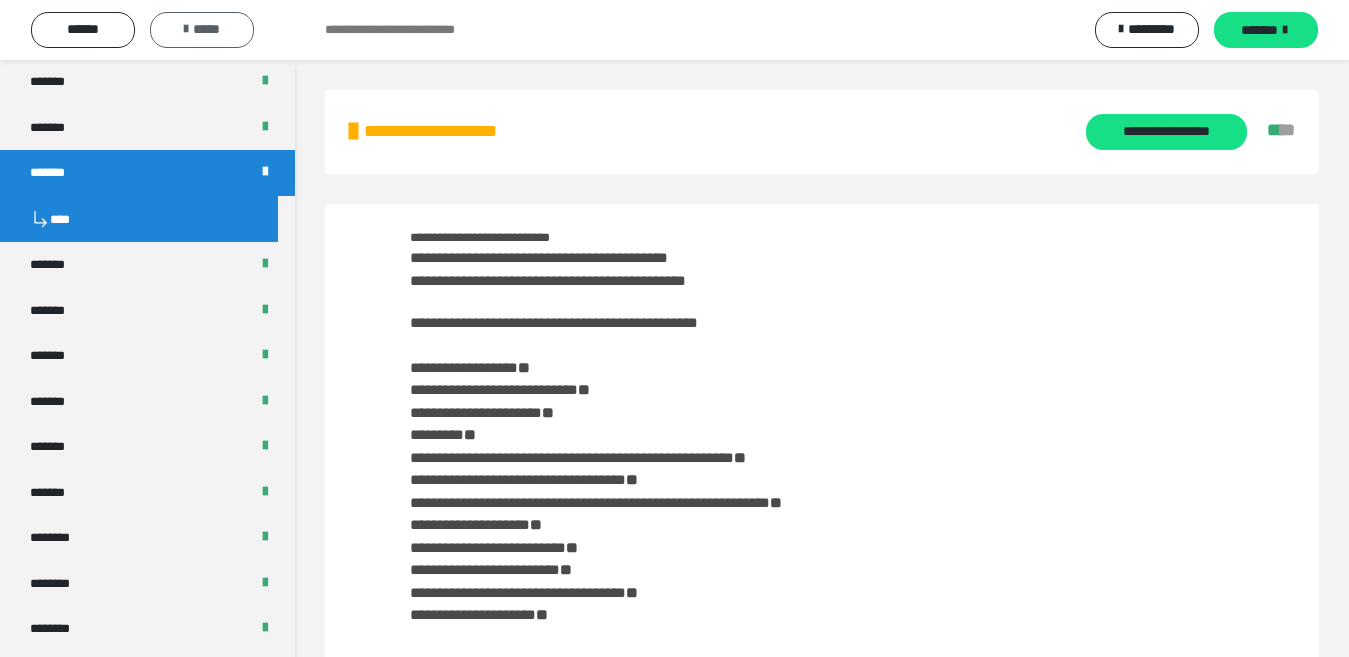 click on "*****" at bounding box center [202, 30] 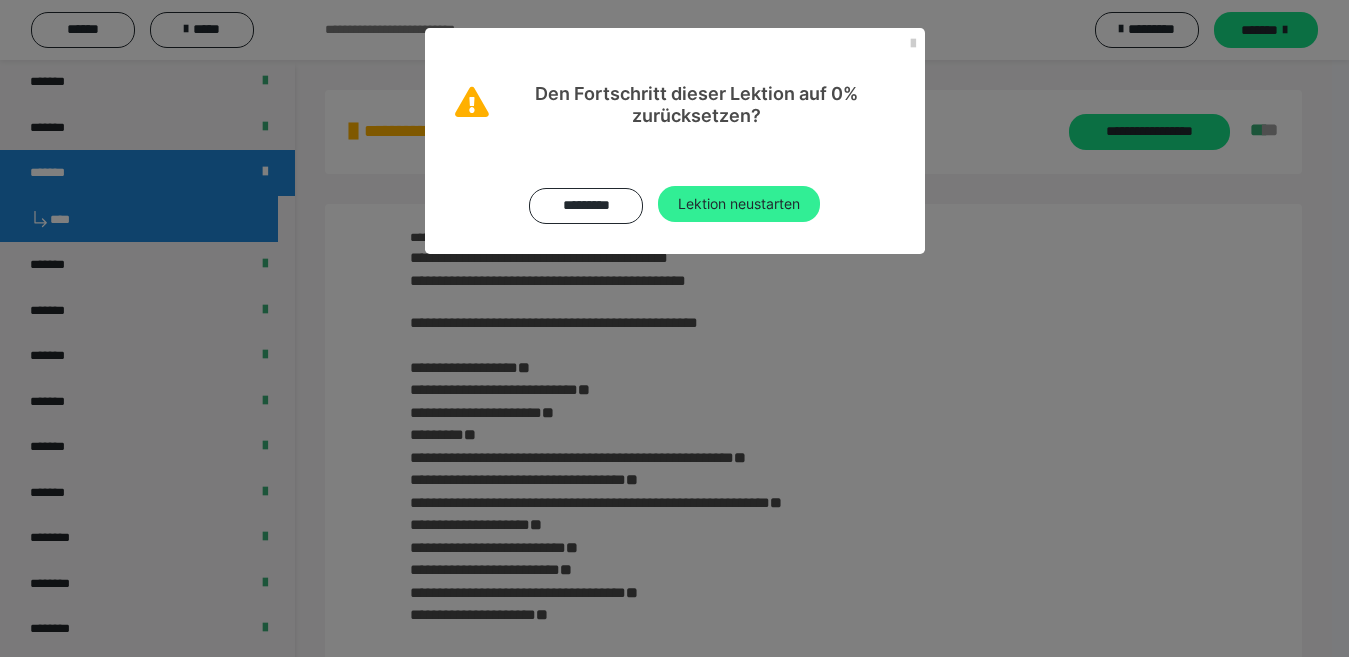 click on "Lektion neustarten" at bounding box center (739, 204) 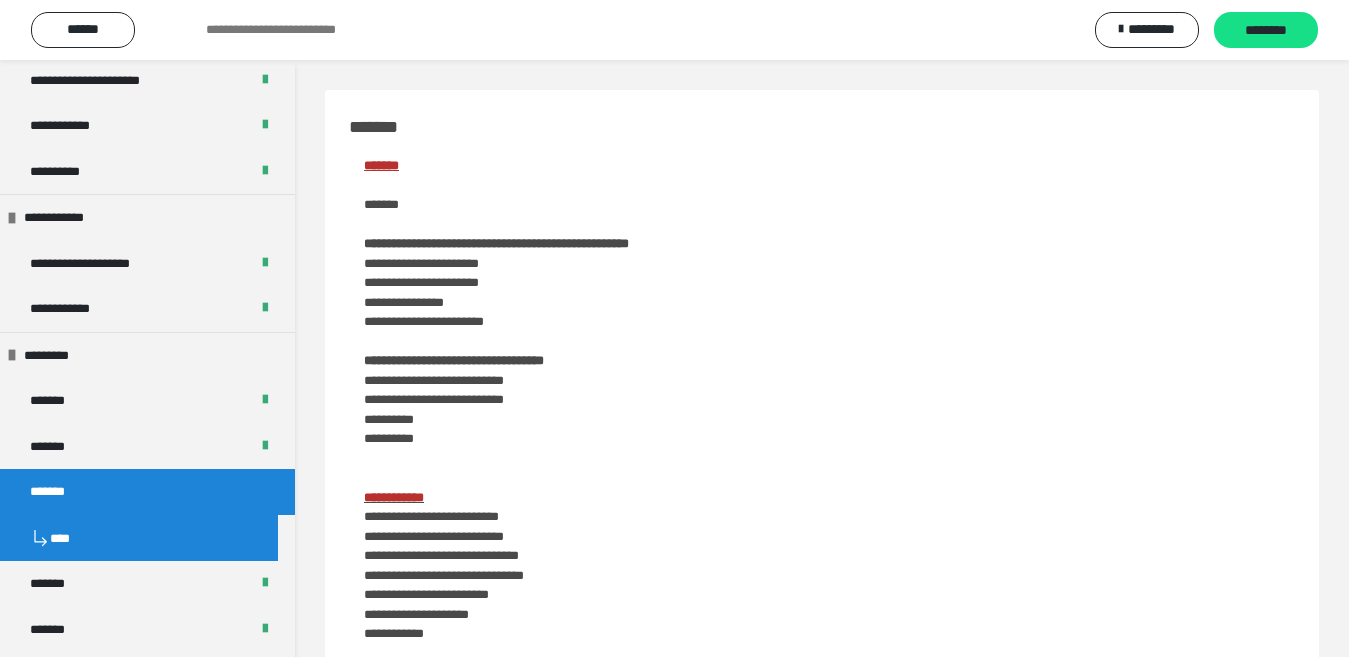 scroll, scrollTop: 782, scrollLeft: 0, axis: vertical 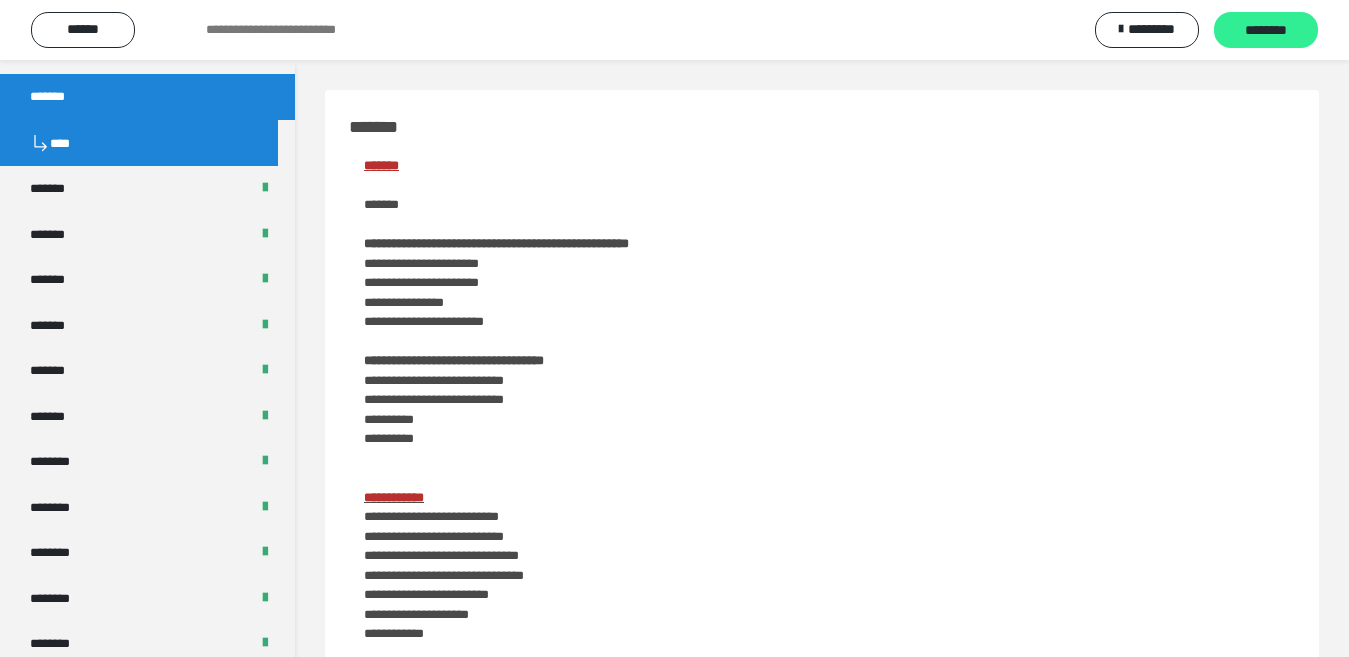 click on "********" at bounding box center (1266, 31) 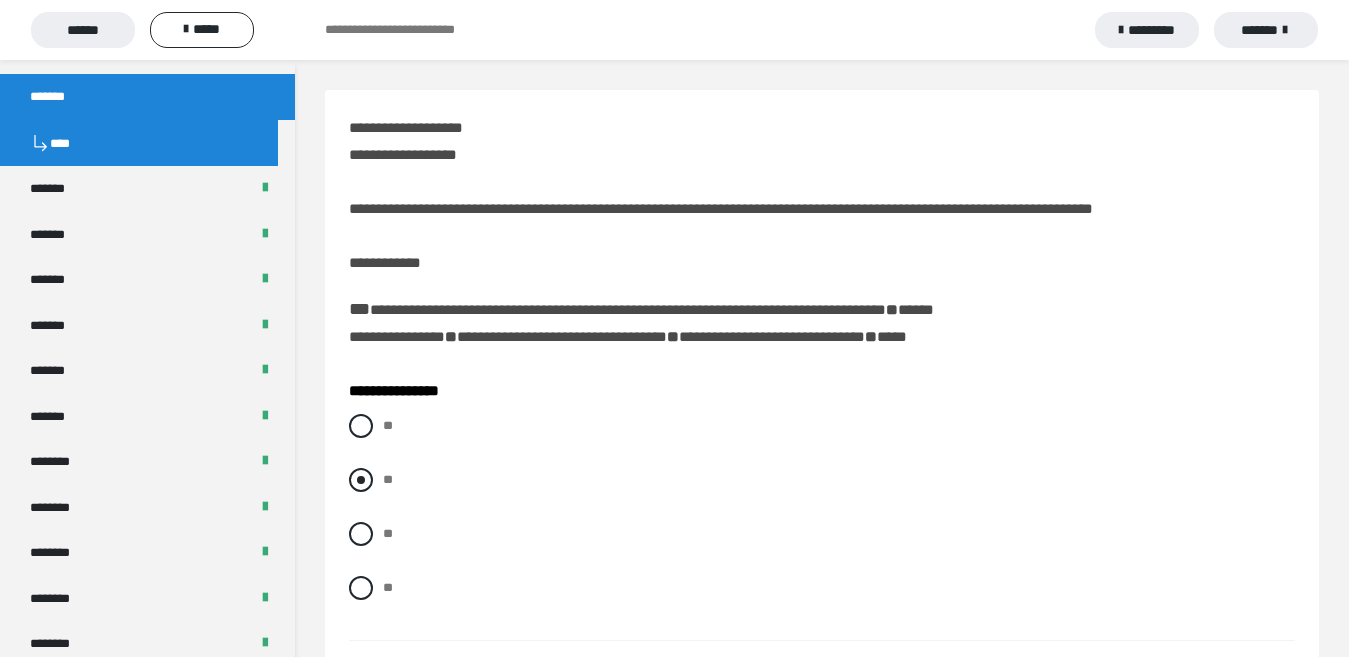 click at bounding box center [361, 480] 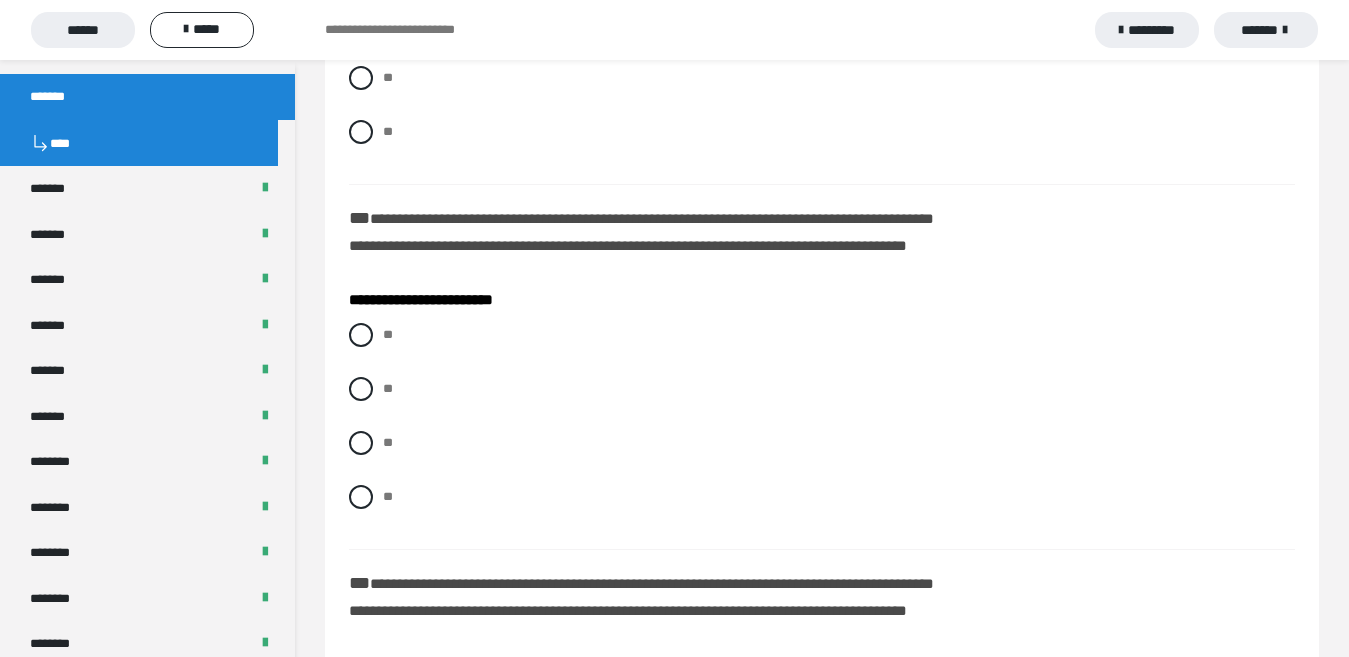 scroll, scrollTop: 500, scrollLeft: 0, axis: vertical 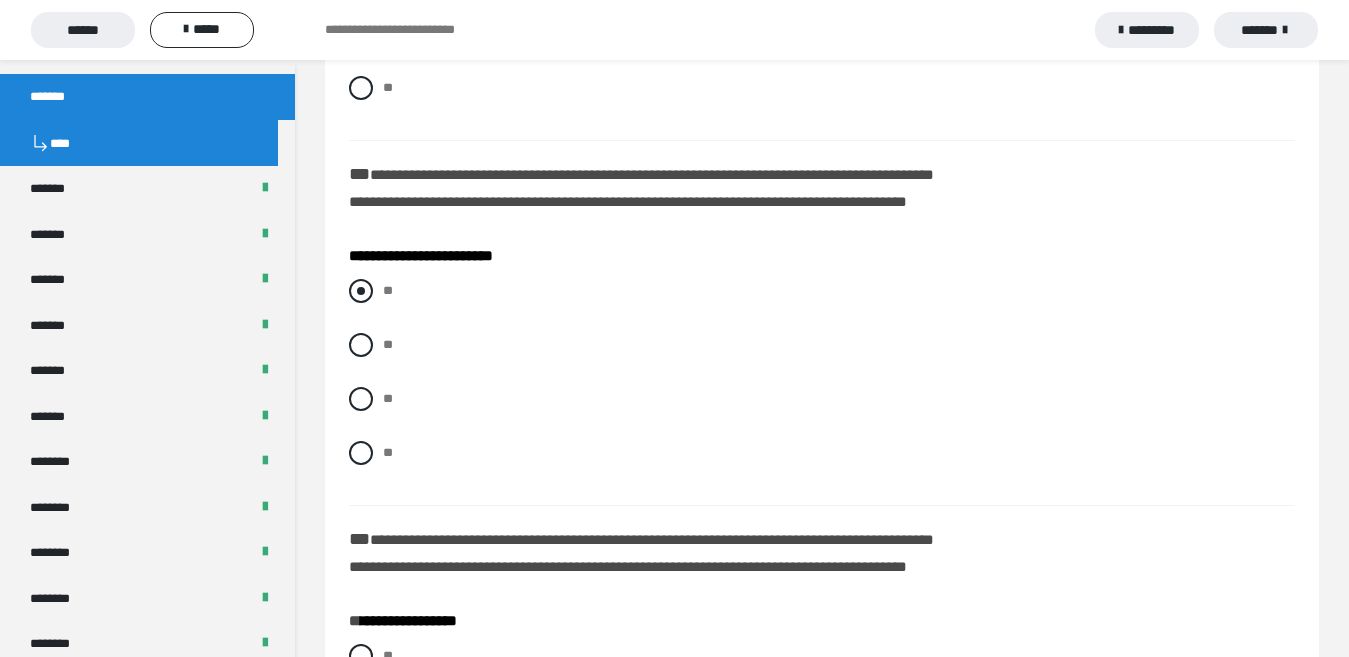 click at bounding box center [361, 291] 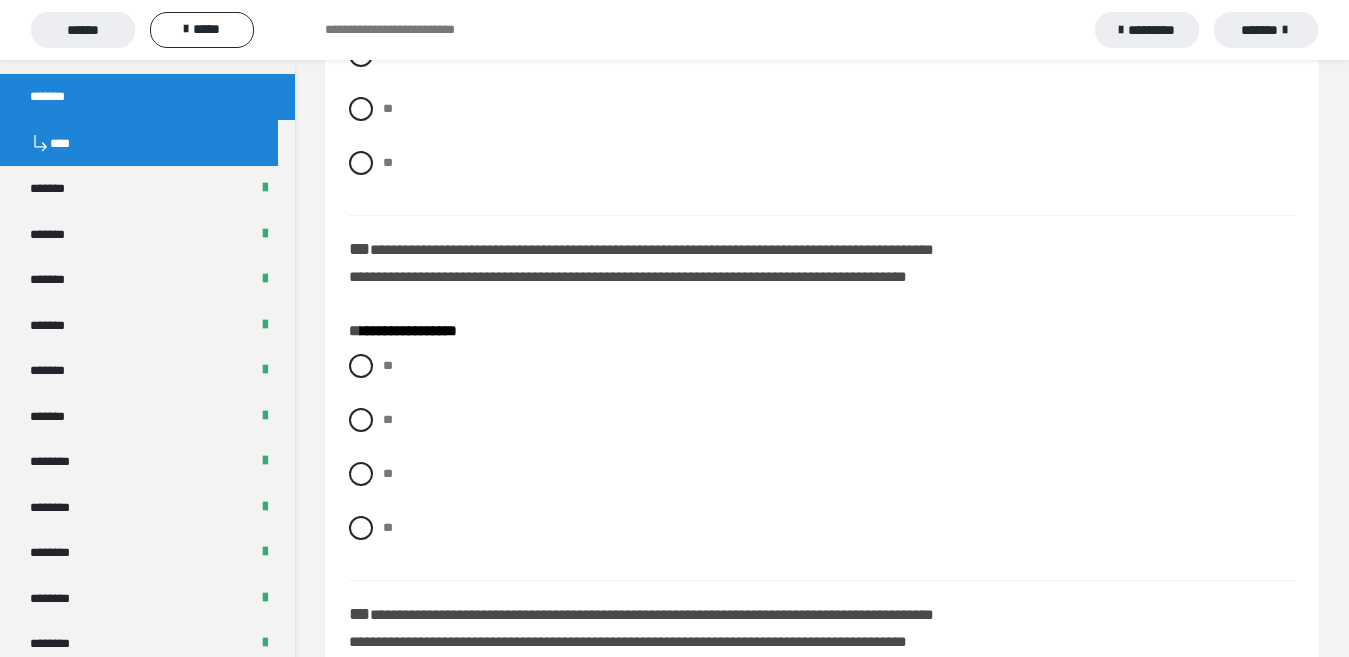 scroll, scrollTop: 800, scrollLeft: 0, axis: vertical 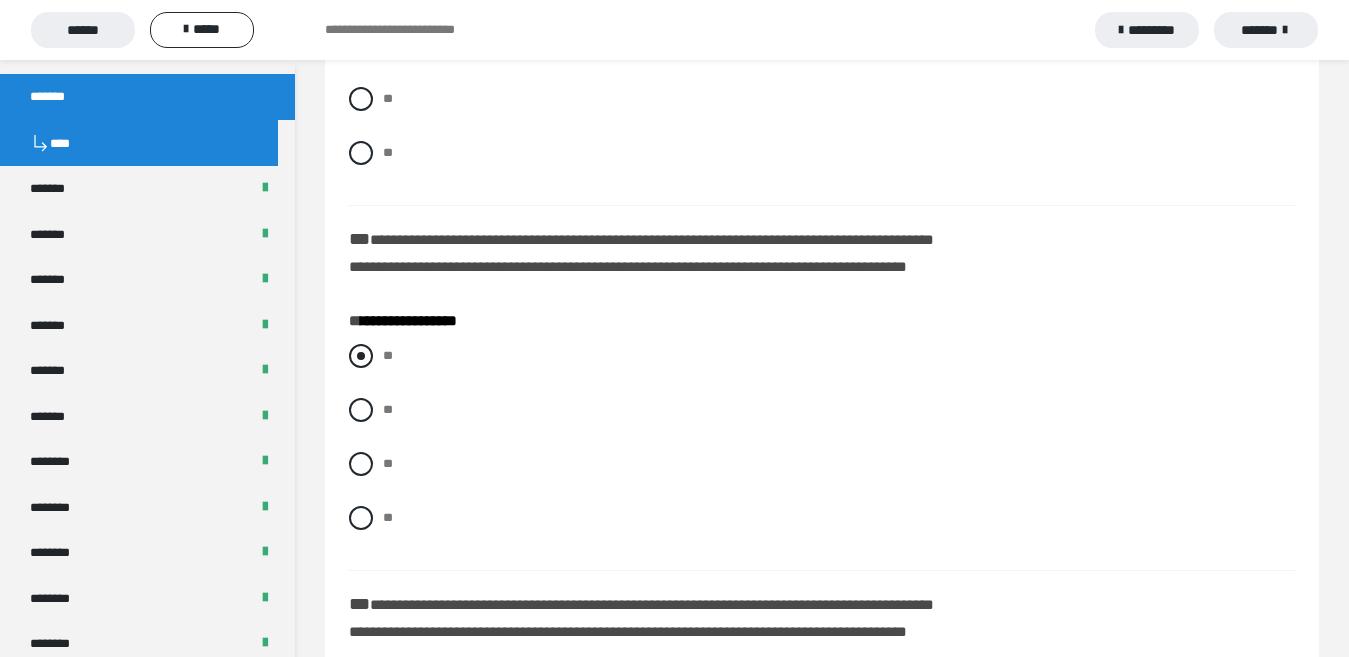 click at bounding box center (361, 356) 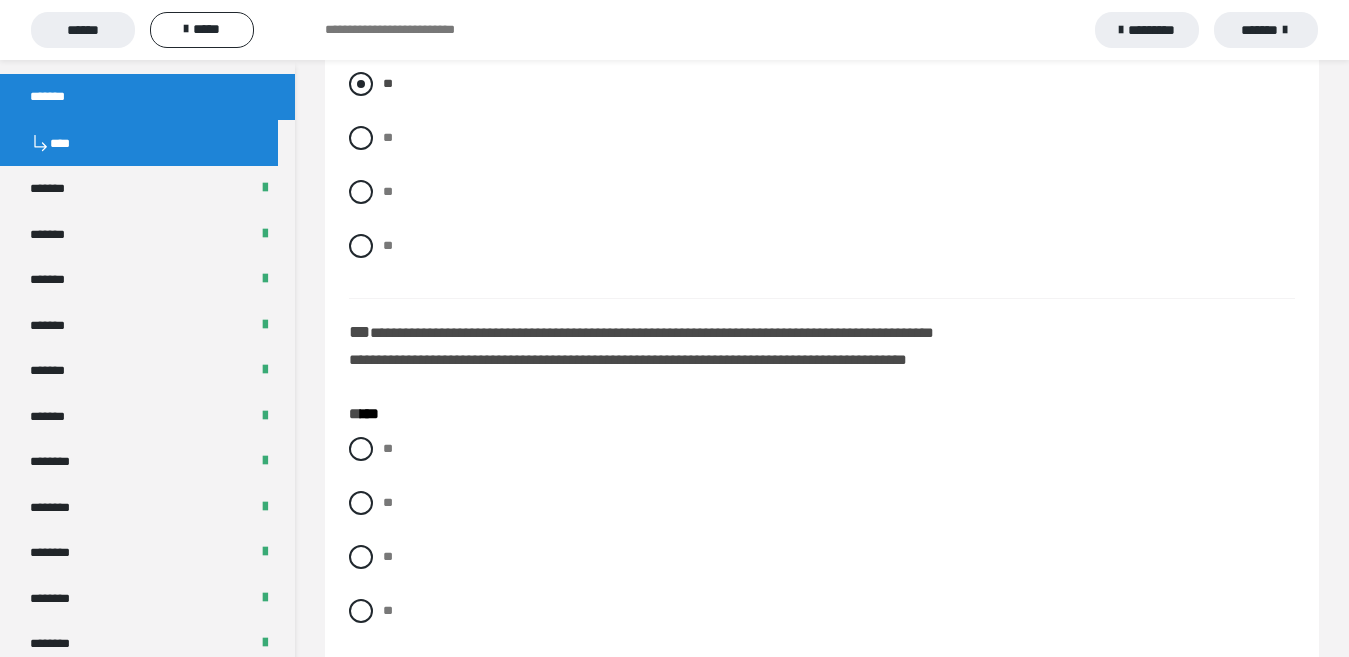 scroll, scrollTop: 1100, scrollLeft: 0, axis: vertical 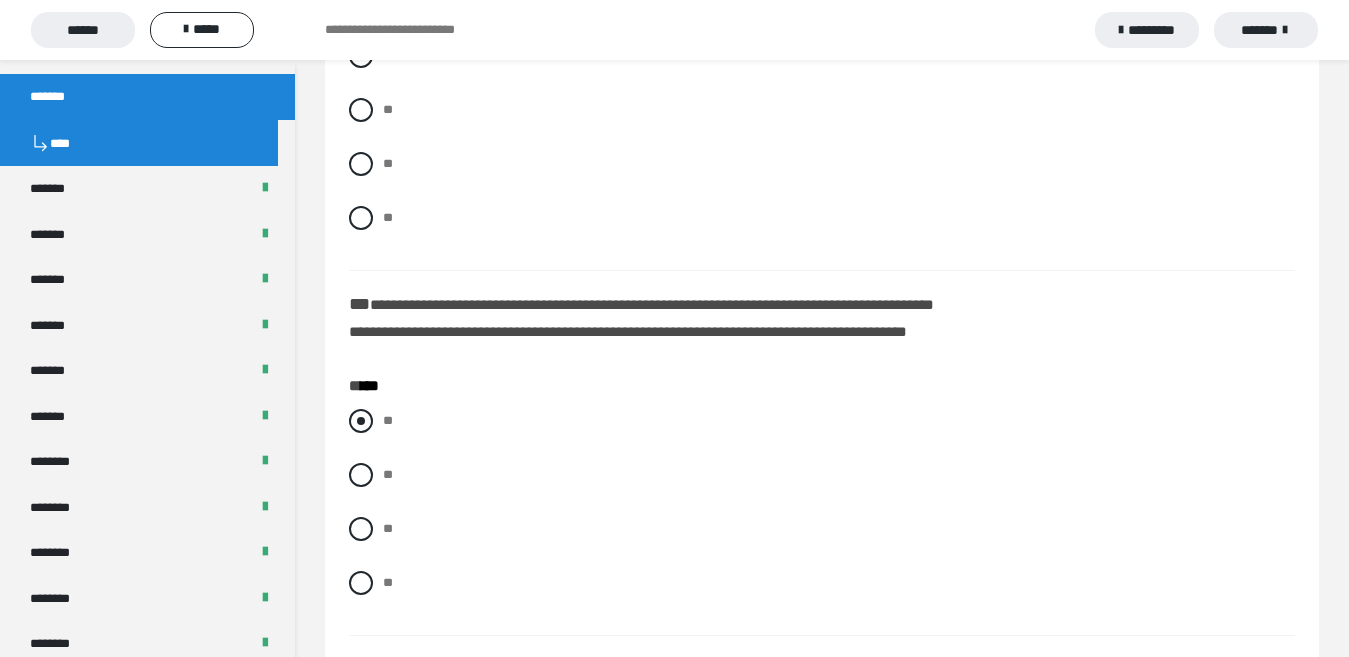 click at bounding box center (361, 421) 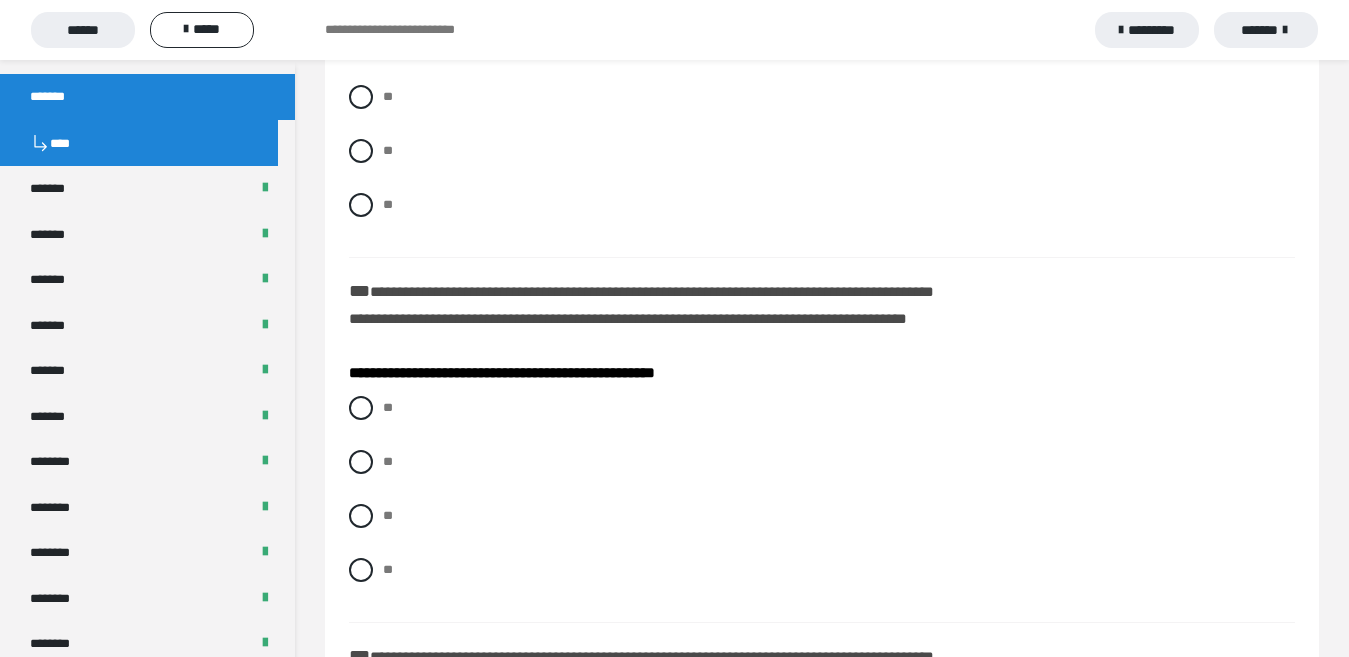 scroll, scrollTop: 1500, scrollLeft: 0, axis: vertical 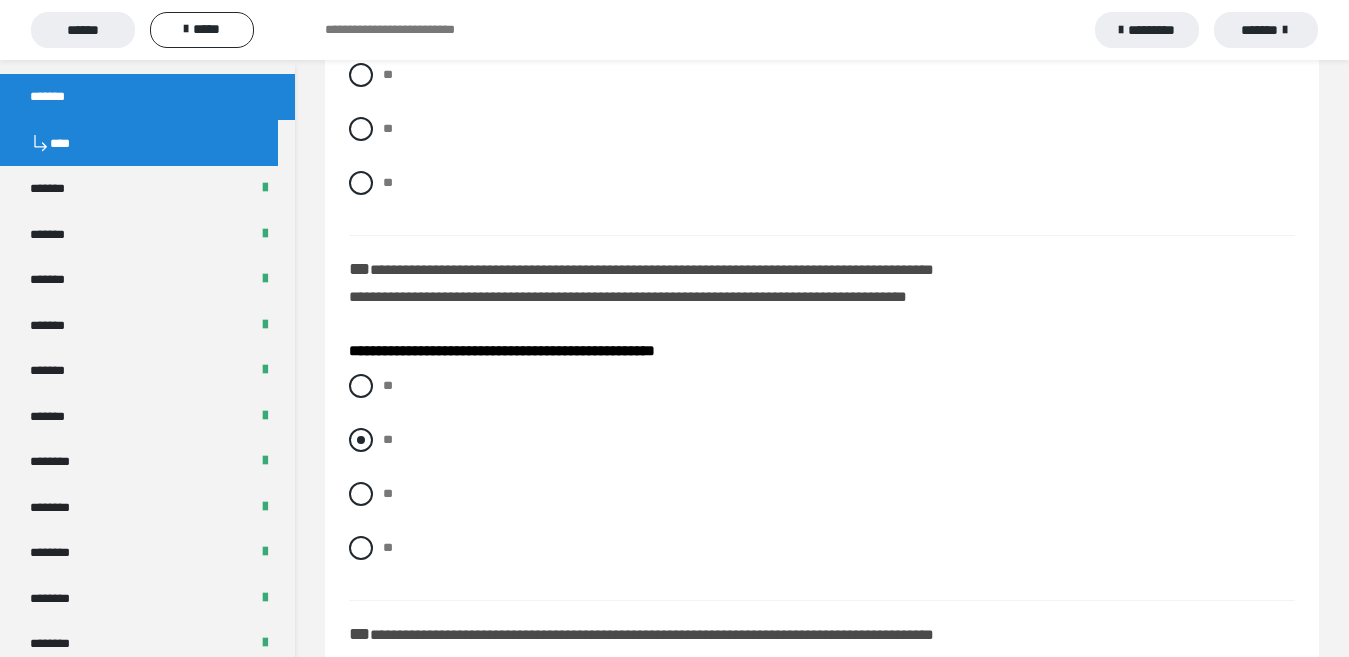 click at bounding box center [361, 440] 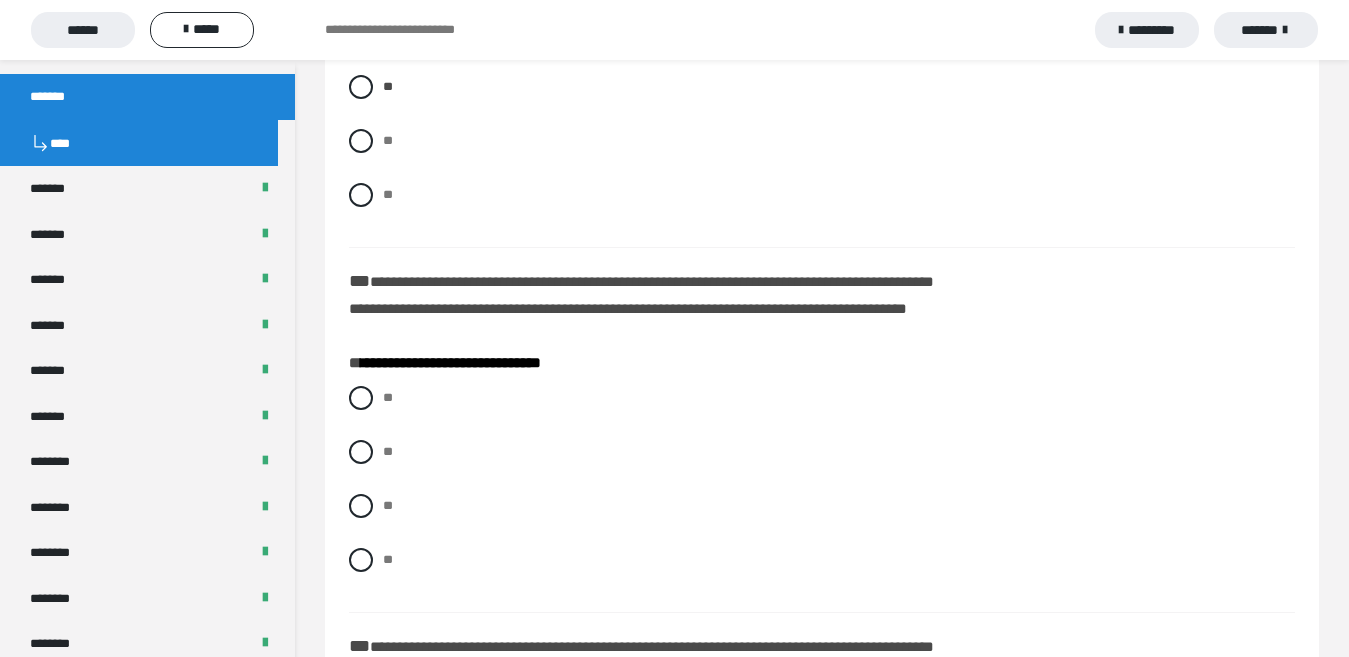 scroll, scrollTop: 1900, scrollLeft: 0, axis: vertical 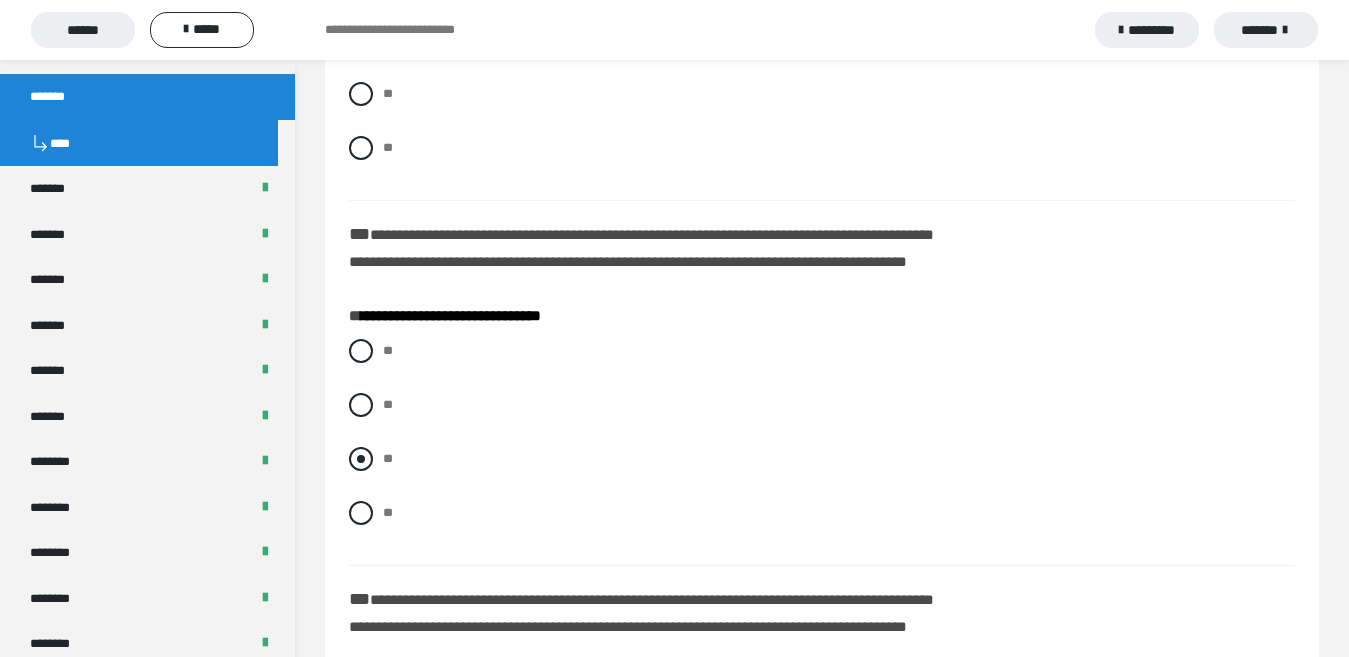 click at bounding box center (361, 459) 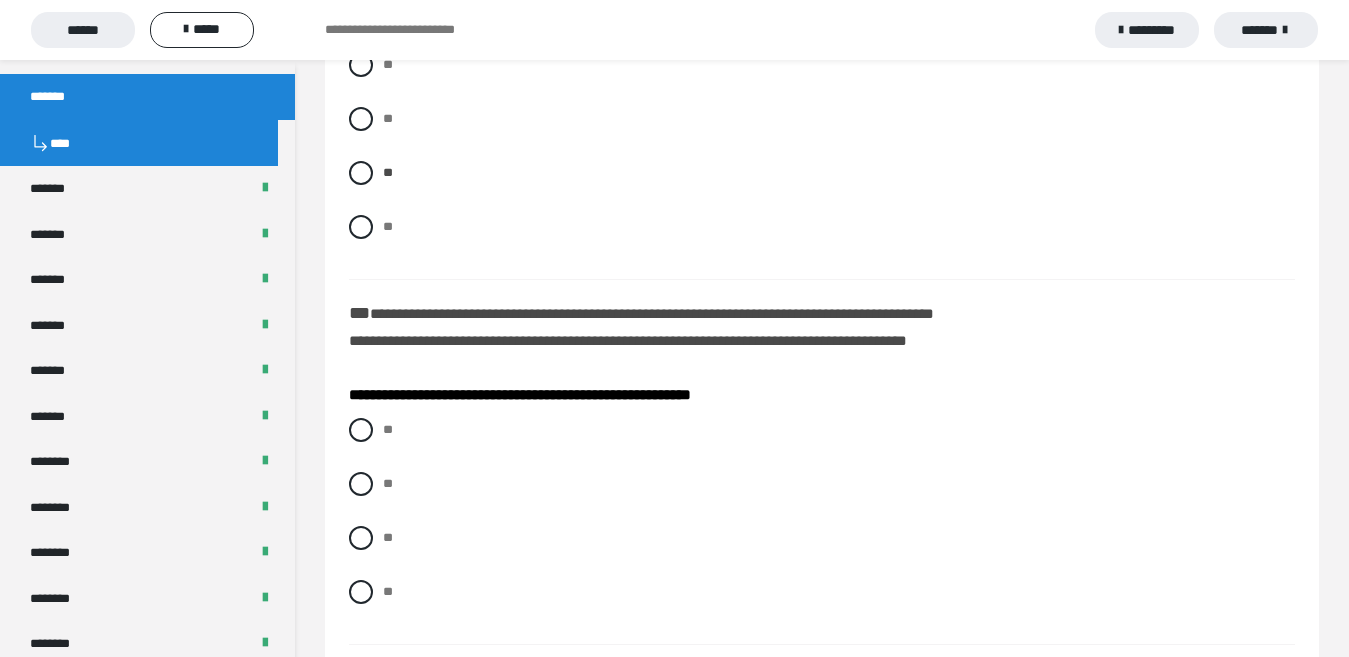 scroll, scrollTop: 2200, scrollLeft: 0, axis: vertical 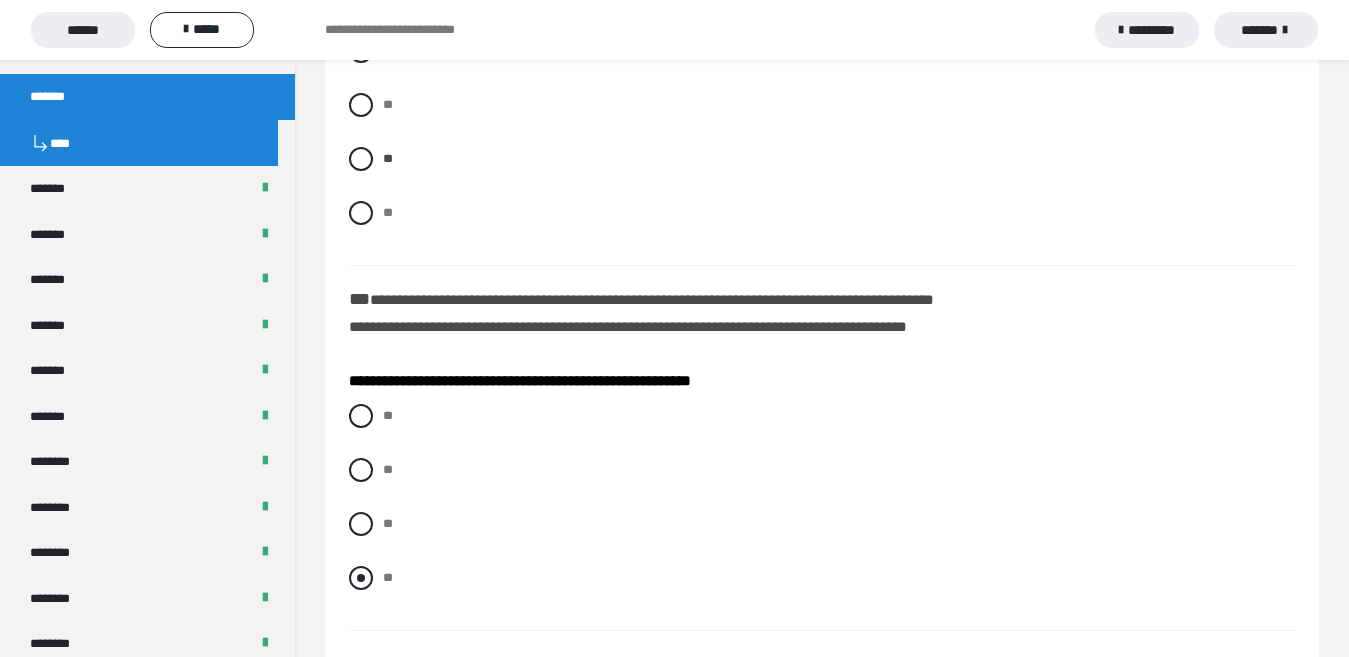 click at bounding box center [361, 578] 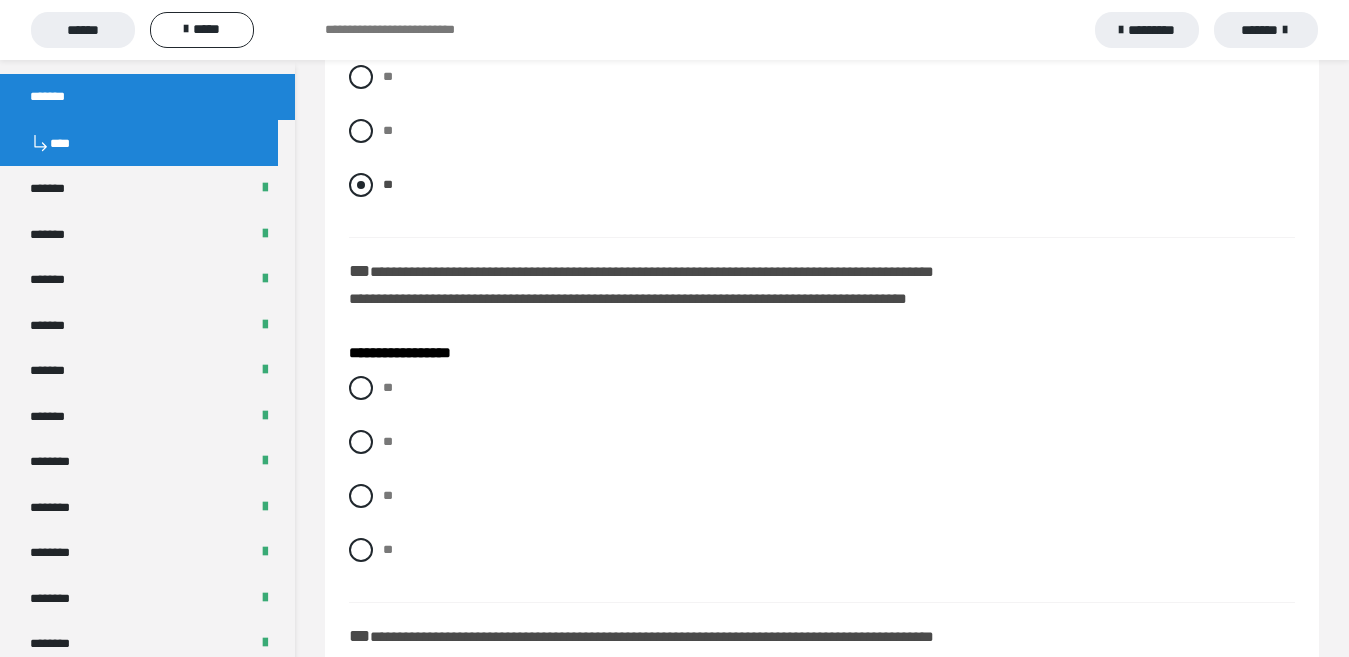 scroll, scrollTop: 2600, scrollLeft: 0, axis: vertical 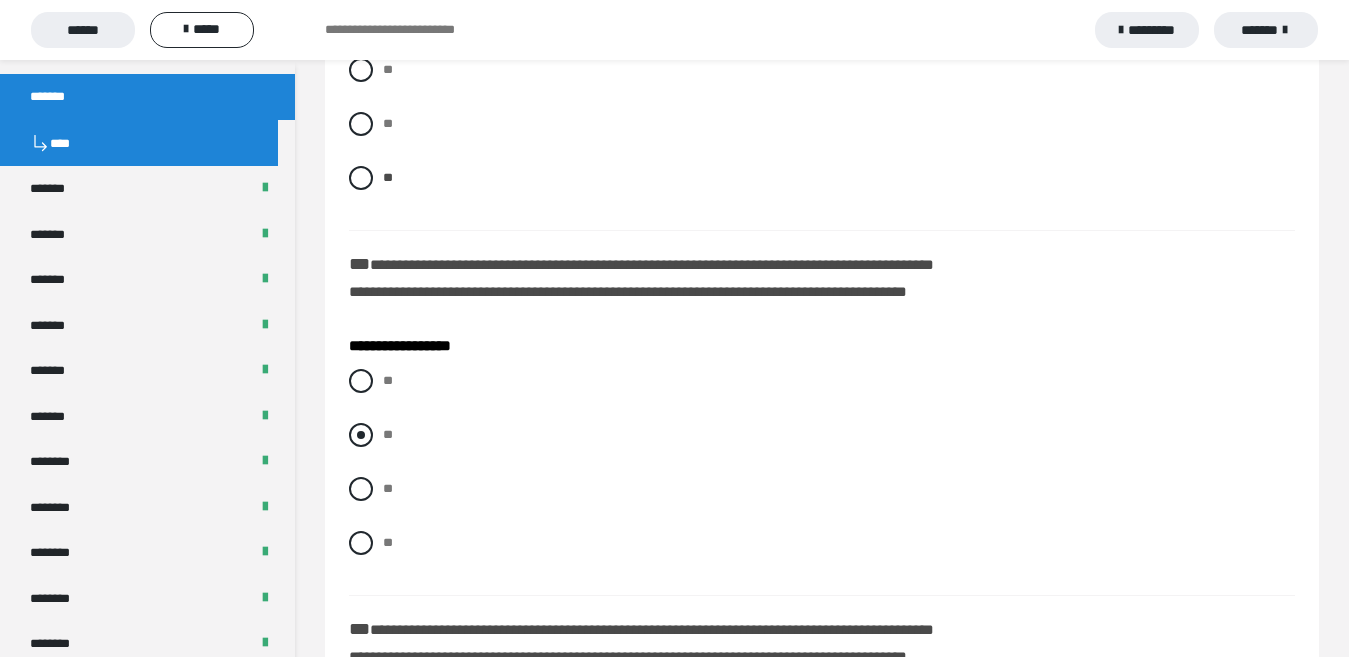 click at bounding box center [361, 435] 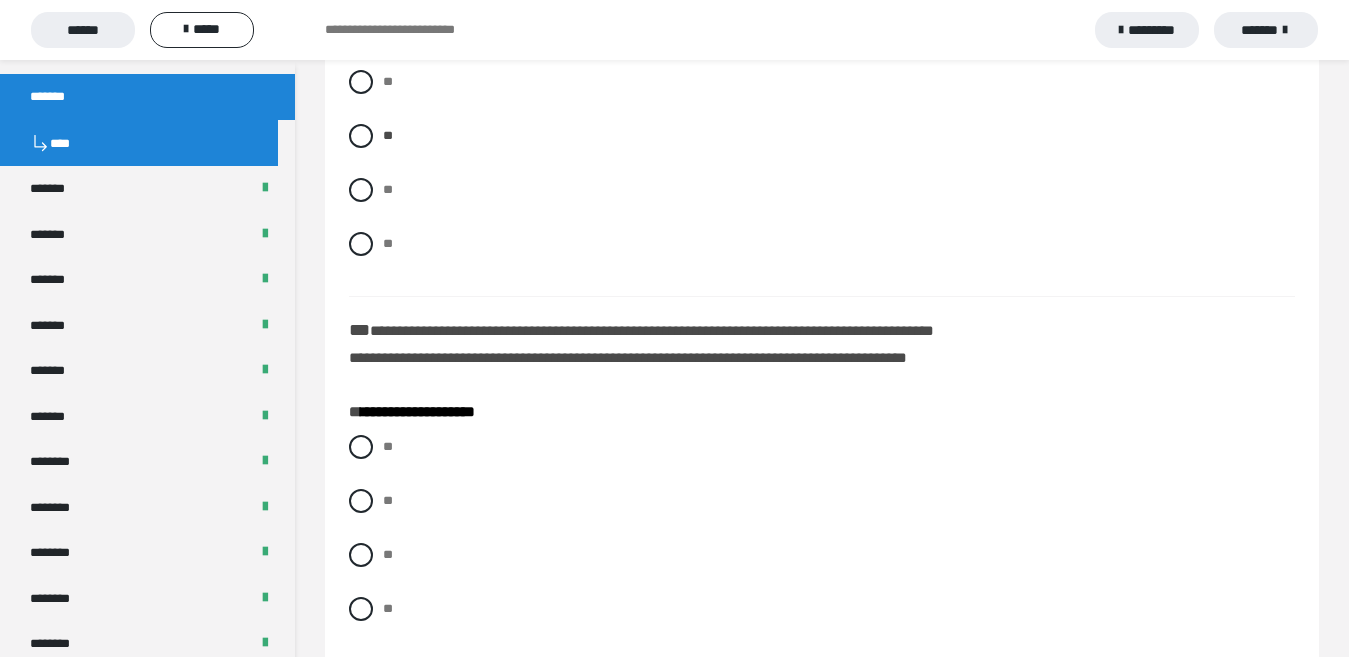 scroll, scrollTop: 3000, scrollLeft: 0, axis: vertical 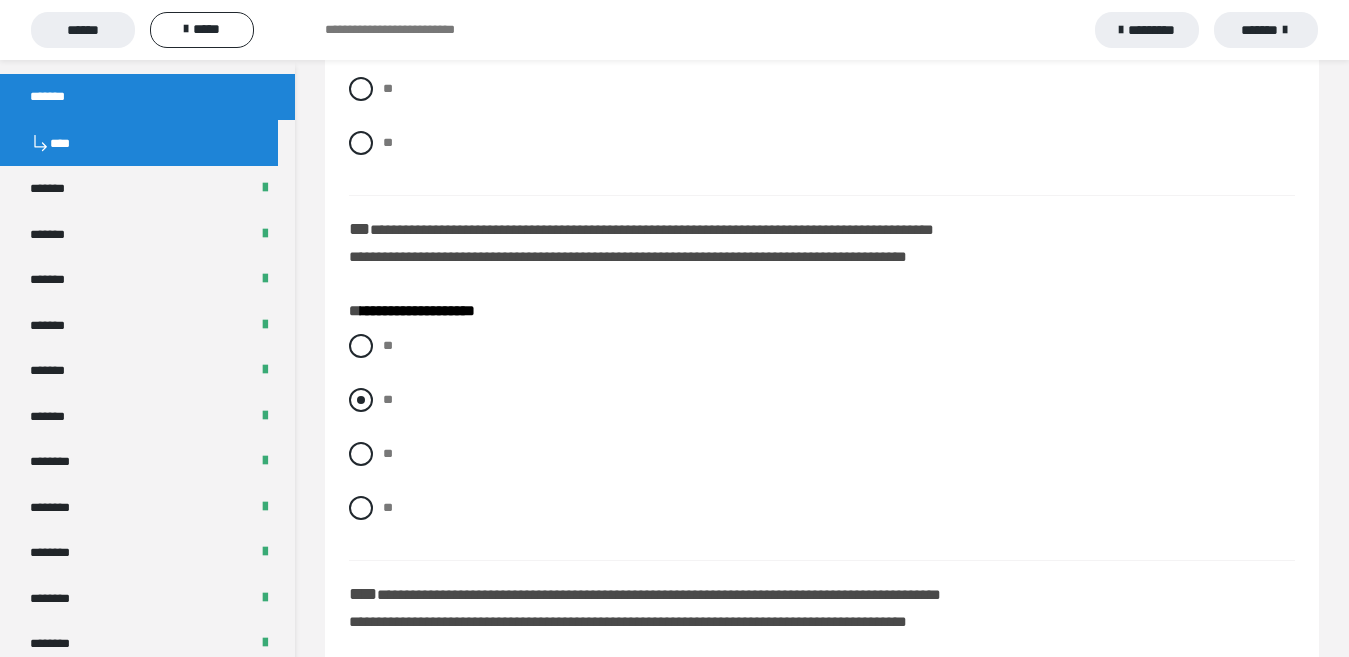 click at bounding box center [361, 400] 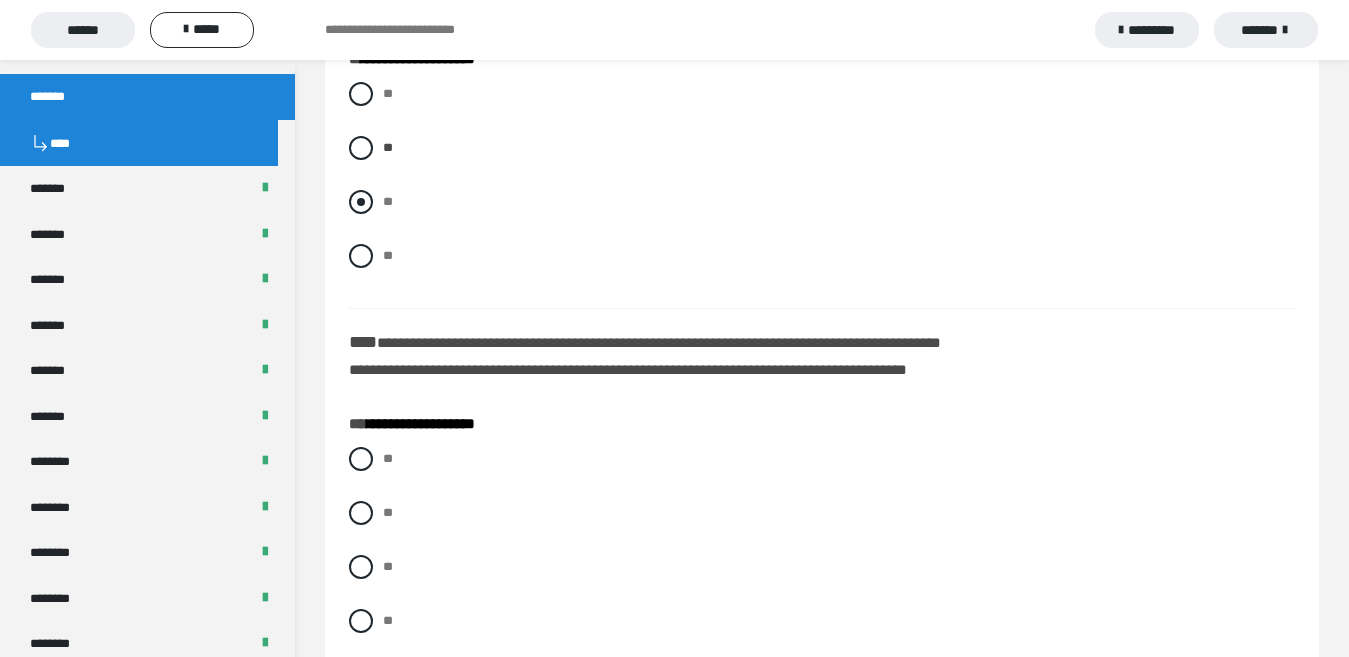 scroll, scrollTop: 3400, scrollLeft: 0, axis: vertical 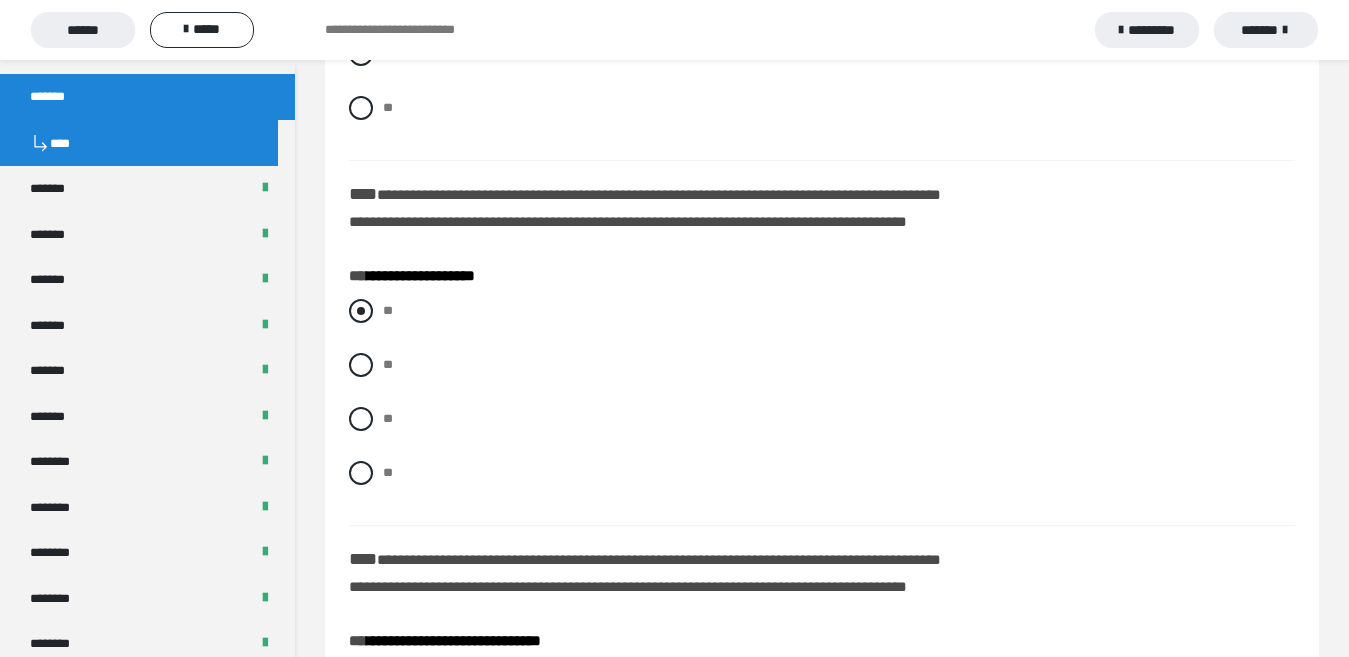 click at bounding box center (361, 311) 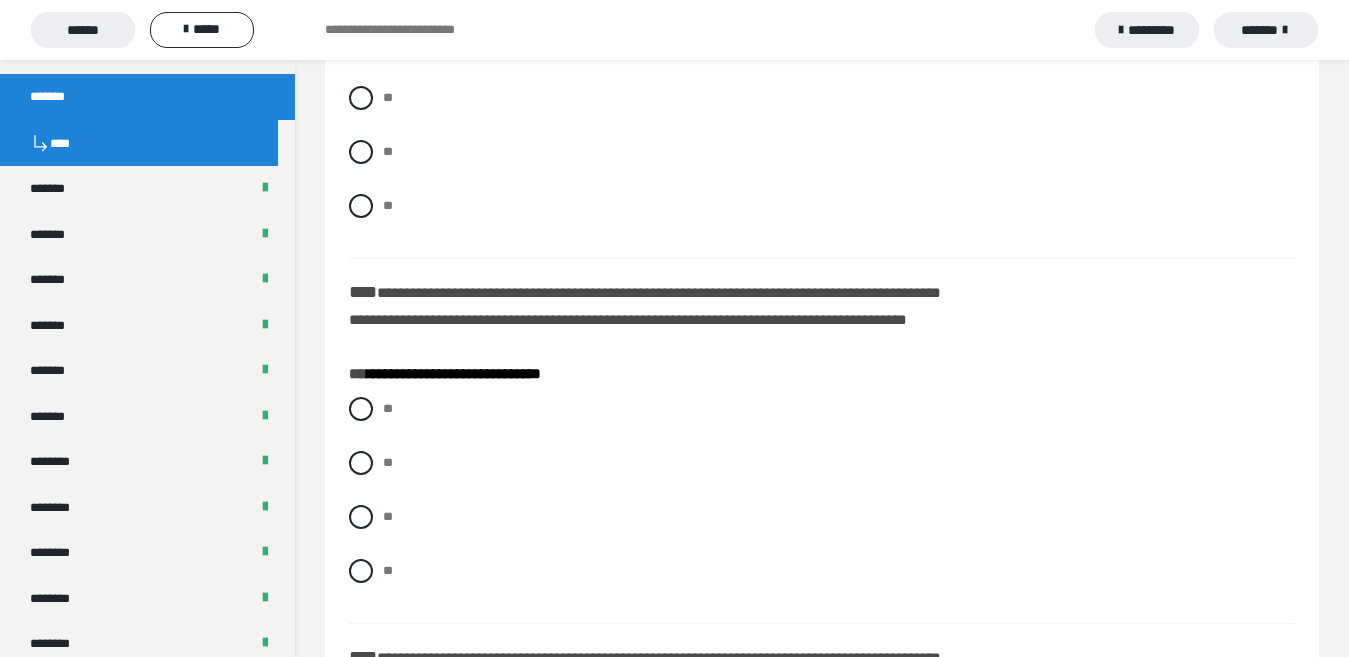 scroll, scrollTop: 3800, scrollLeft: 0, axis: vertical 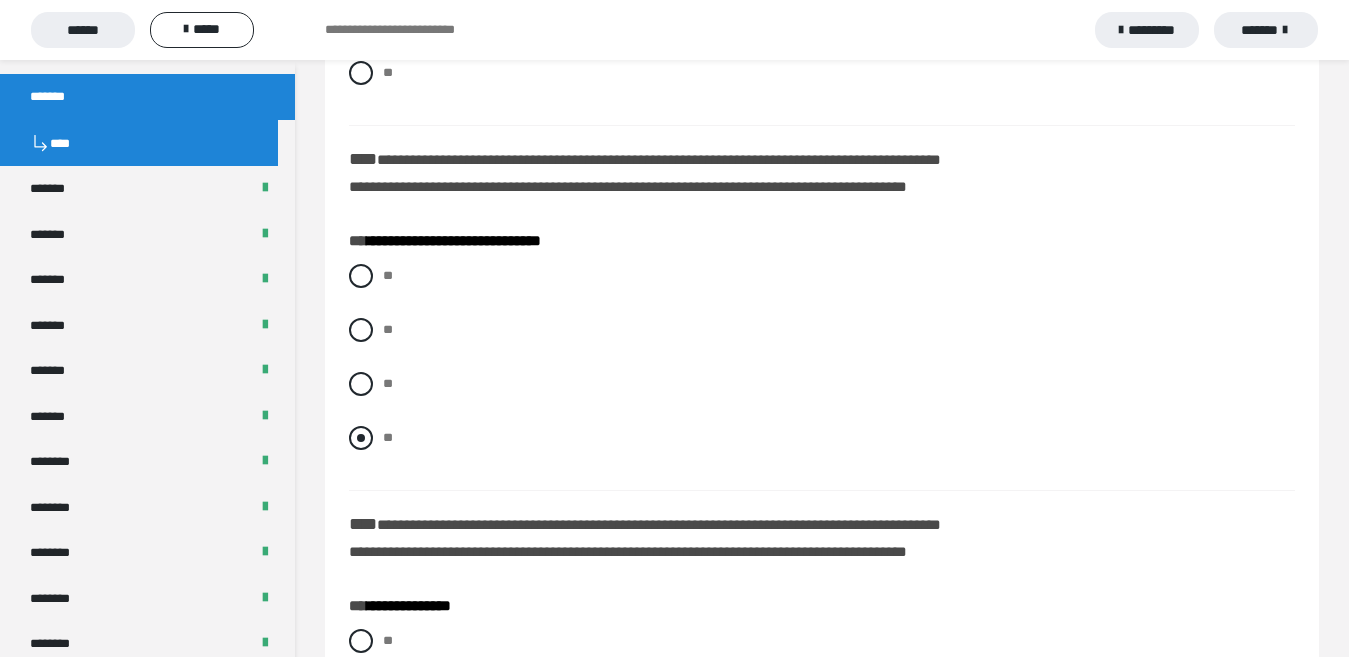 click at bounding box center (361, 438) 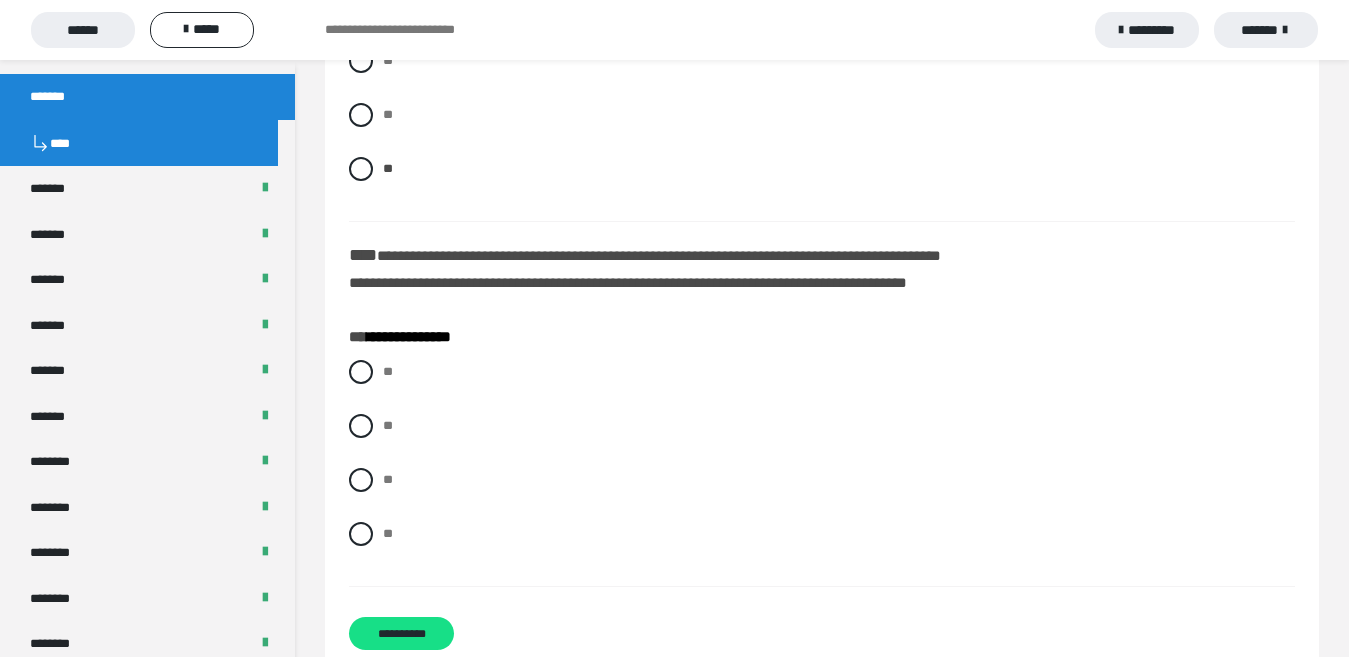 scroll, scrollTop: 4116, scrollLeft: 0, axis: vertical 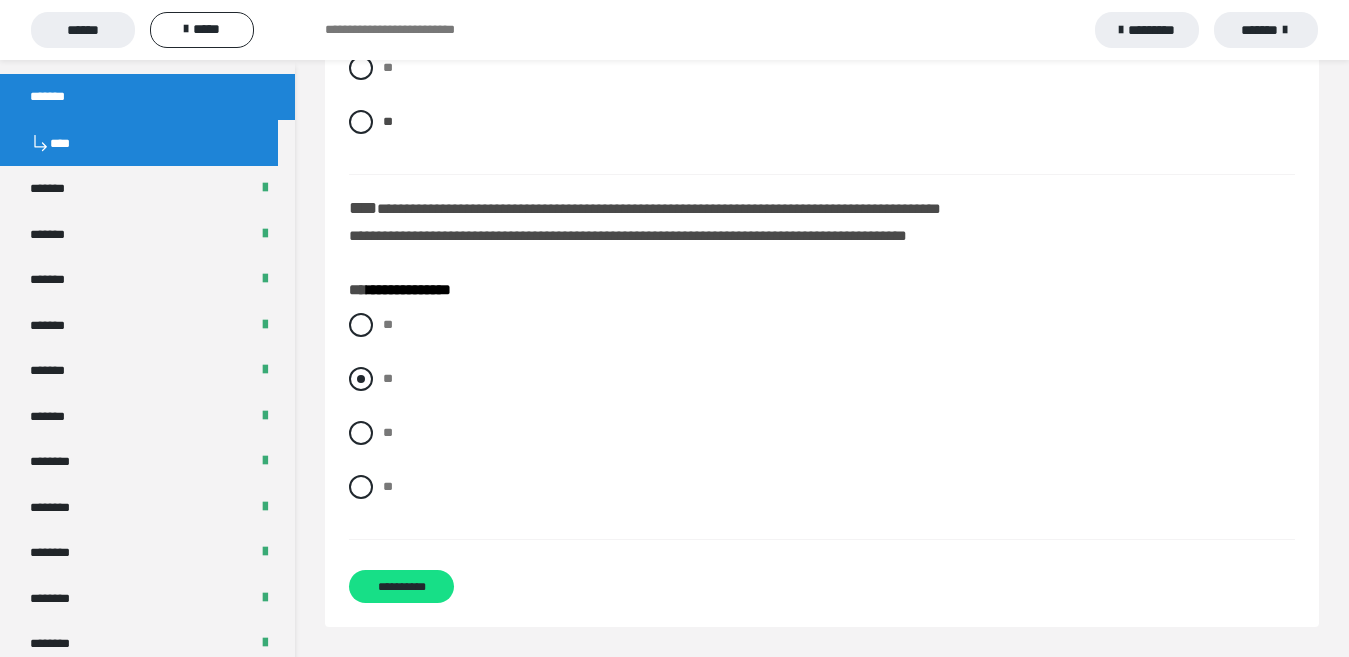 click at bounding box center [361, 379] 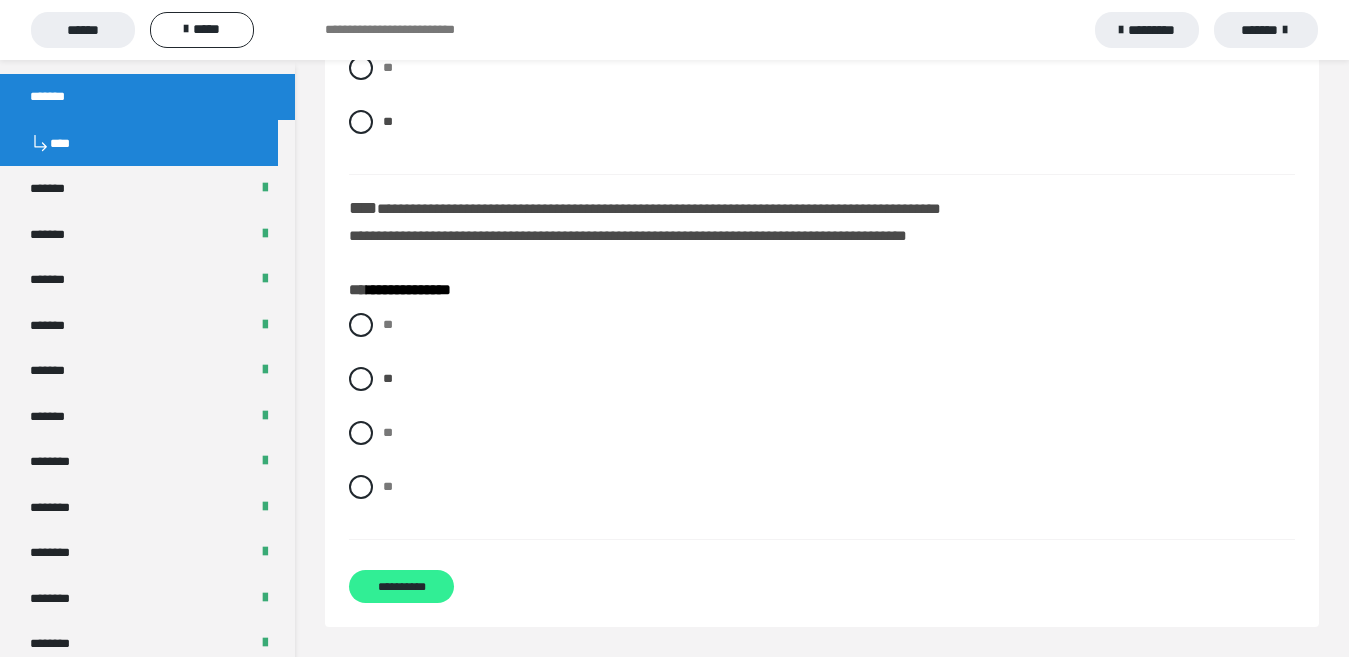 click on "**********" at bounding box center [401, 586] 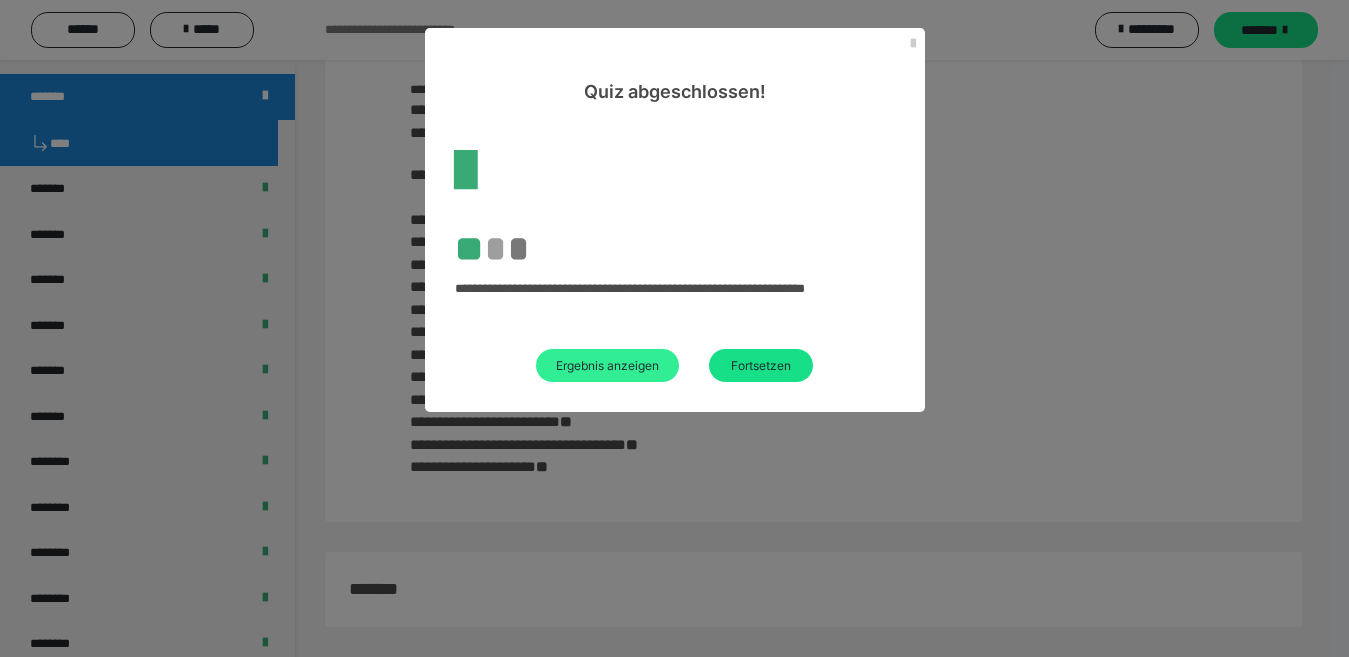 scroll, scrollTop: 148, scrollLeft: 0, axis: vertical 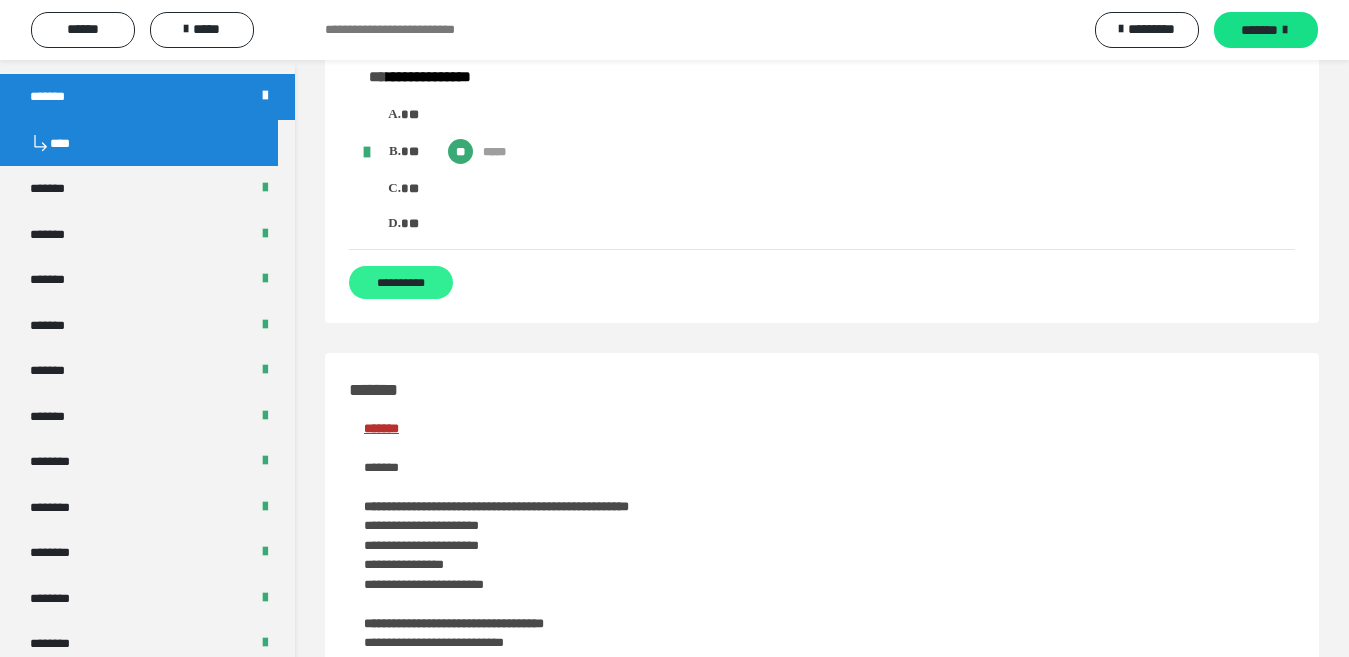 click on "**********" at bounding box center [401, 282] 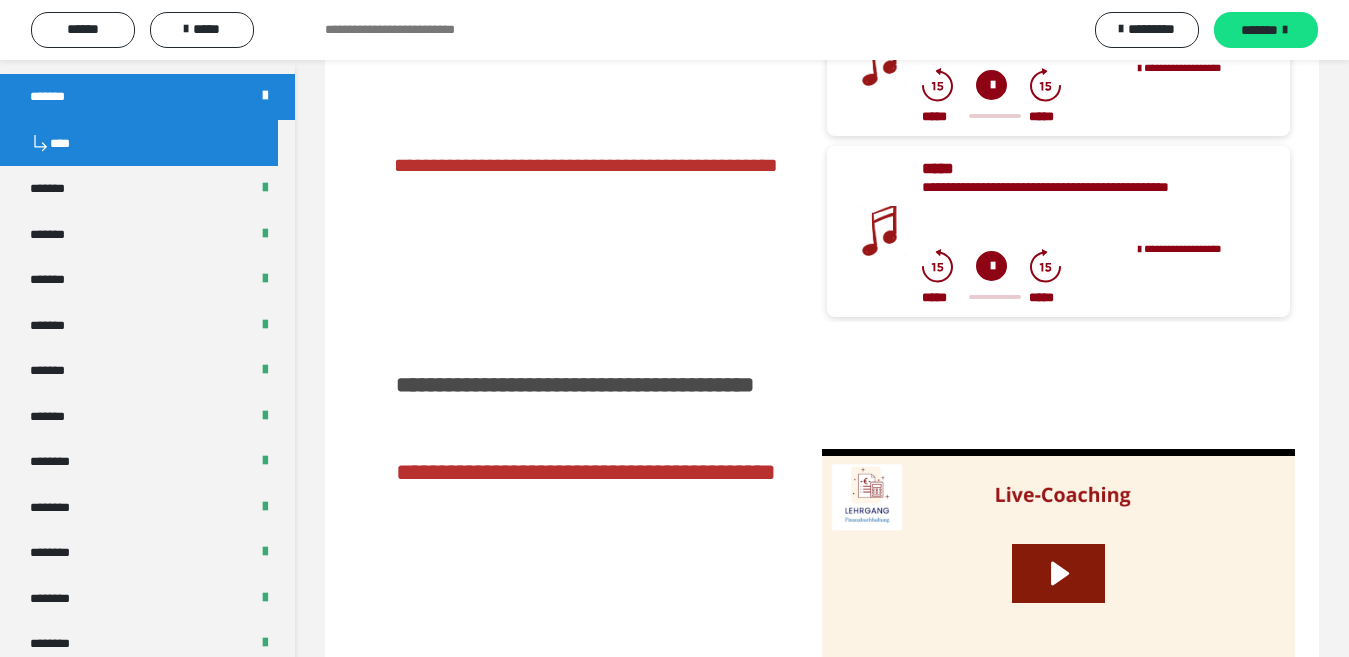 scroll, scrollTop: 347, scrollLeft: 0, axis: vertical 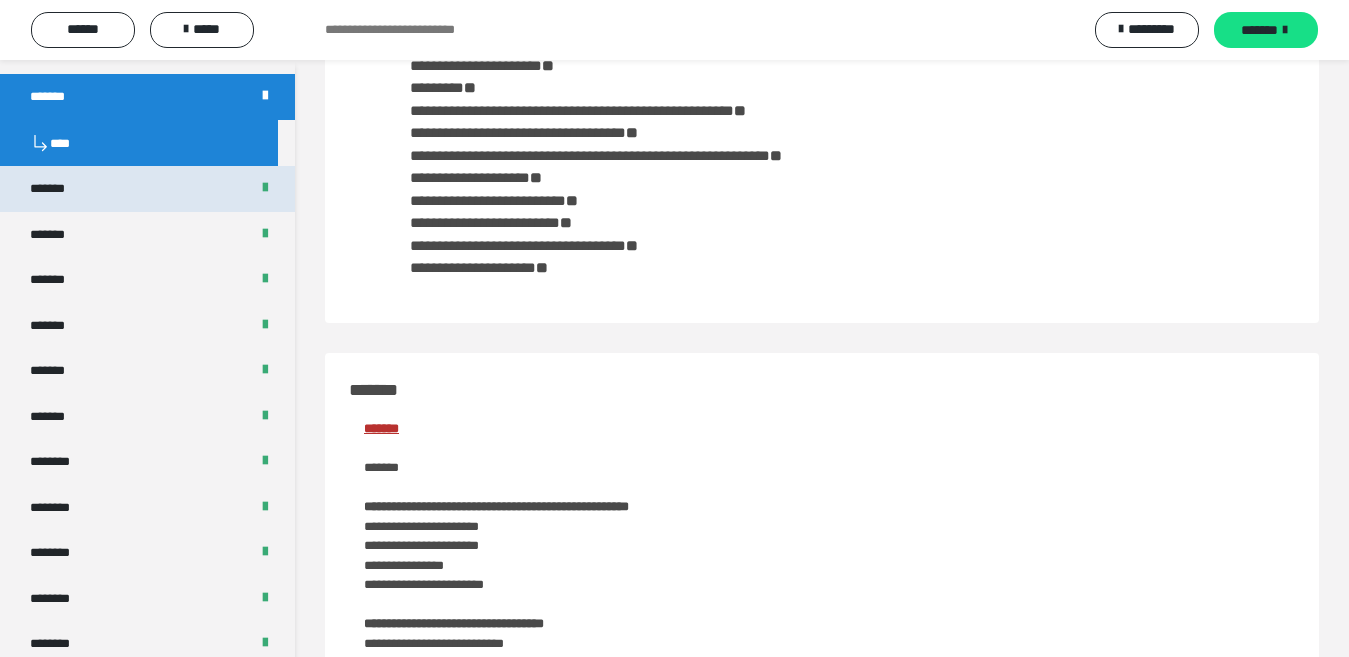 click on "*******" at bounding box center (59, 189) 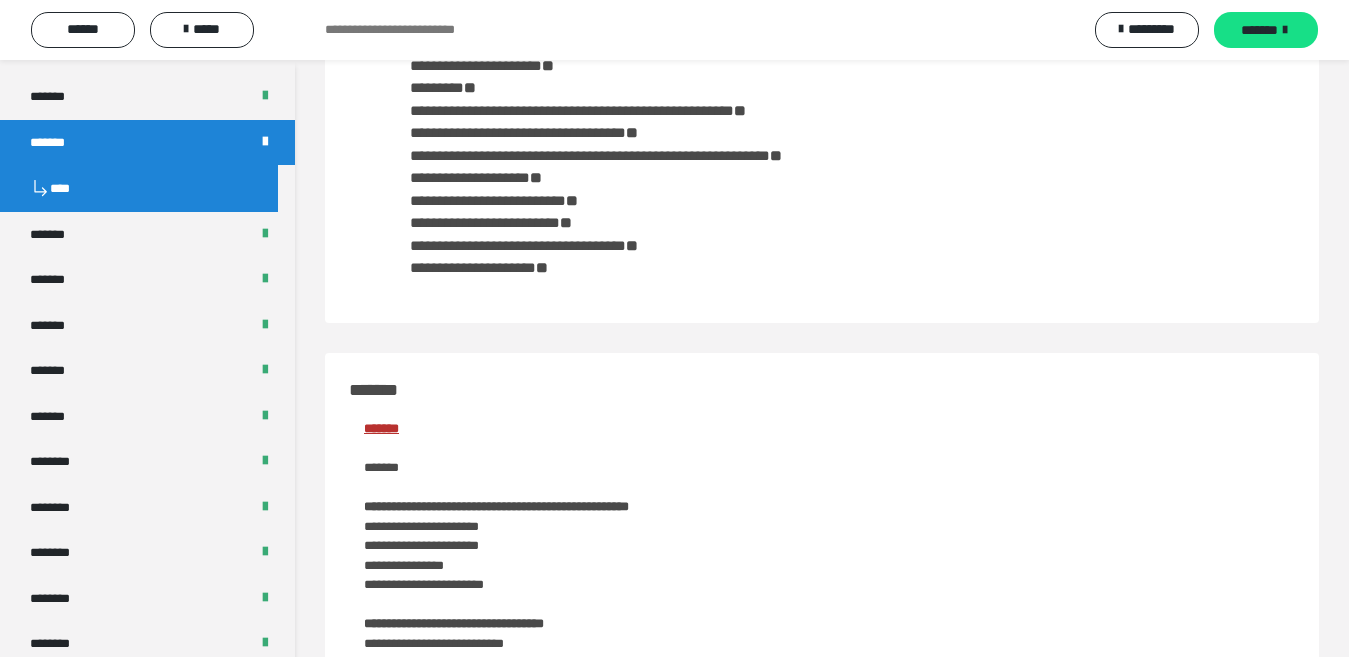 scroll, scrollTop: 0, scrollLeft: 0, axis: both 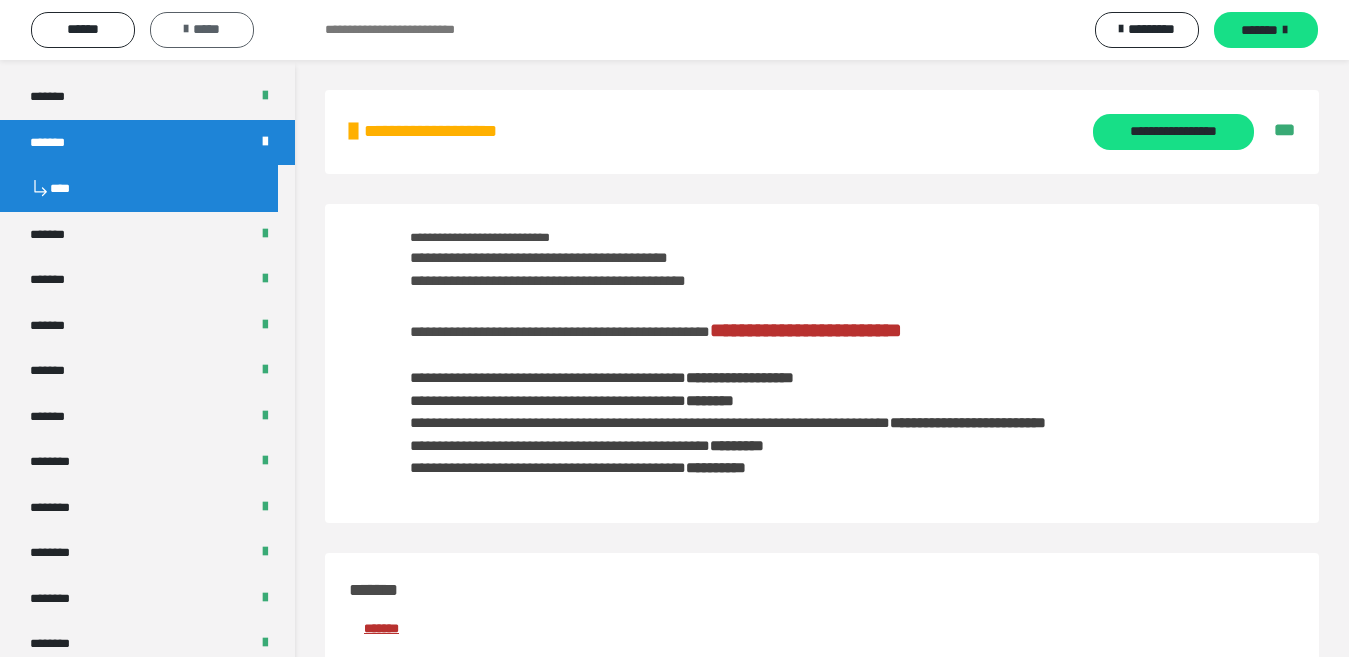 click on "*****" at bounding box center [202, 30] 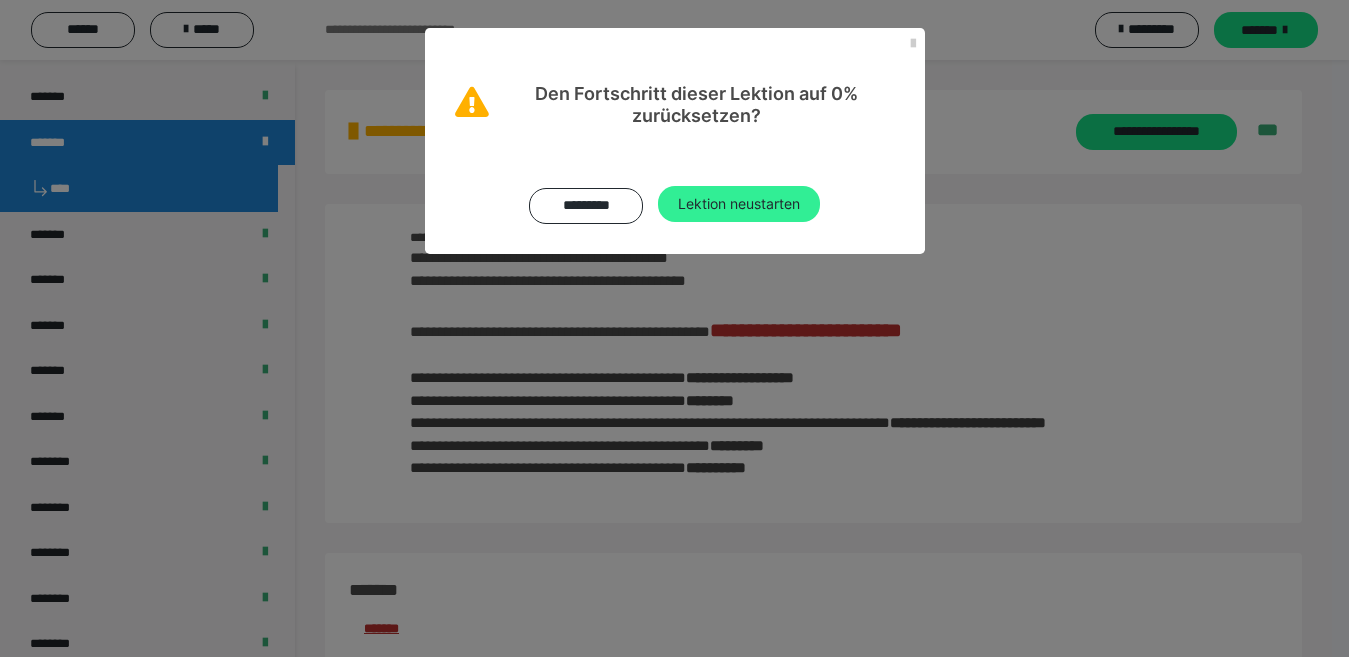 click on "Lektion neustarten" at bounding box center (739, 204) 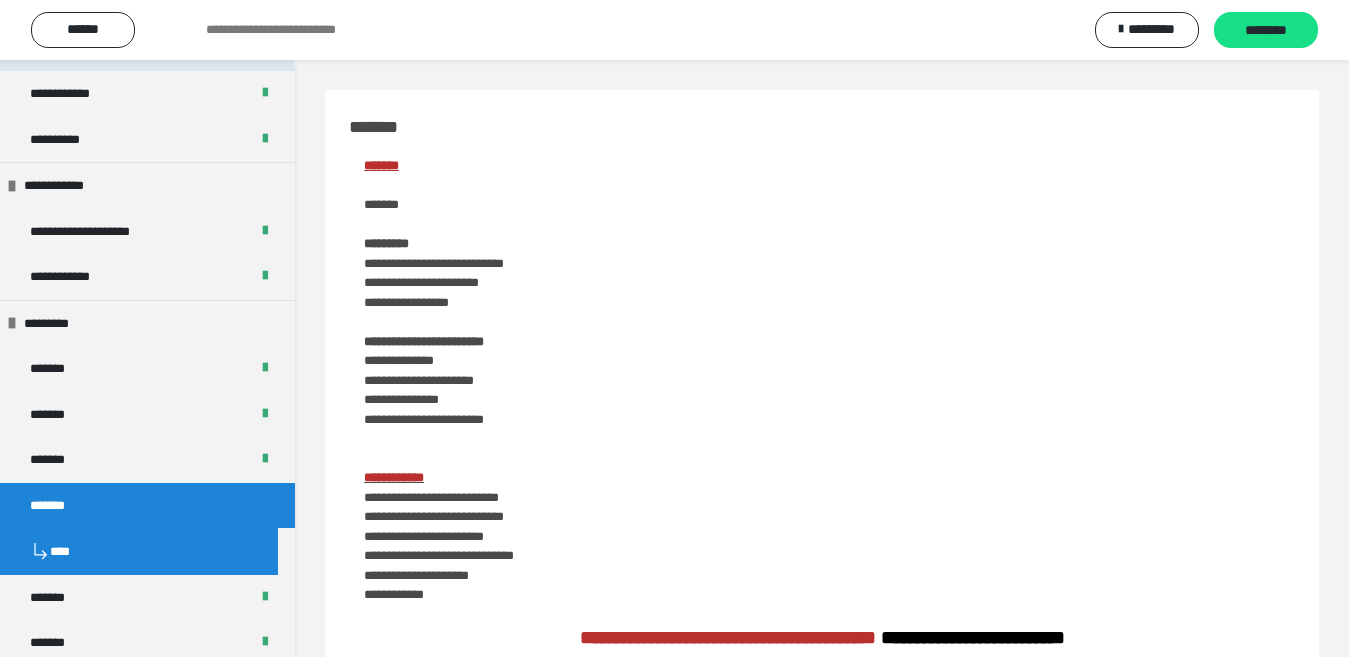scroll, scrollTop: 500, scrollLeft: 0, axis: vertical 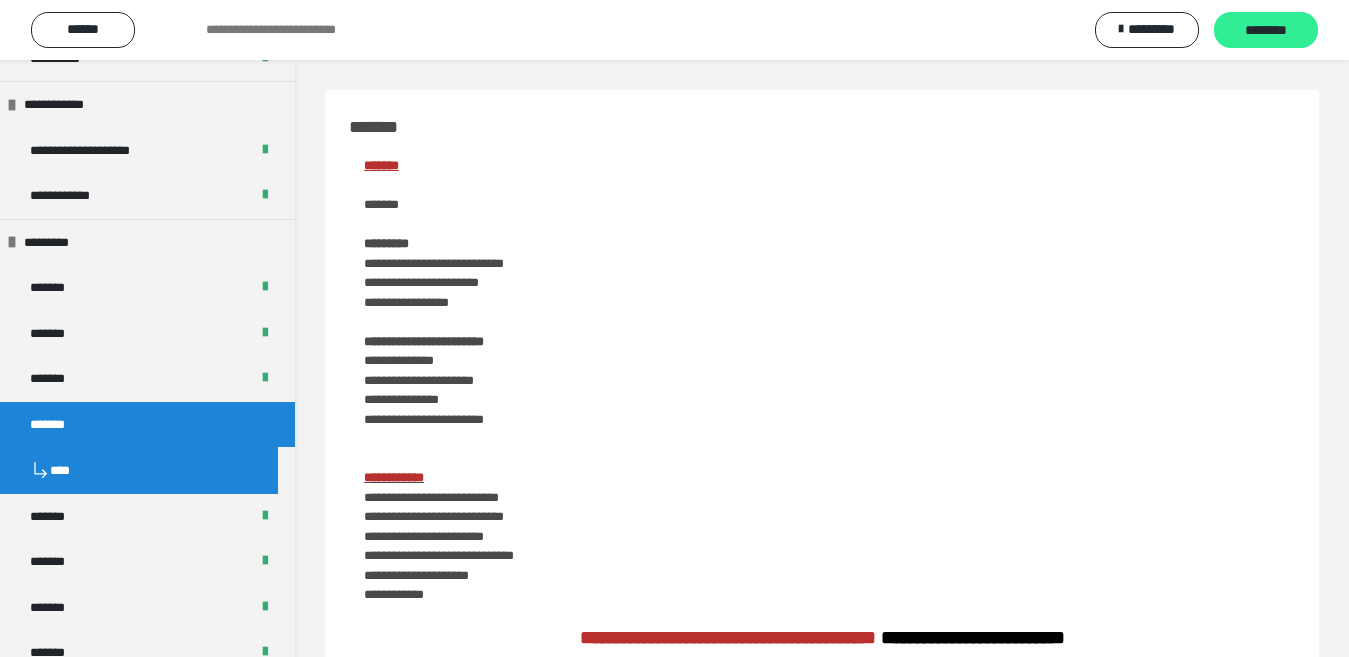 click on "********" at bounding box center [1266, 31] 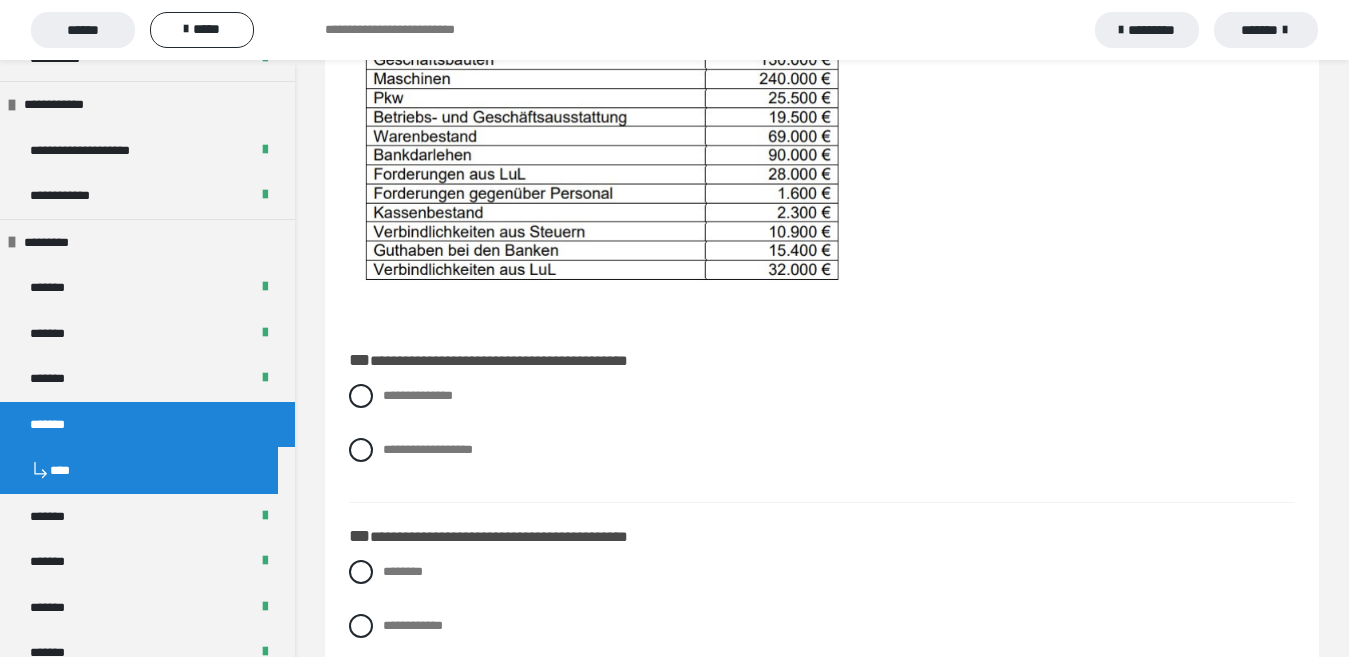 scroll, scrollTop: 400, scrollLeft: 0, axis: vertical 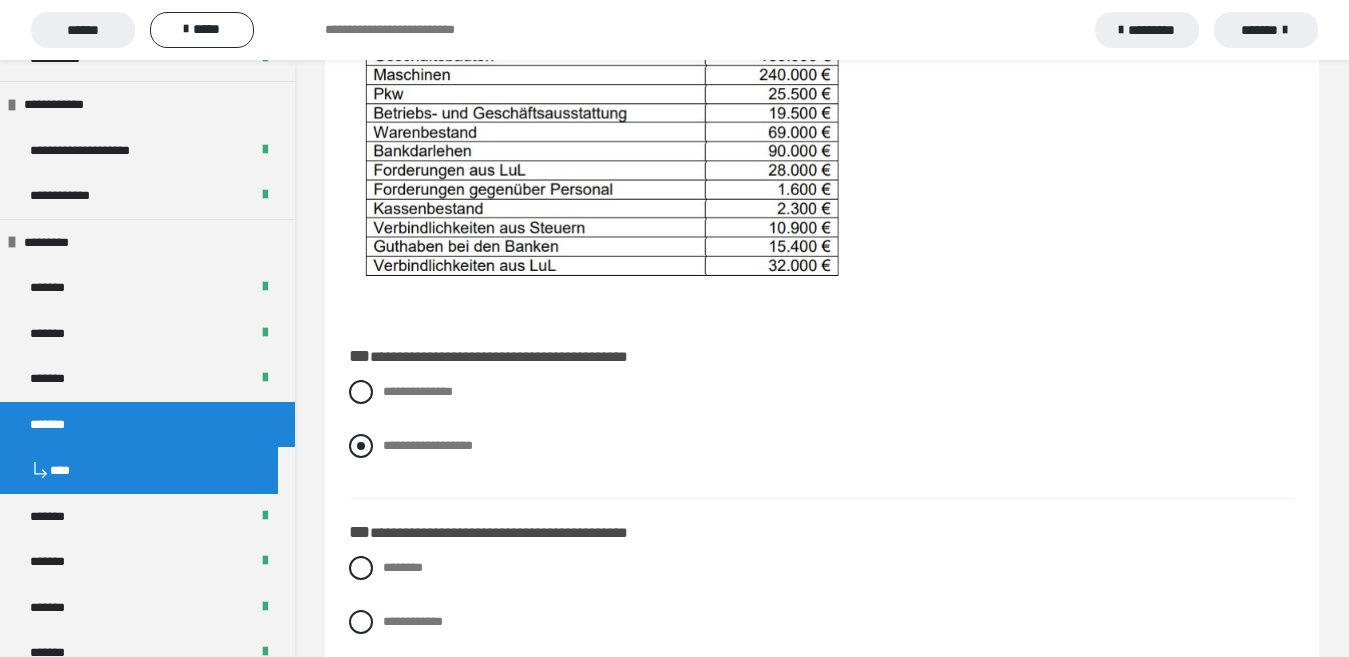click at bounding box center (361, 446) 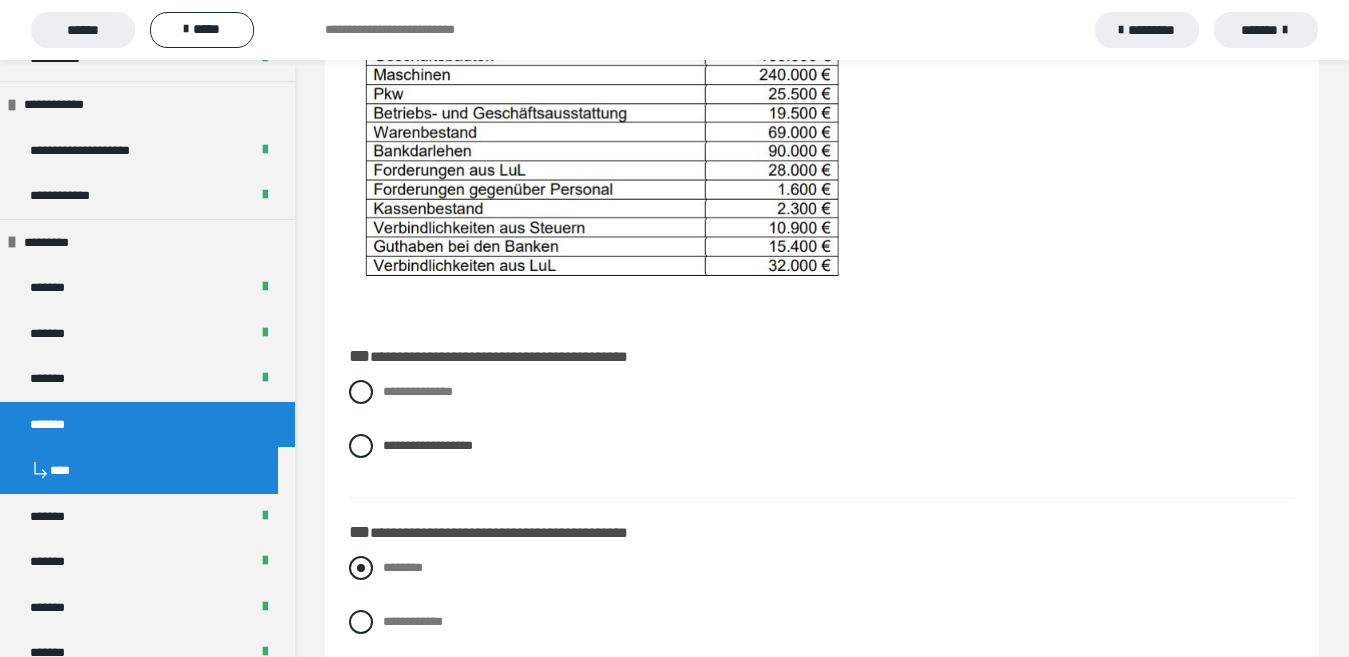 click at bounding box center (361, 568) 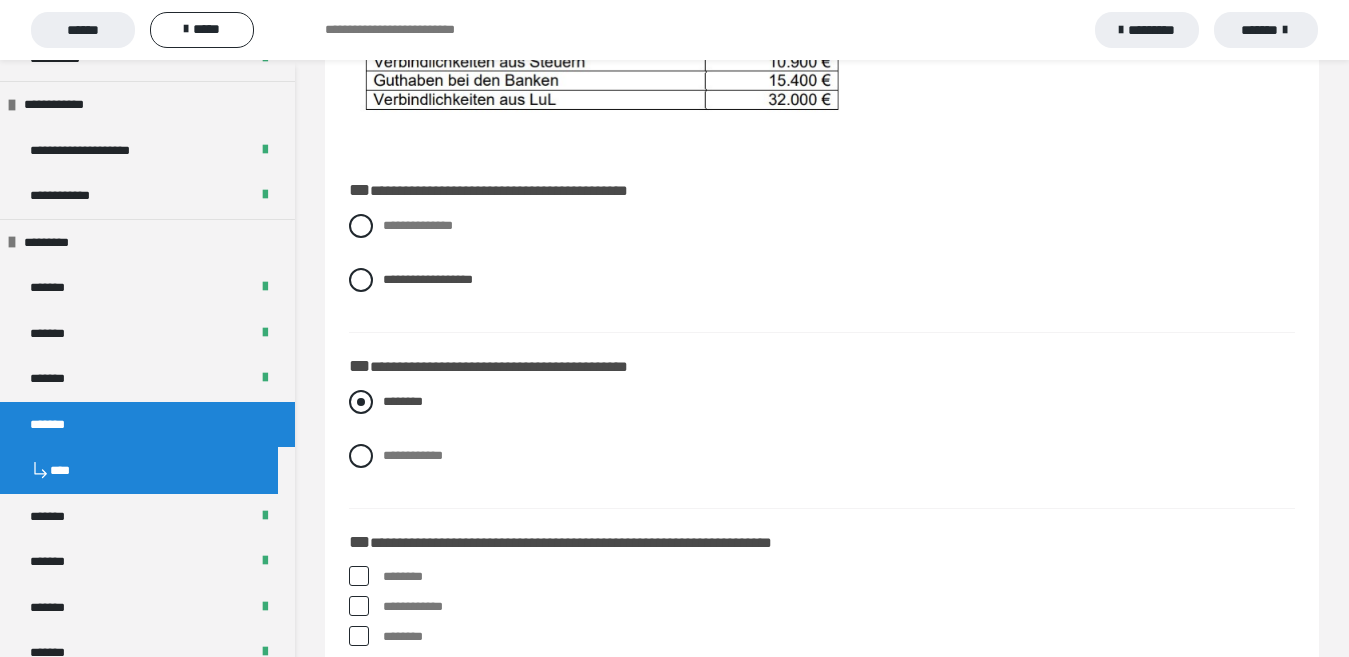 scroll, scrollTop: 600, scrollLeft: 0, axis: vertical 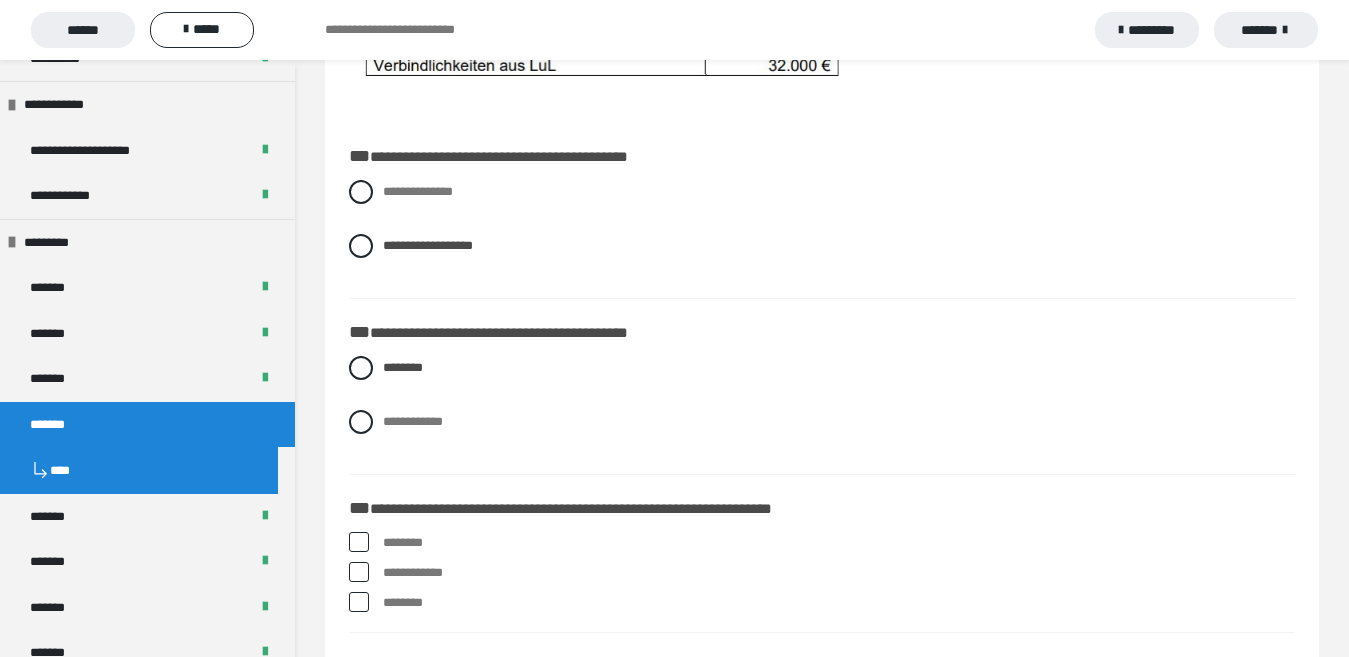click at bounding box center (359, 572) 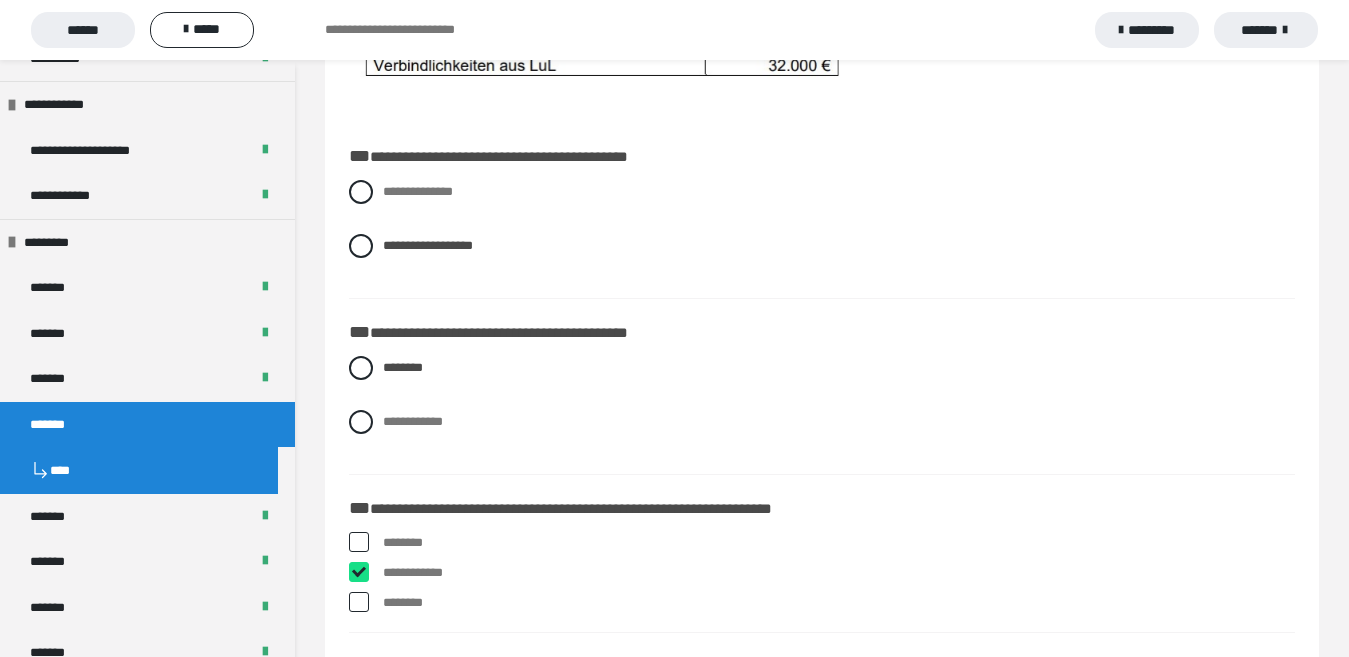 checkbox on "****" 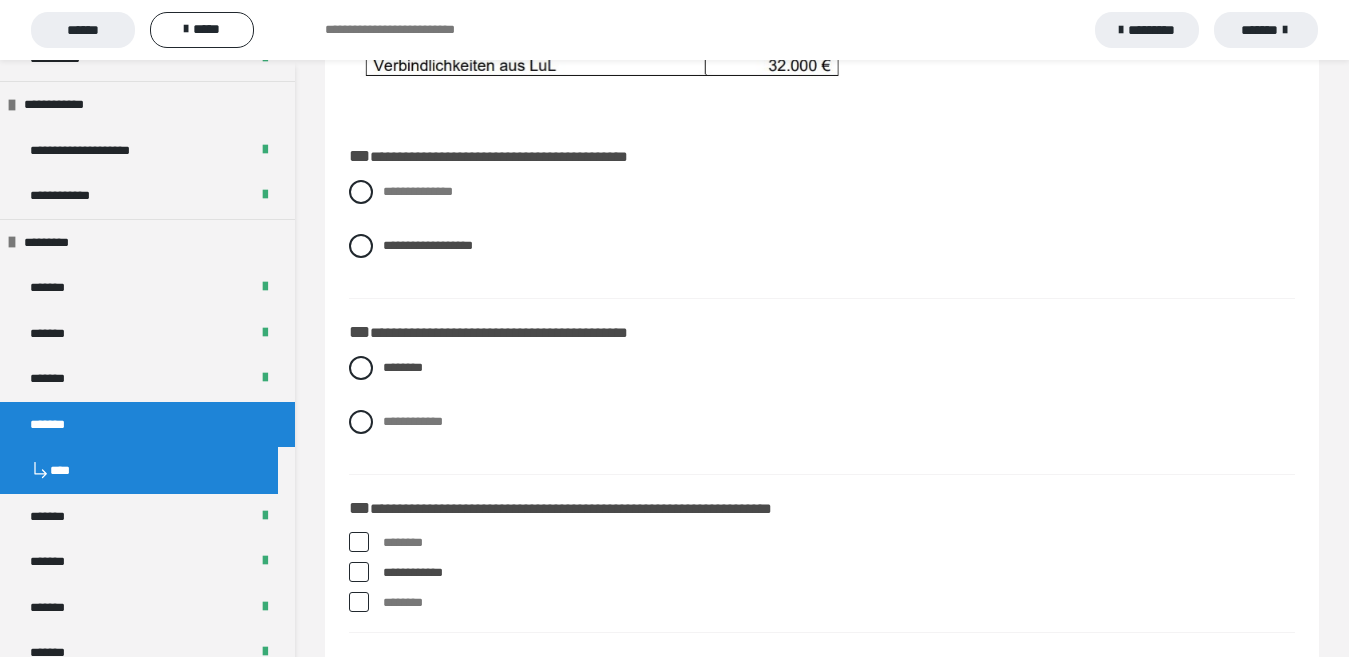 click at bounding box center (359, 602) 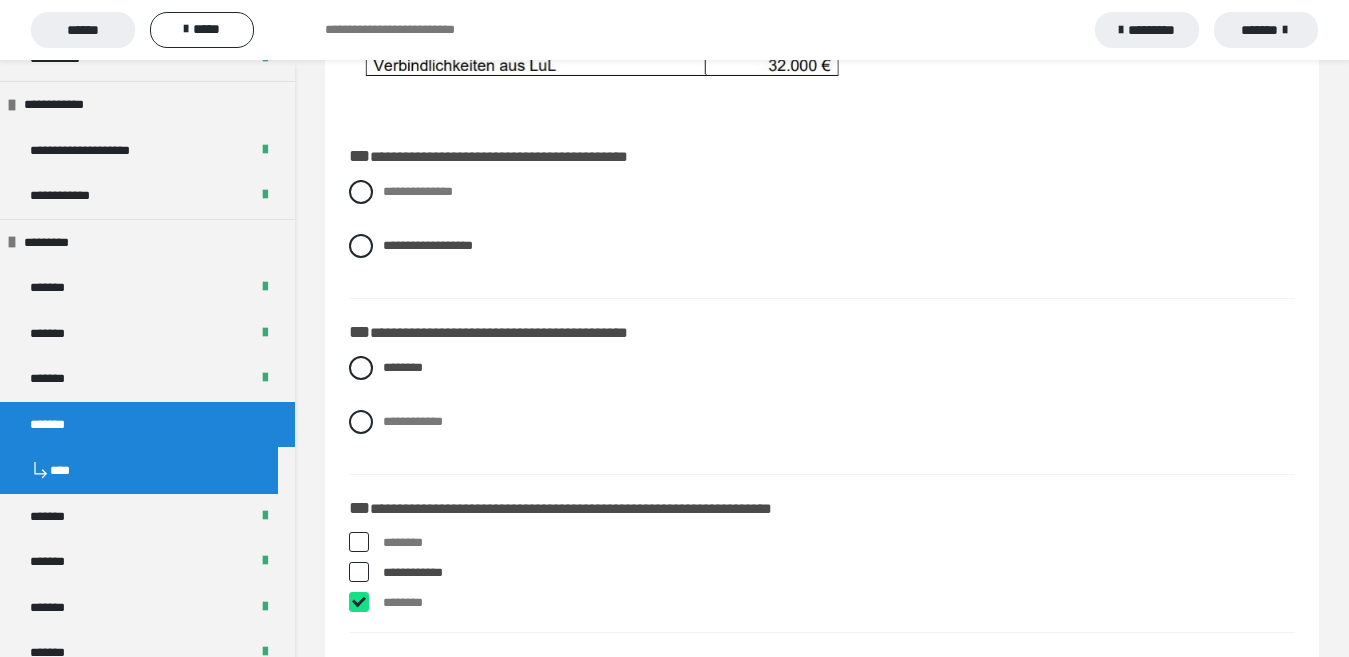 checkbox on "****" 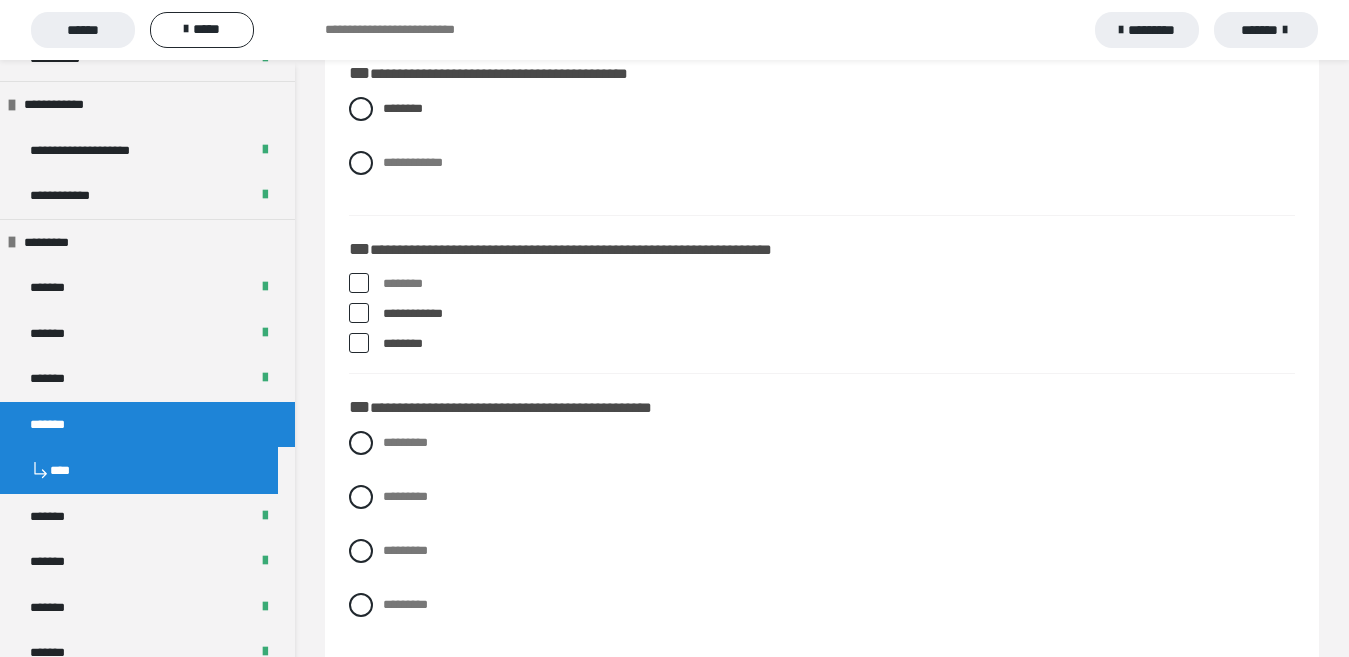 scroll, scrollTop: 860, scrollLeft: 0, axis: vertical 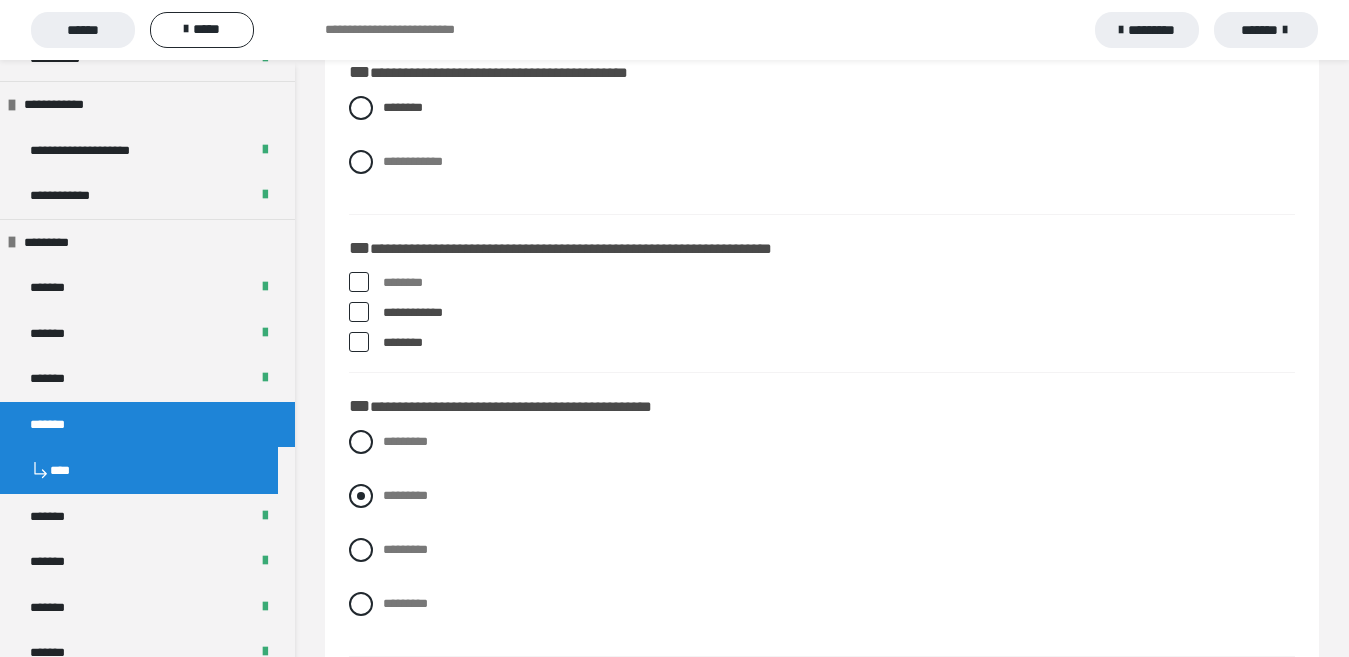 click at bounding box center [361, 496] 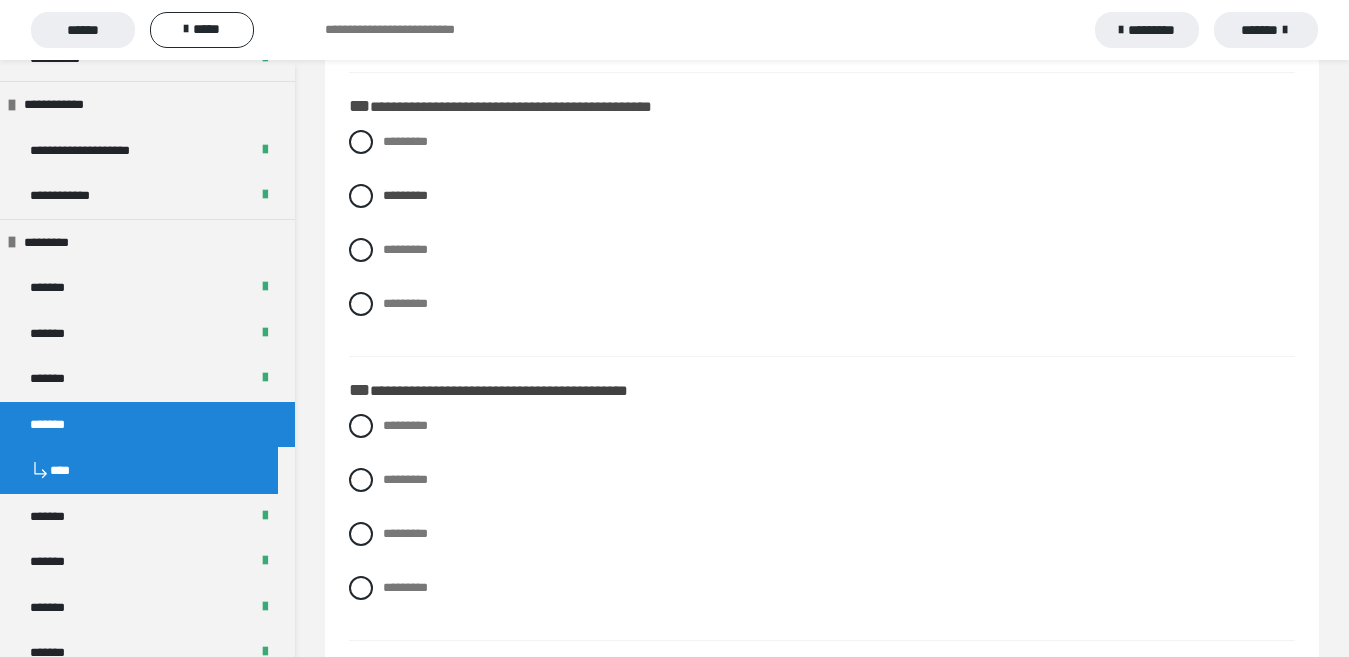 scroll, scrollTop: 1260, scrollLeft: 0, axis: vertical 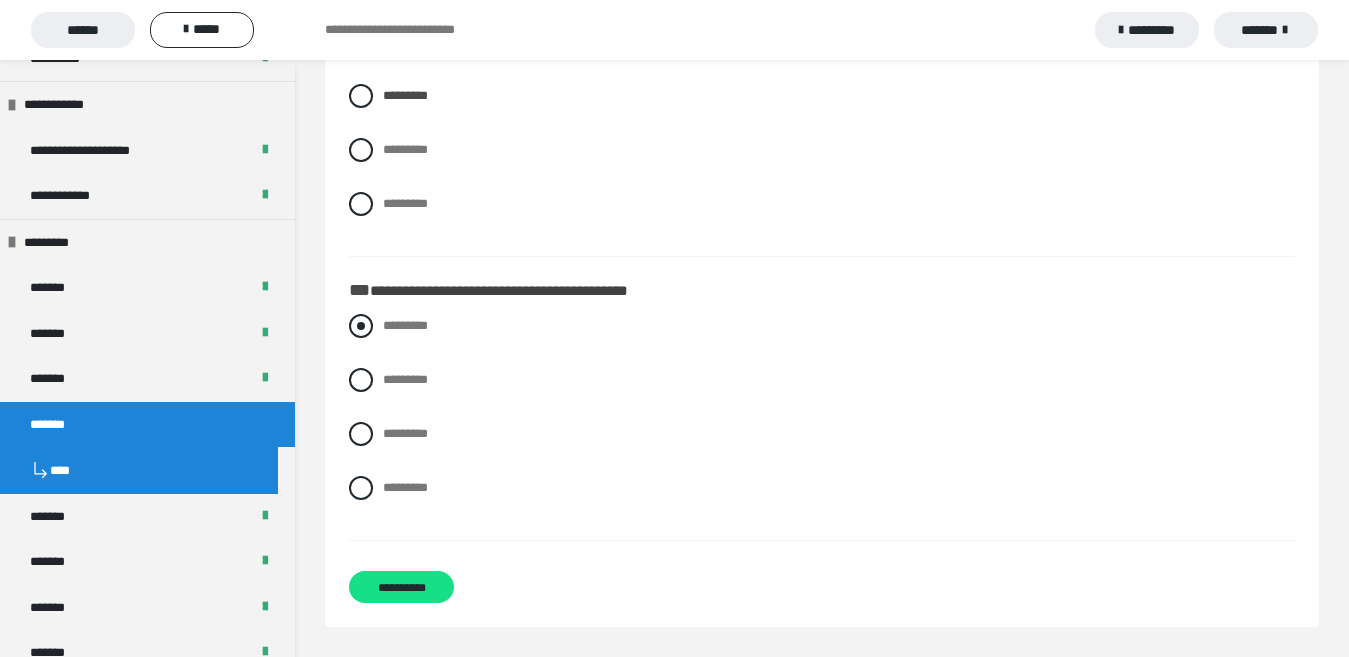 click at bounding box center (361, 326) 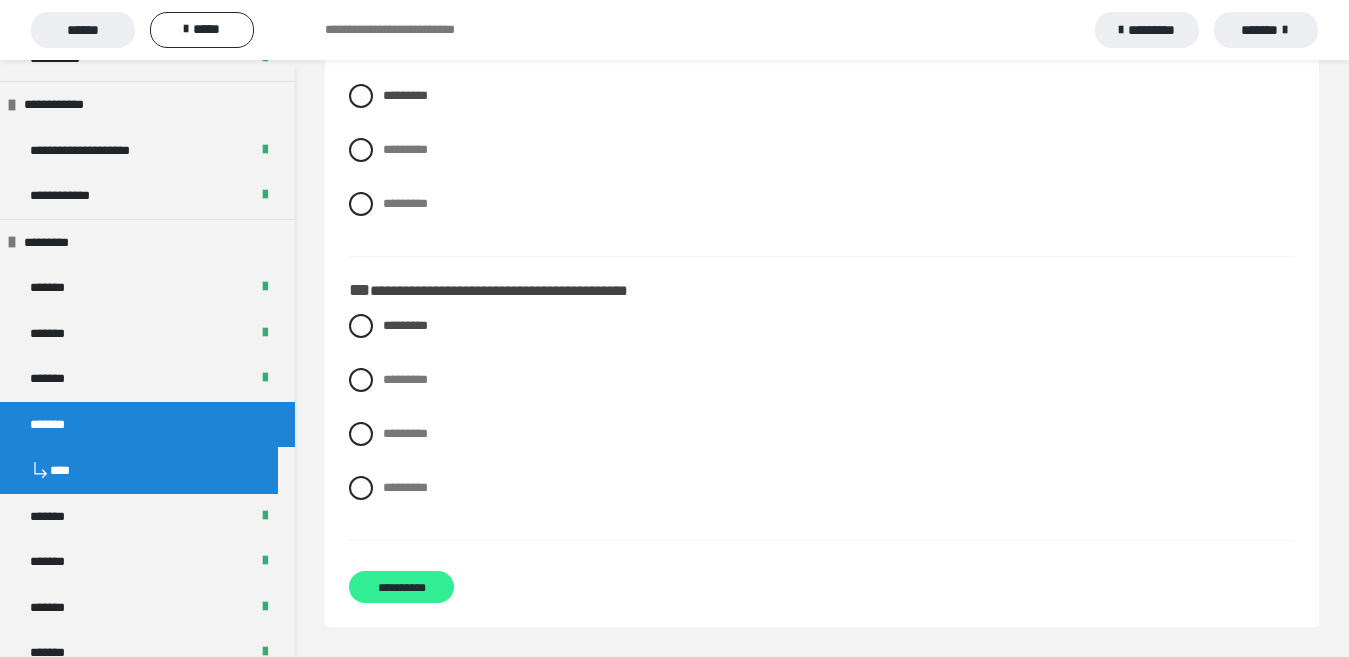 click on "**********" at bounding box center [401, 587] 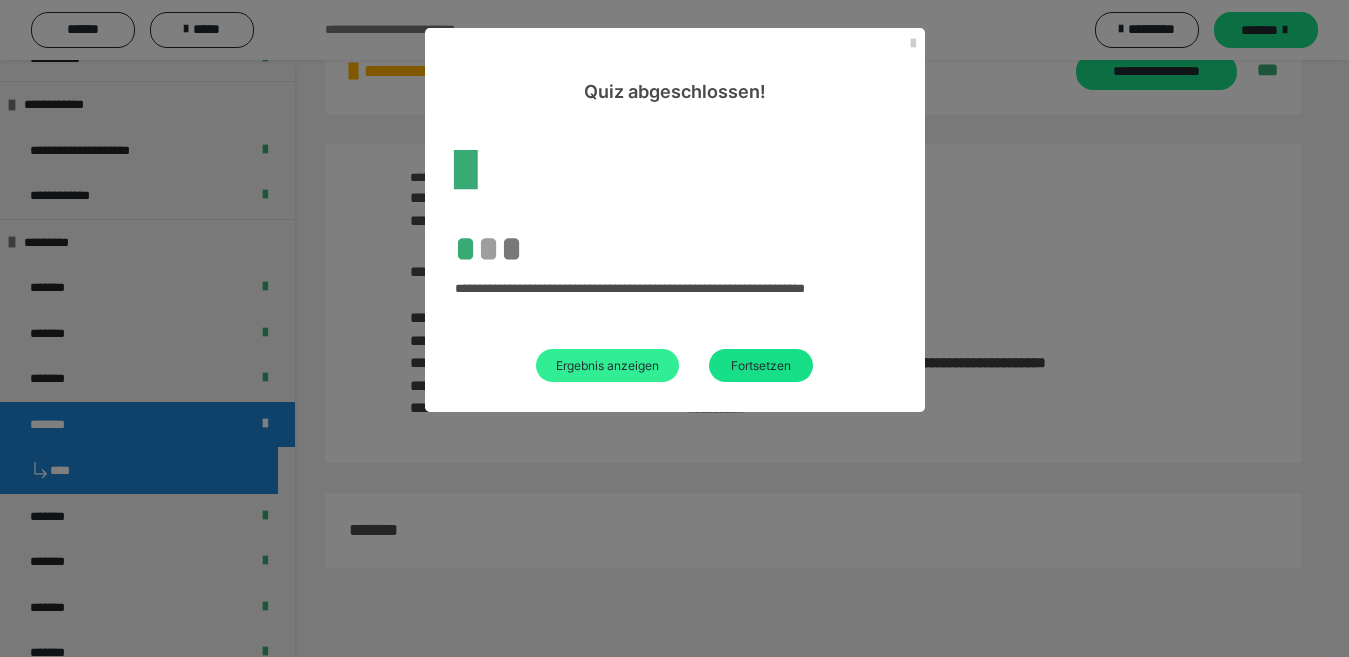 scroll, scrollTop: 60, scrollLeft: 0, axis: vertical 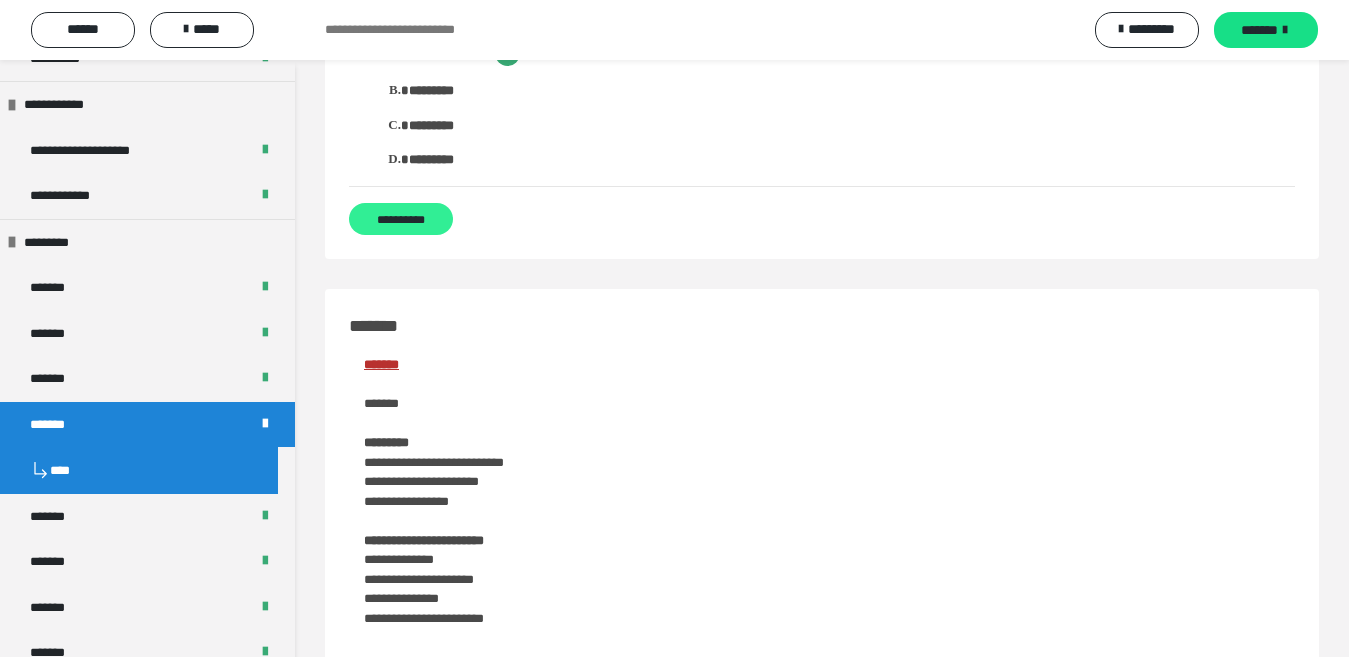 click on "**********" at bounding box center (401, 219) 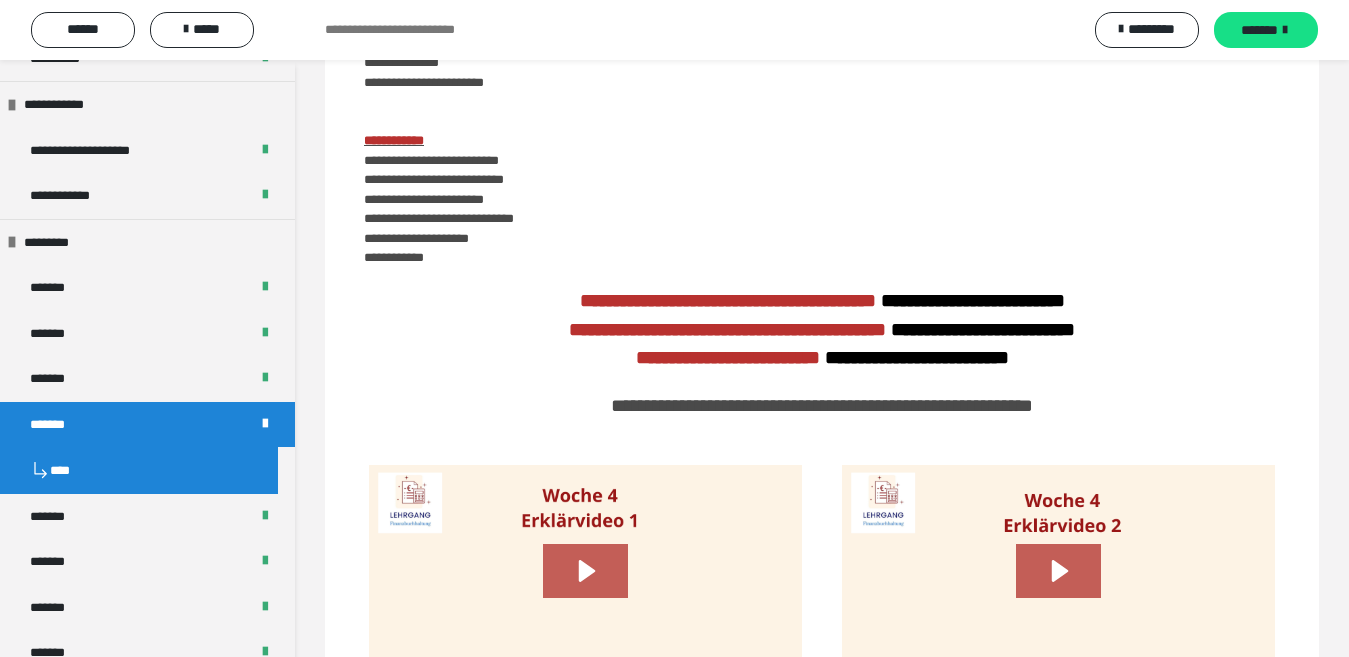 scroll, scrollTop: 264, scrollLeft: 0, axis: vertical 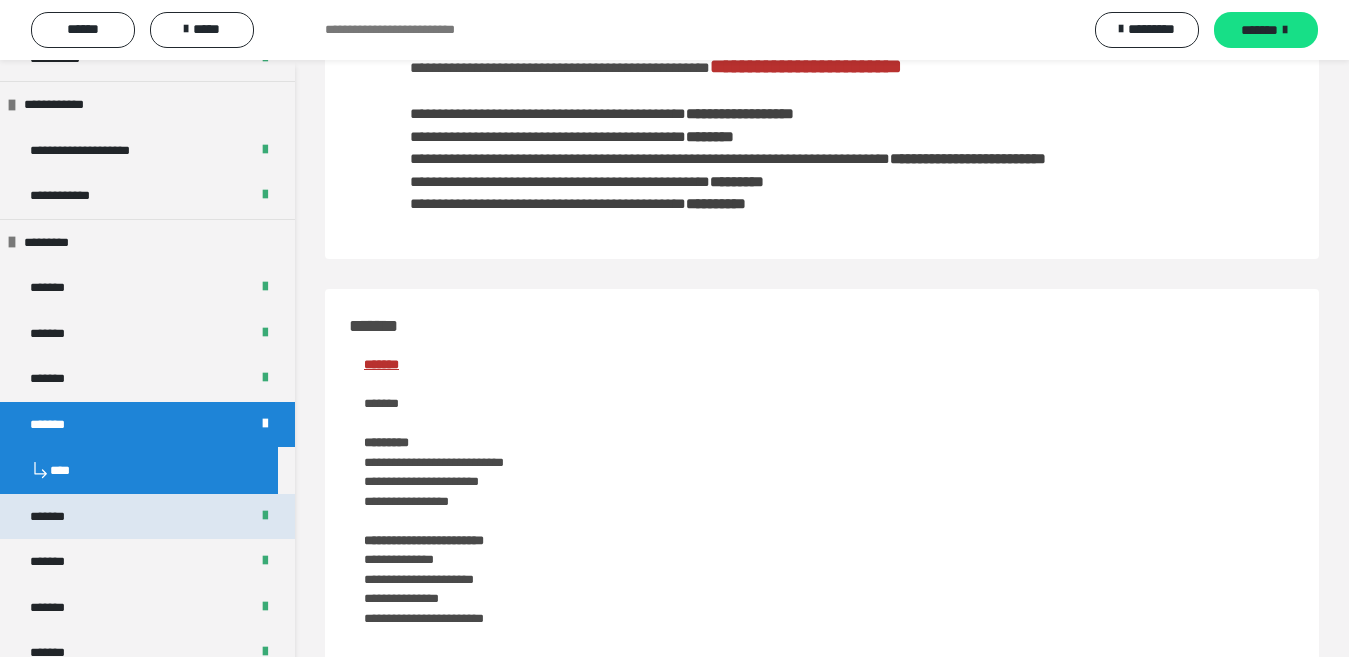 click on "*******" at bounding box center (58, 517) 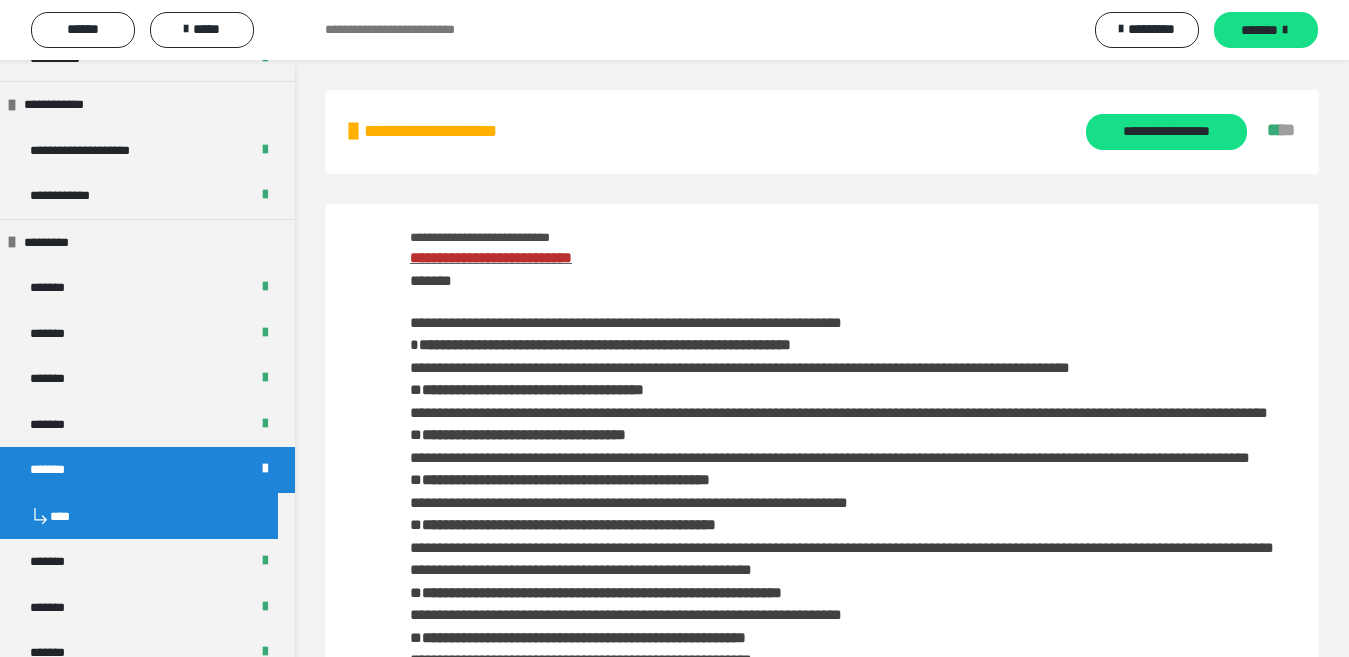 scroll, scrollTop: 800, scrollLeft: 0, axis: vertical 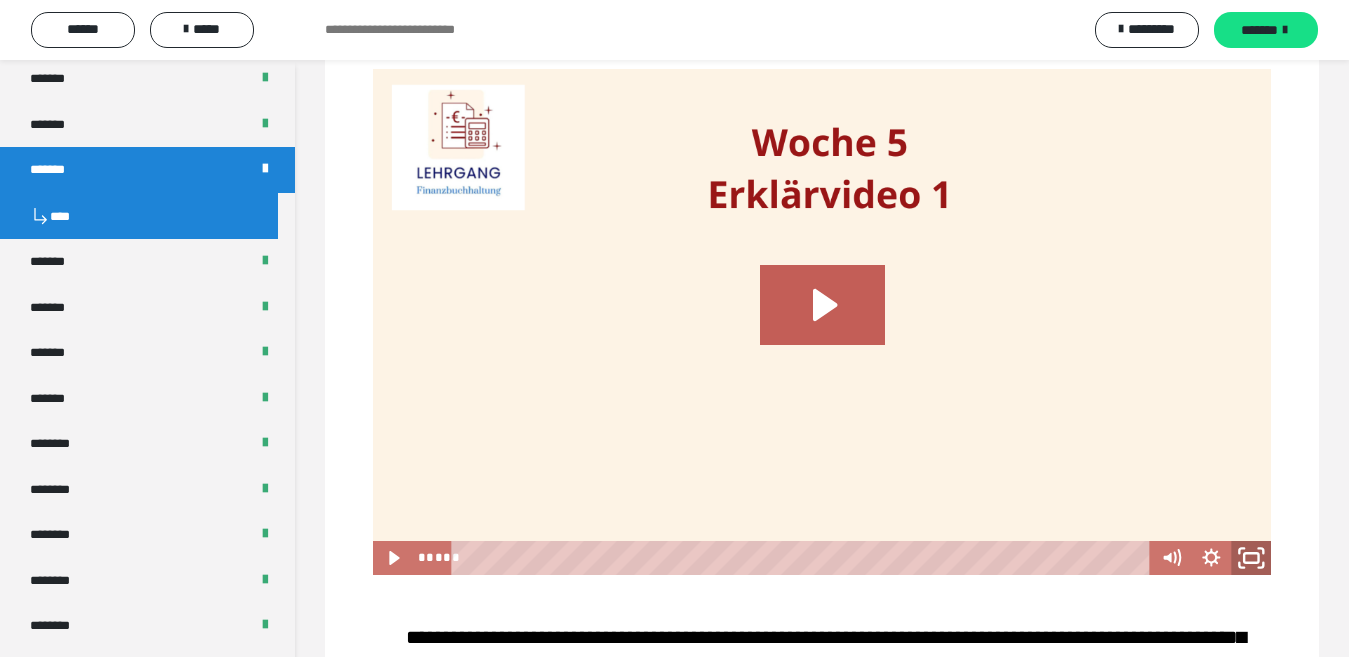 click 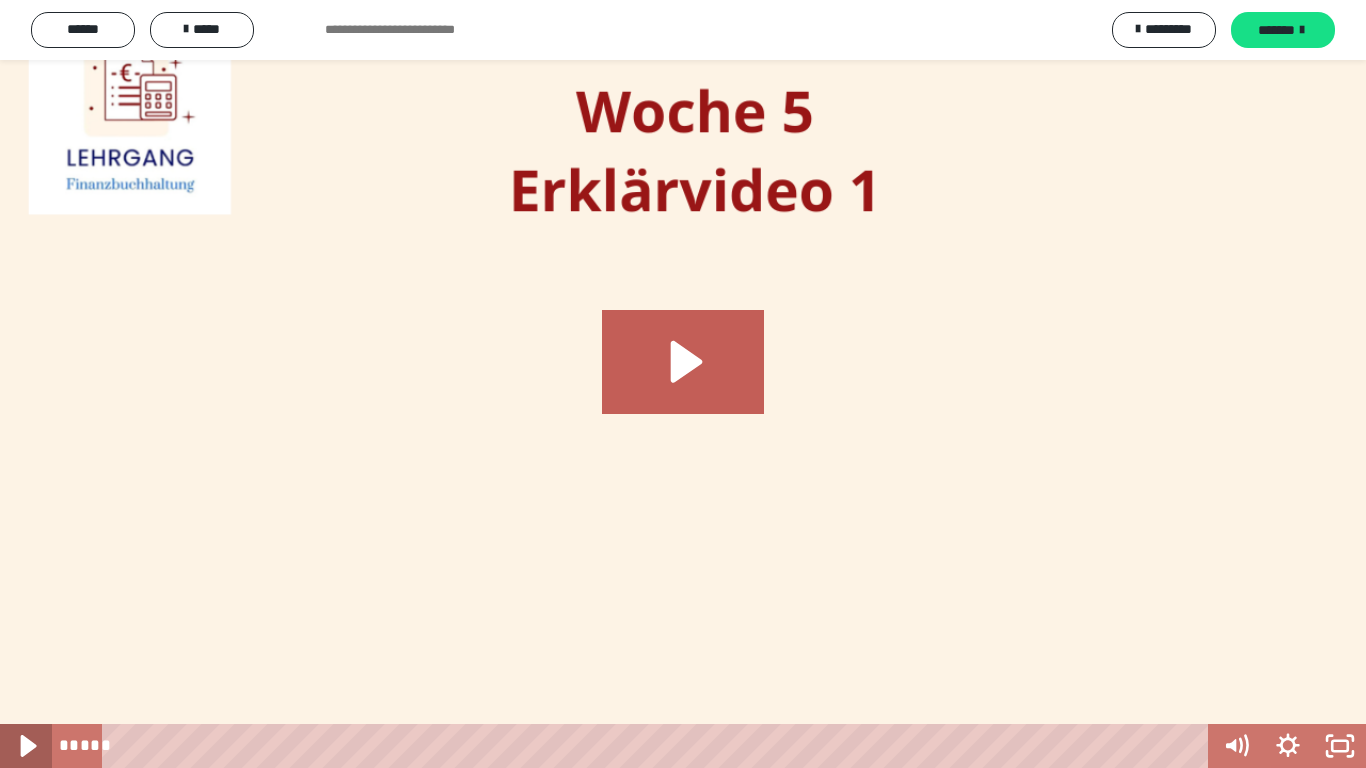 click 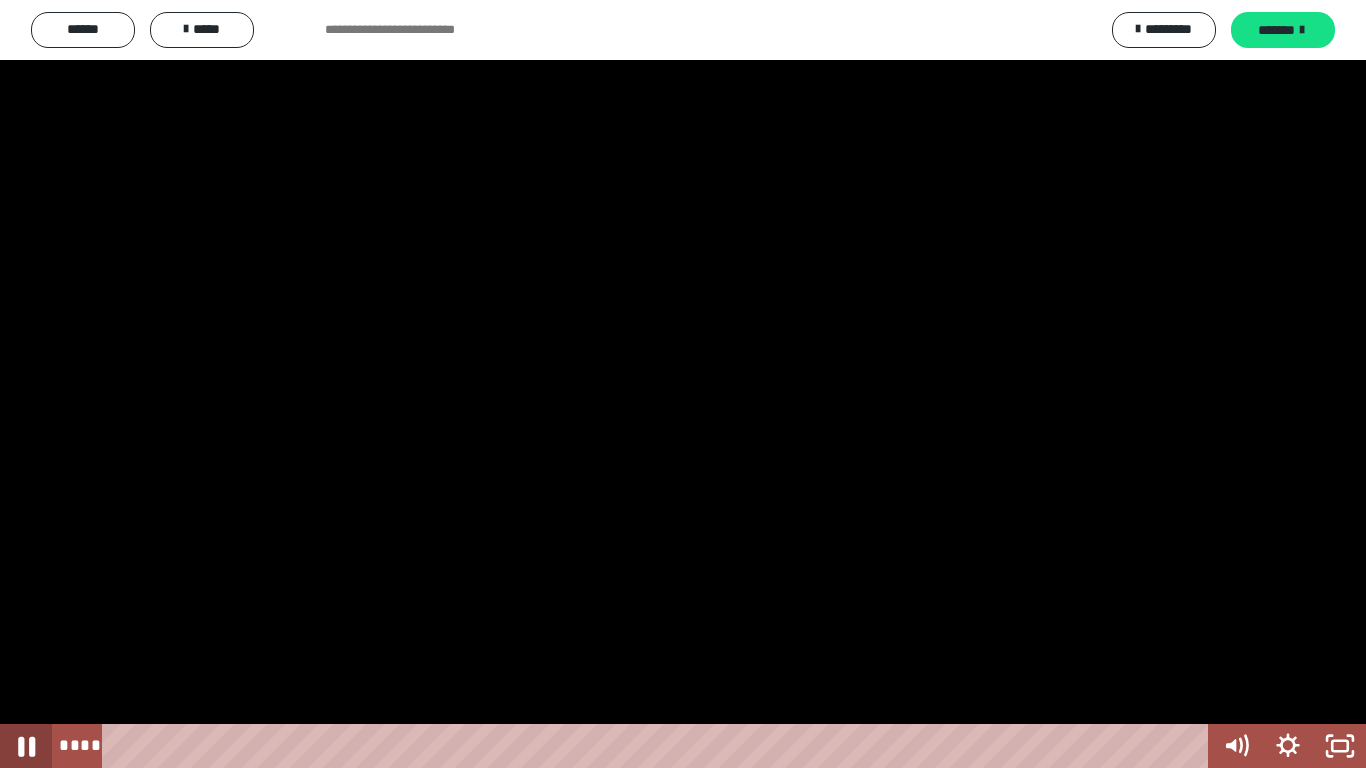 click 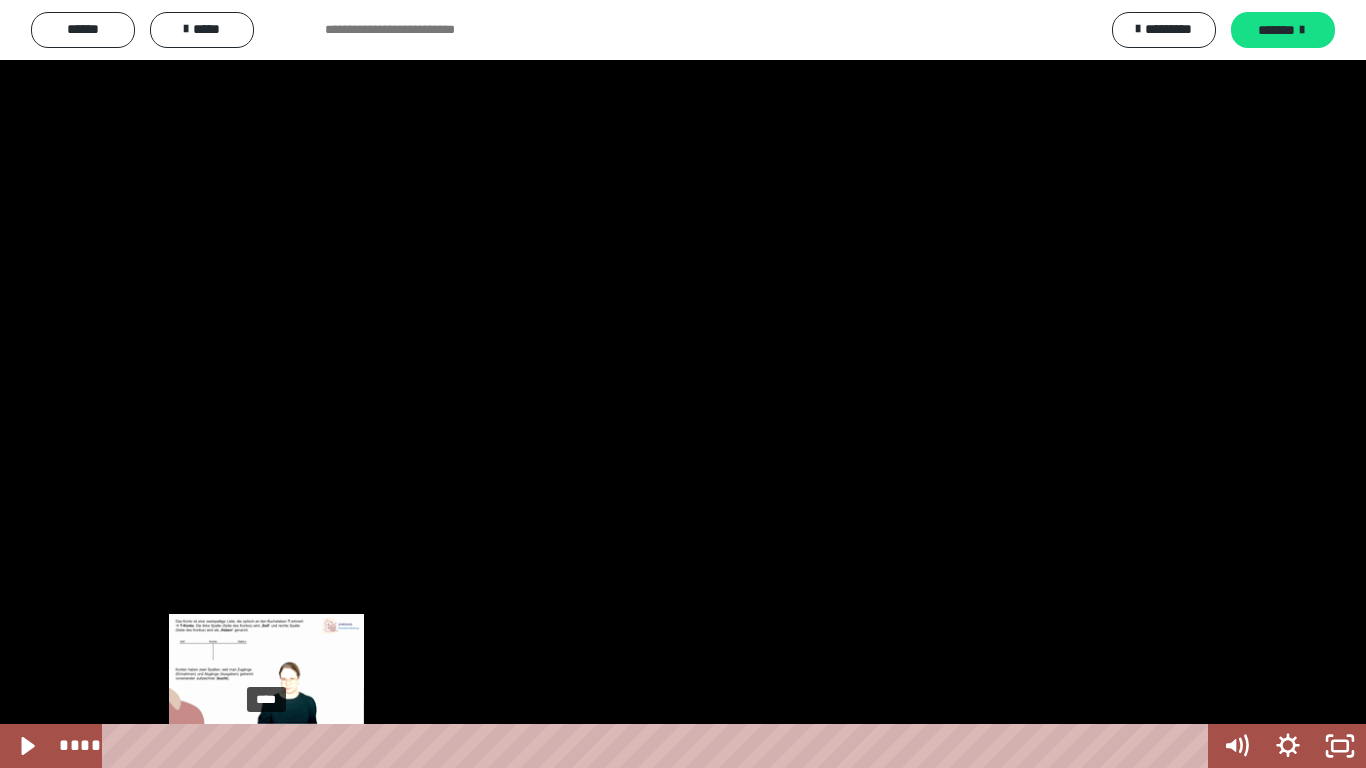 click at bounding box center [273, 746] 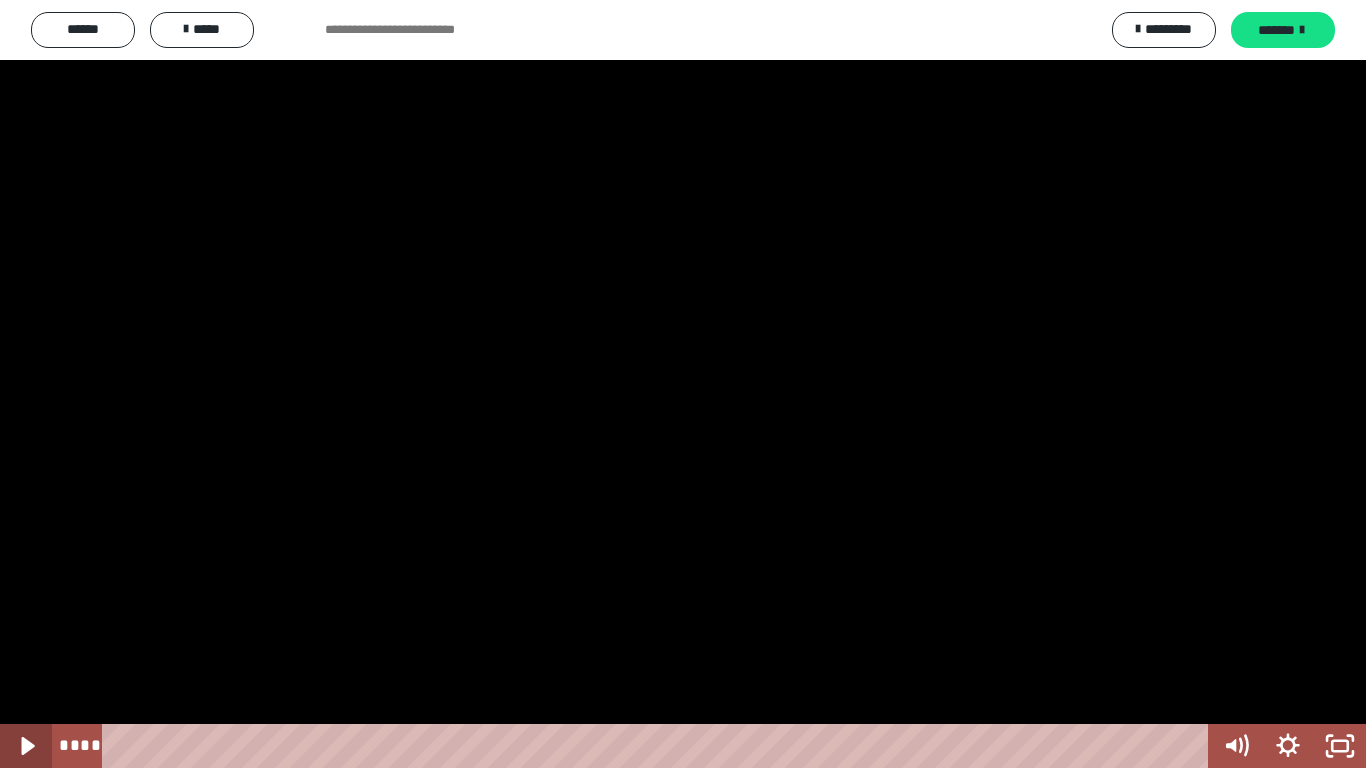 click 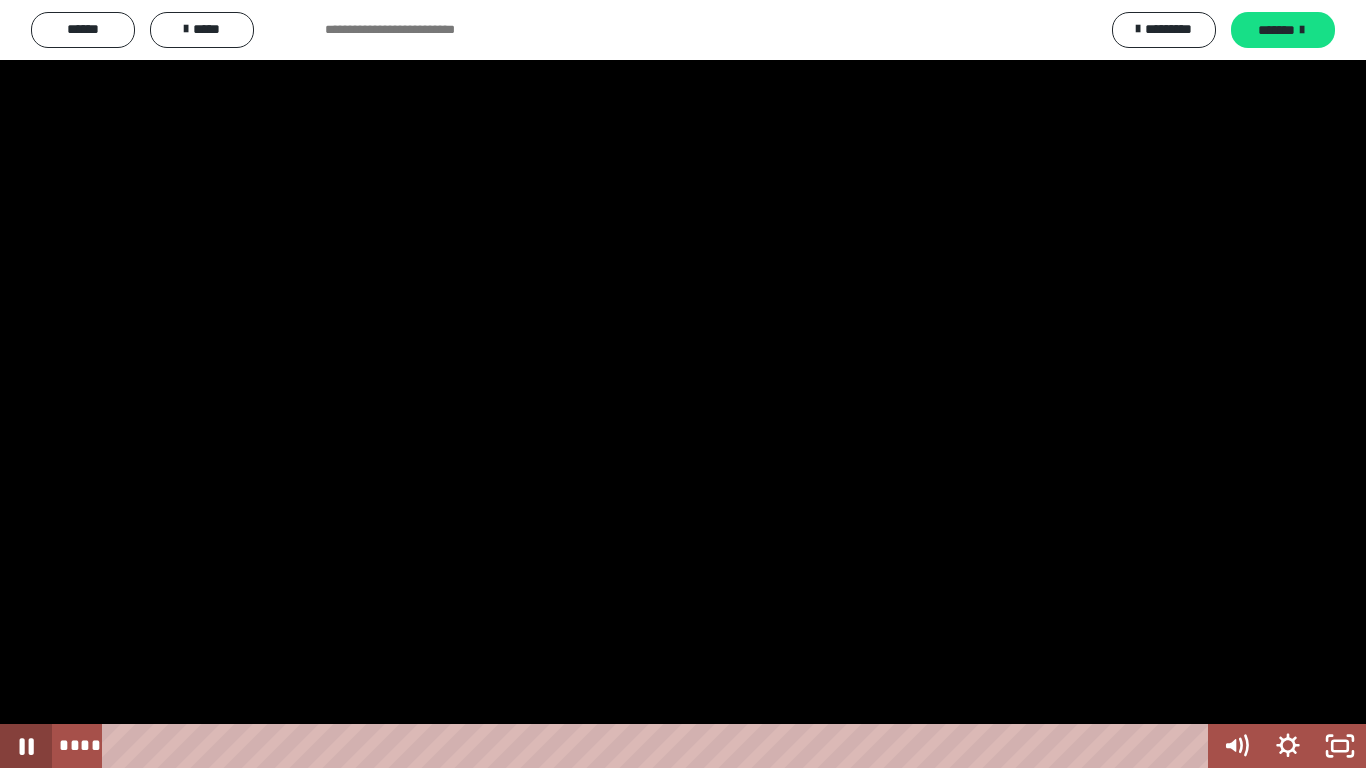 click 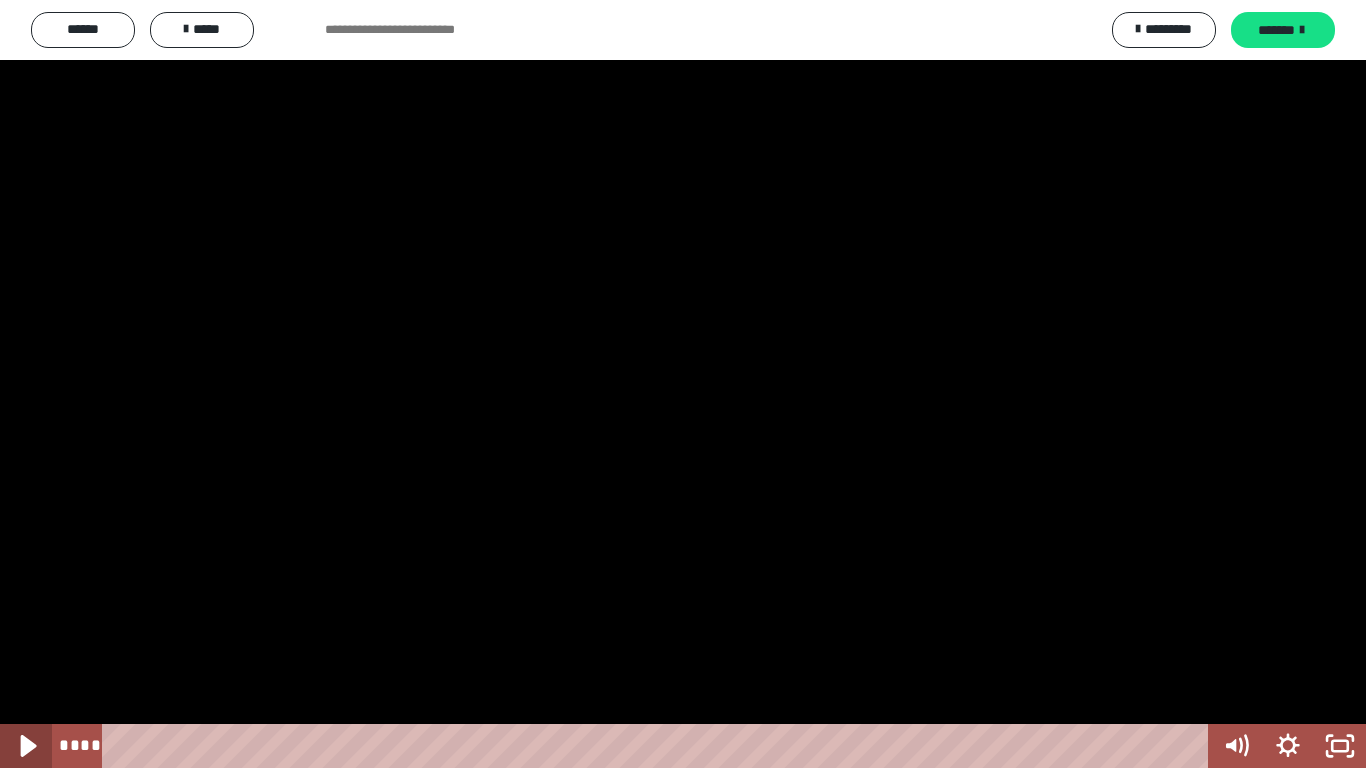 click 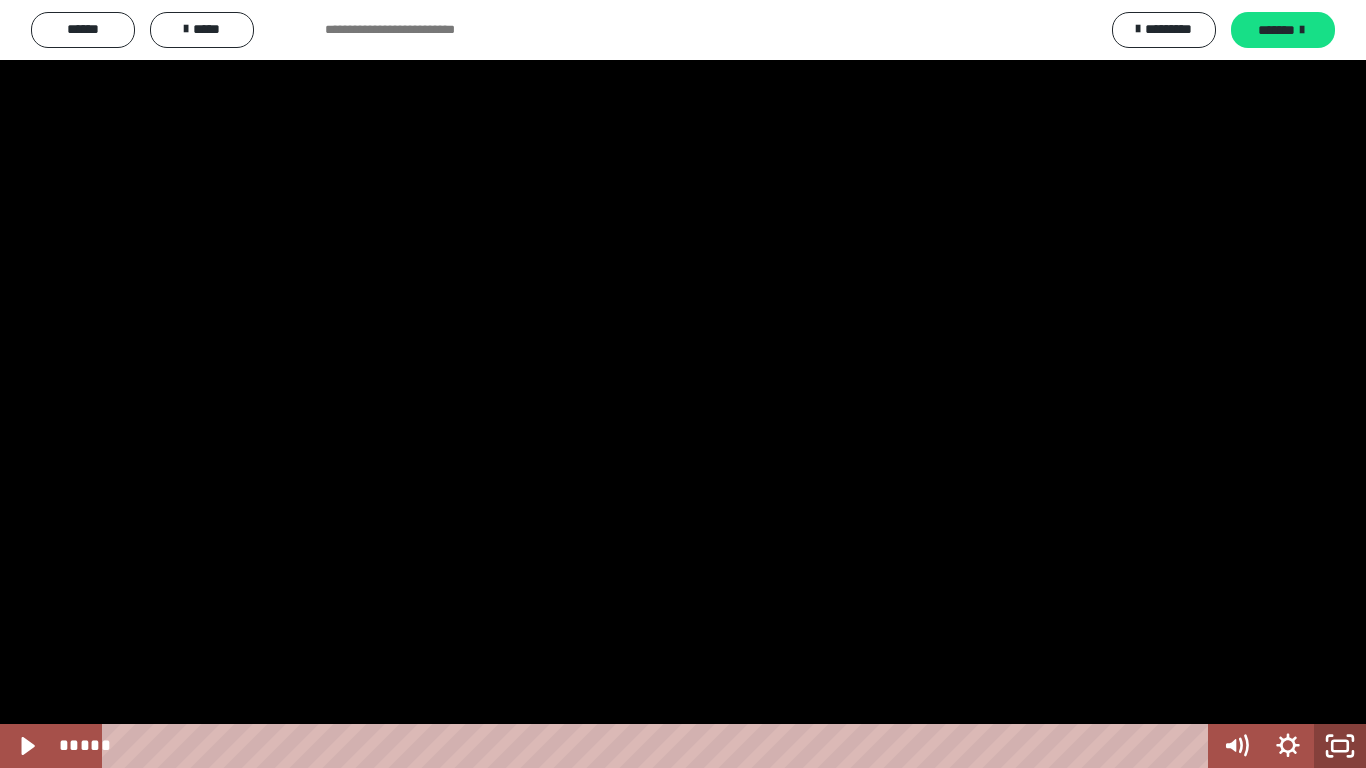 click 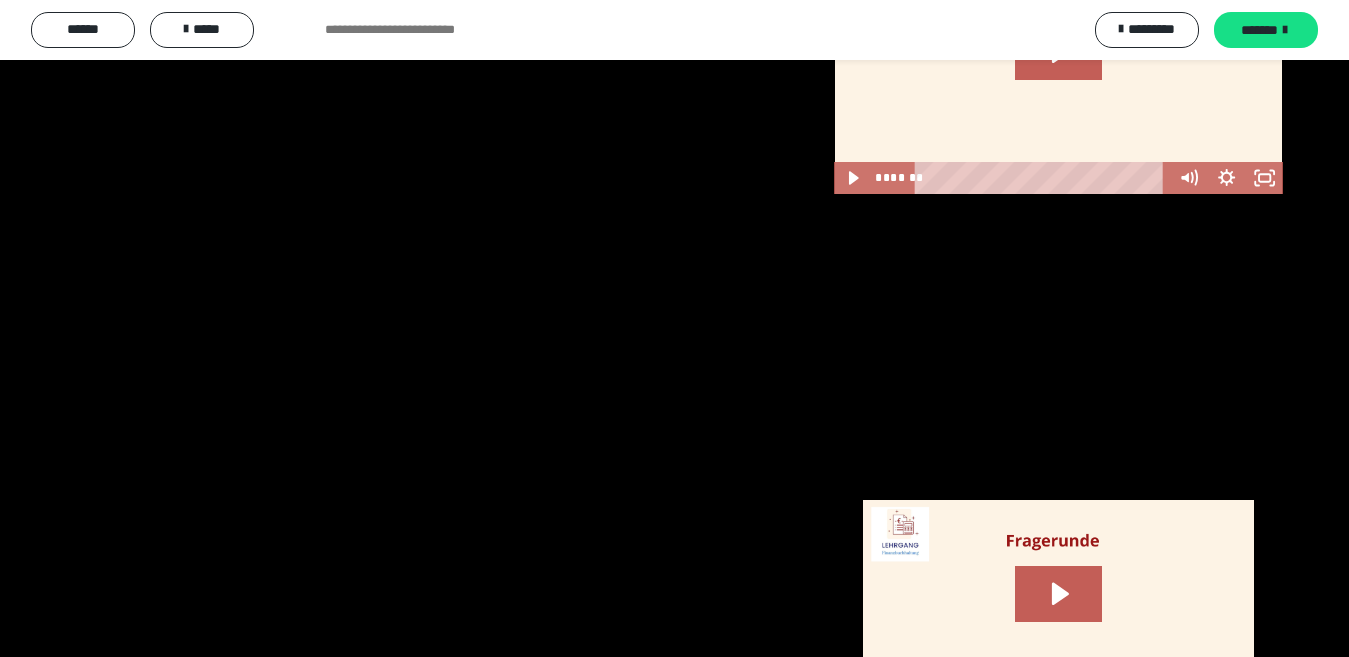 scroll, scrollTop: 3612, scrollLeft: 0, axis: vertical 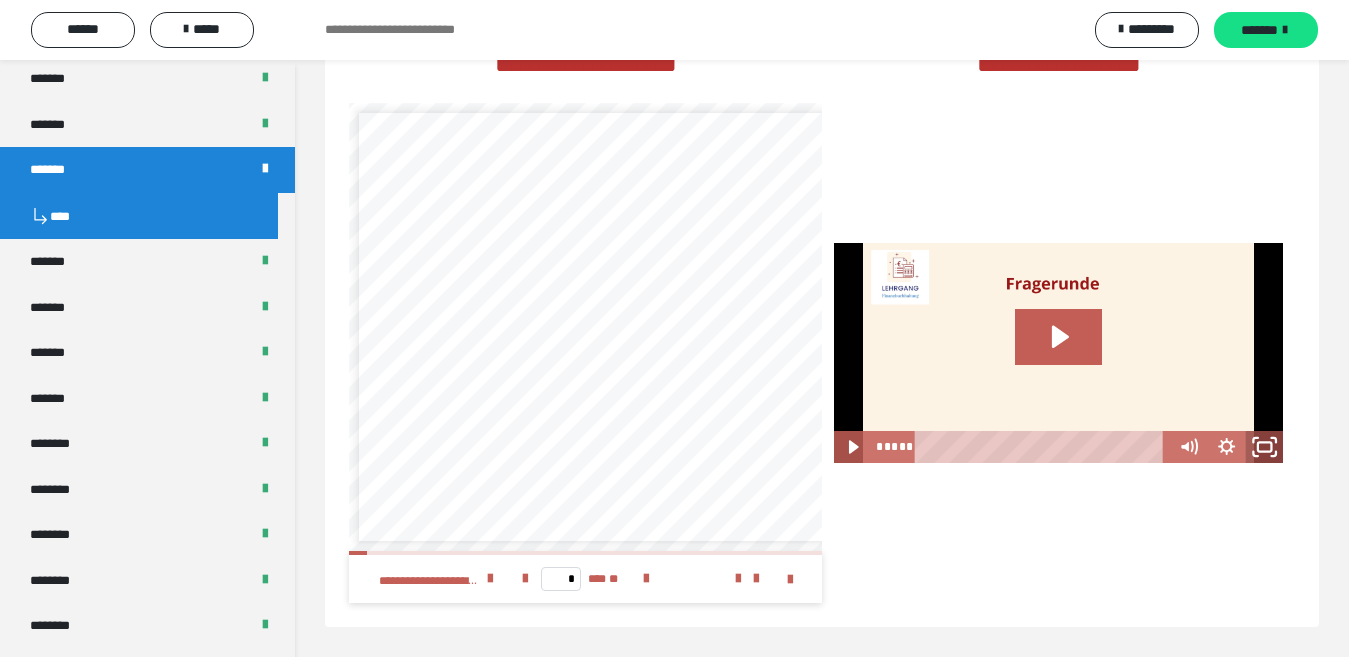 click 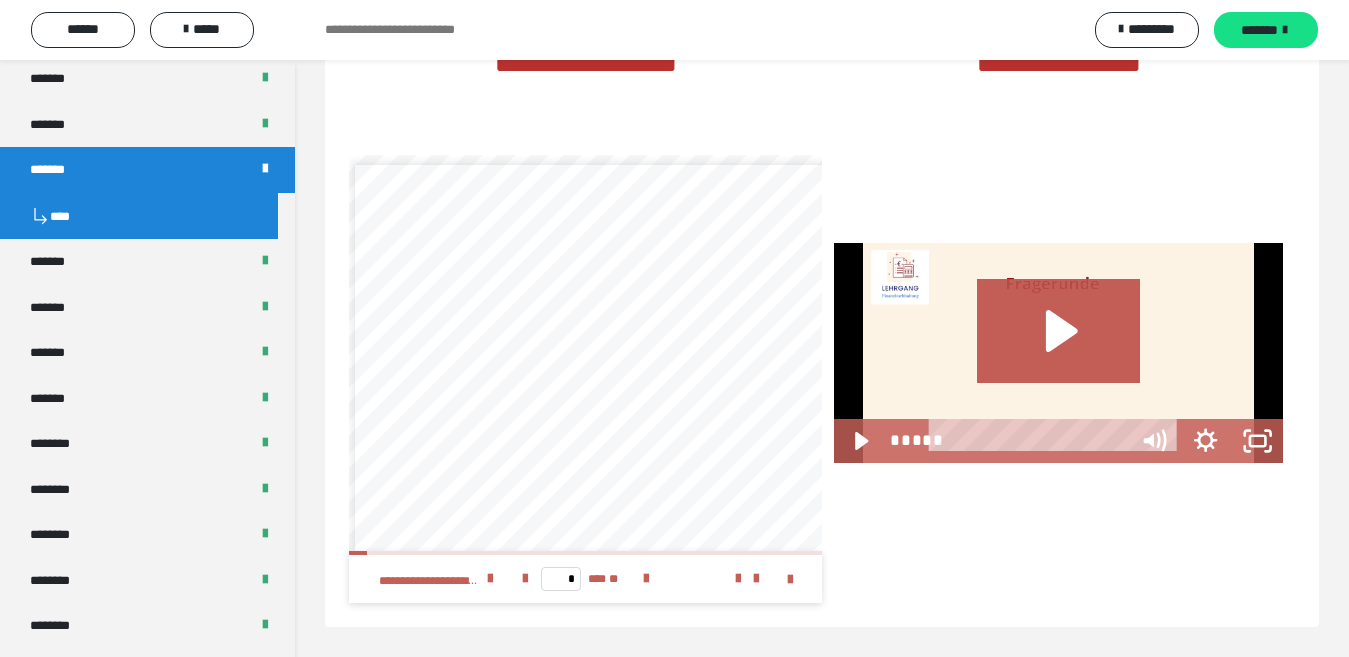 scroll, scrollTop: 3528, scrollLeft: 0, axis: vertical 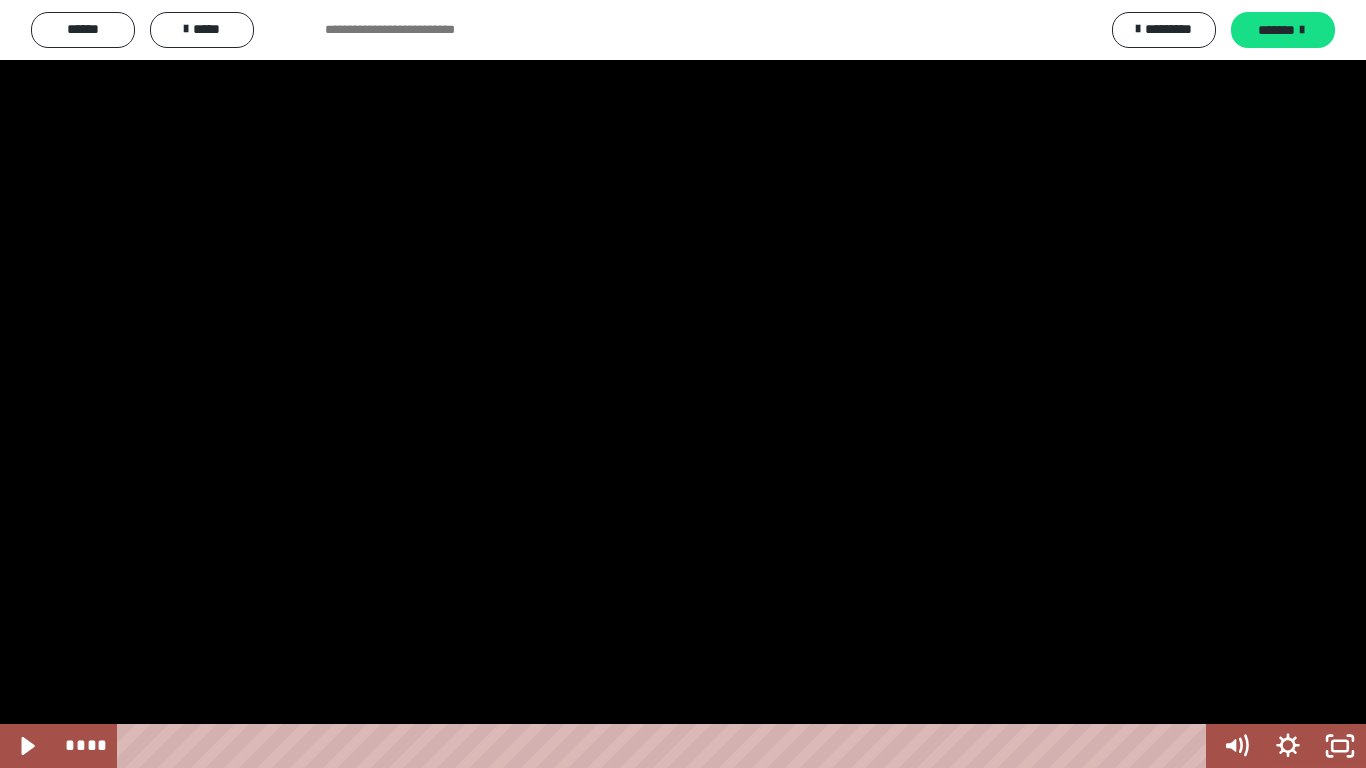 drag, startPoint x: 857, startPoint y: 750, endPoint x: 80, endPoint y: 767, distance: 777.186 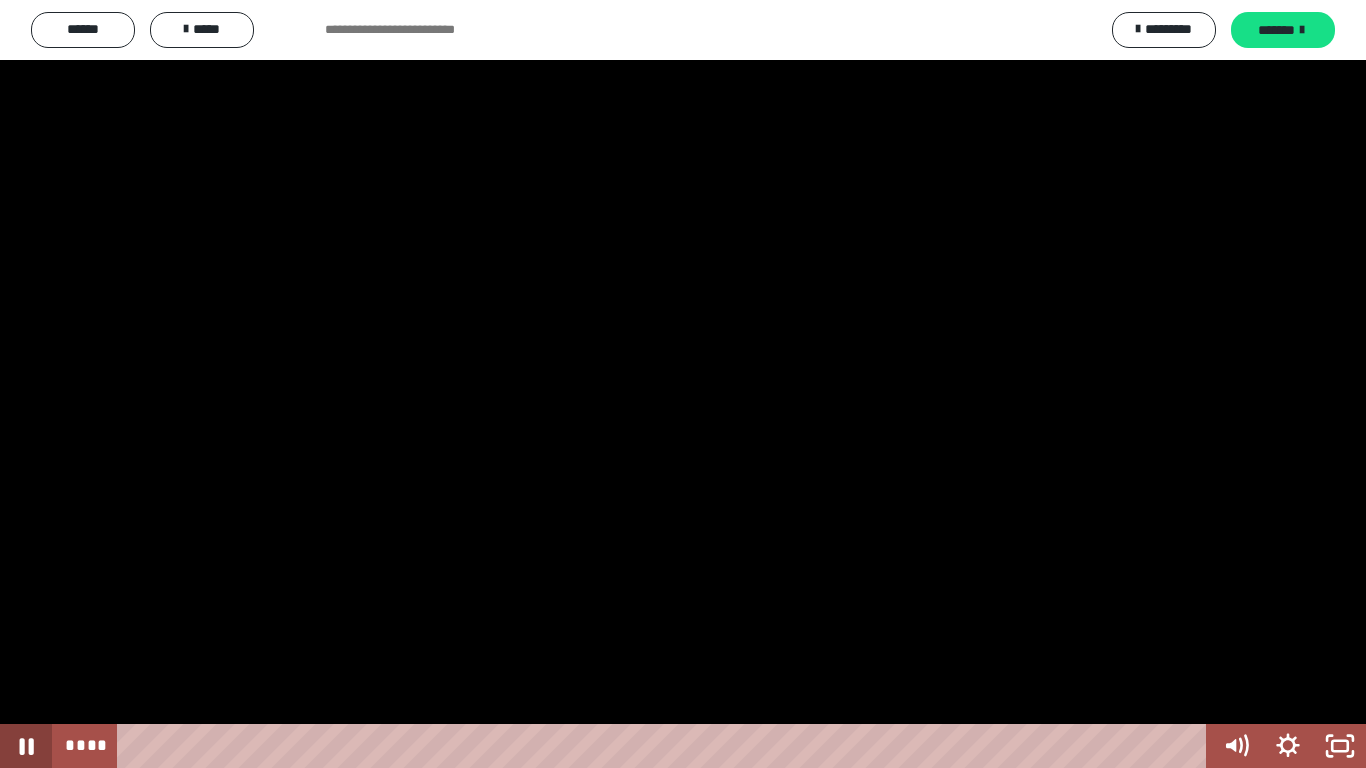 click 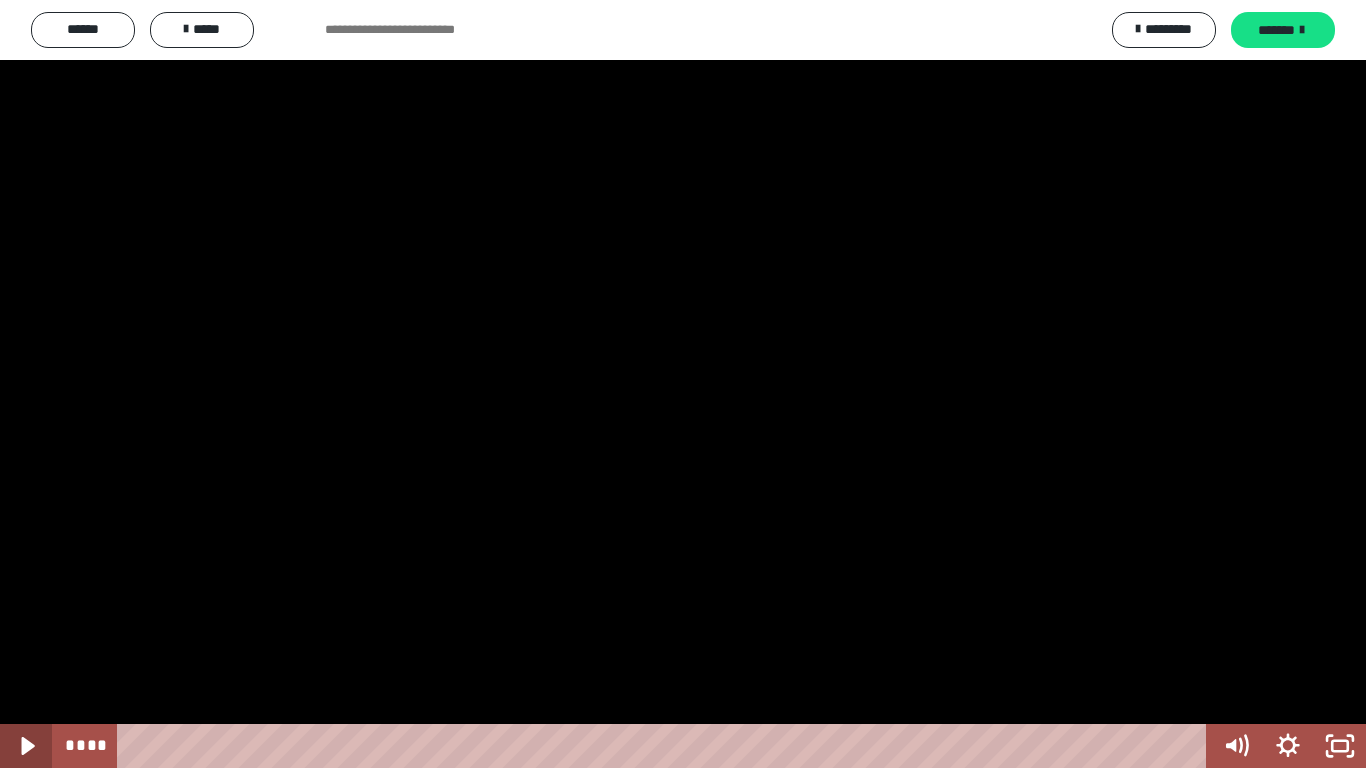 click 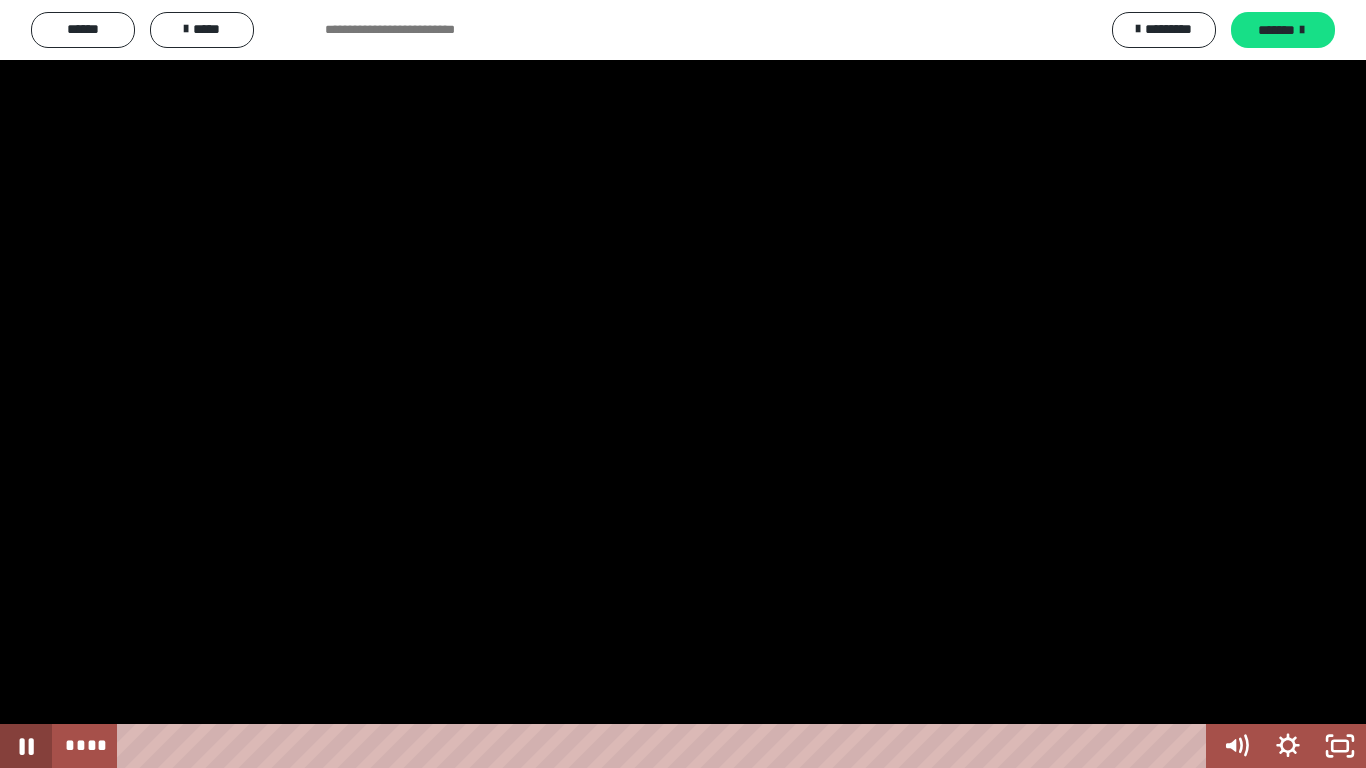 click 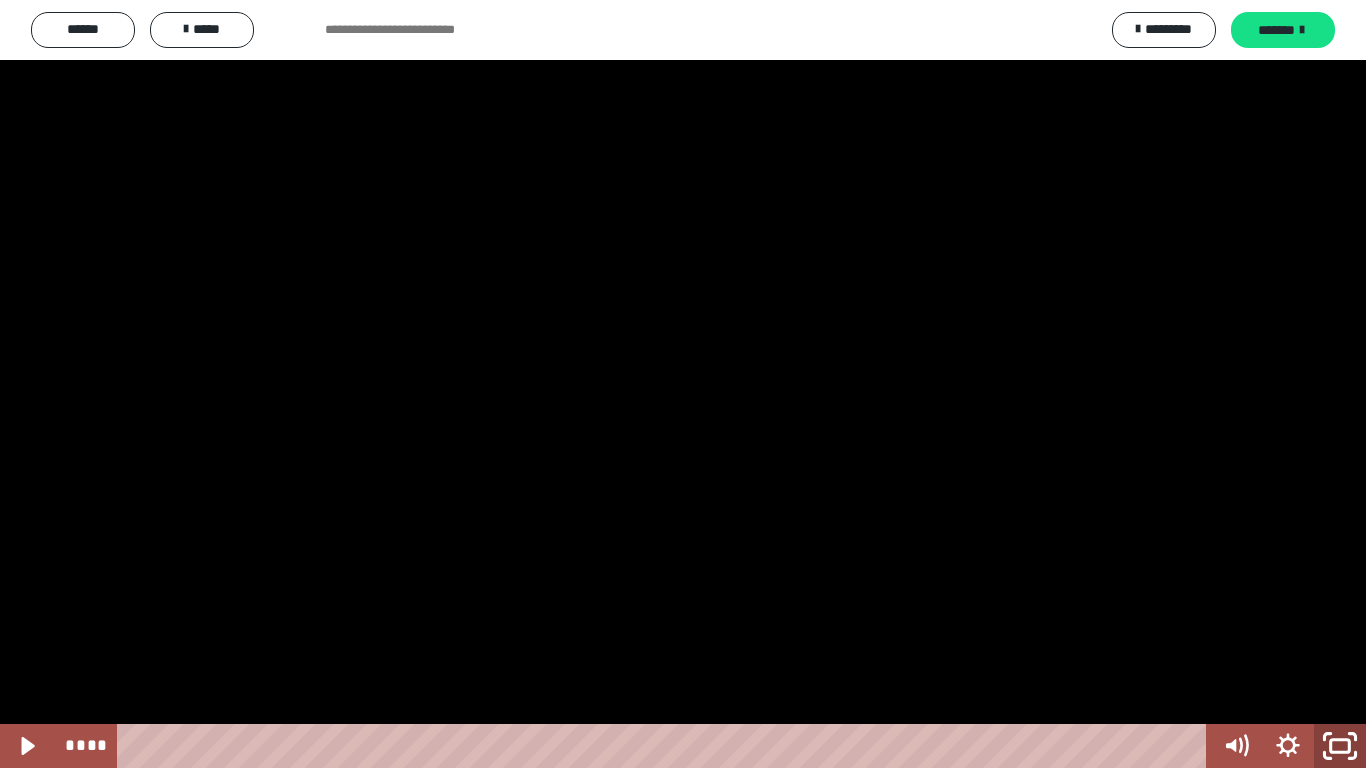 click 